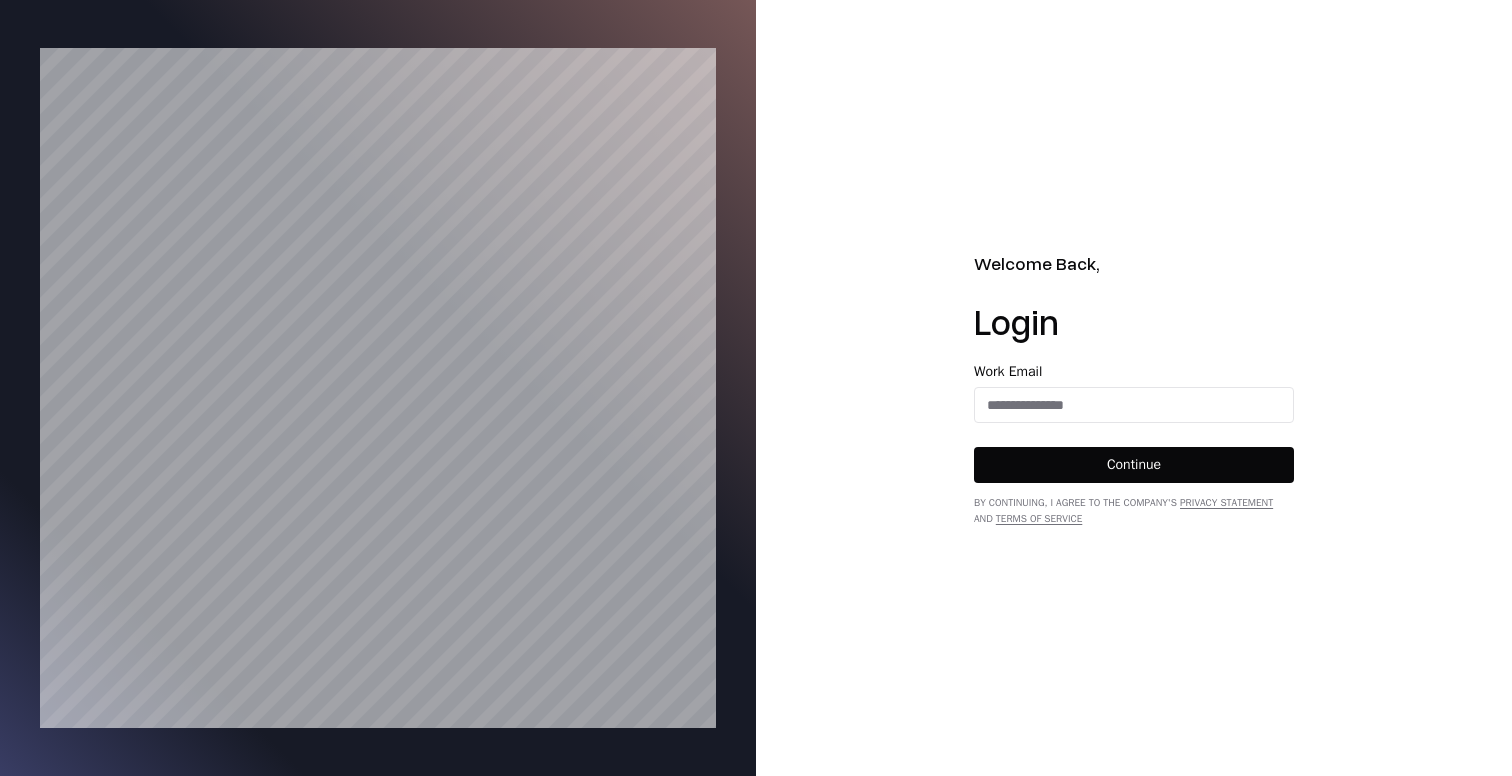 scroll, scrollTop: 0, scrollLeft: 0, axis: both 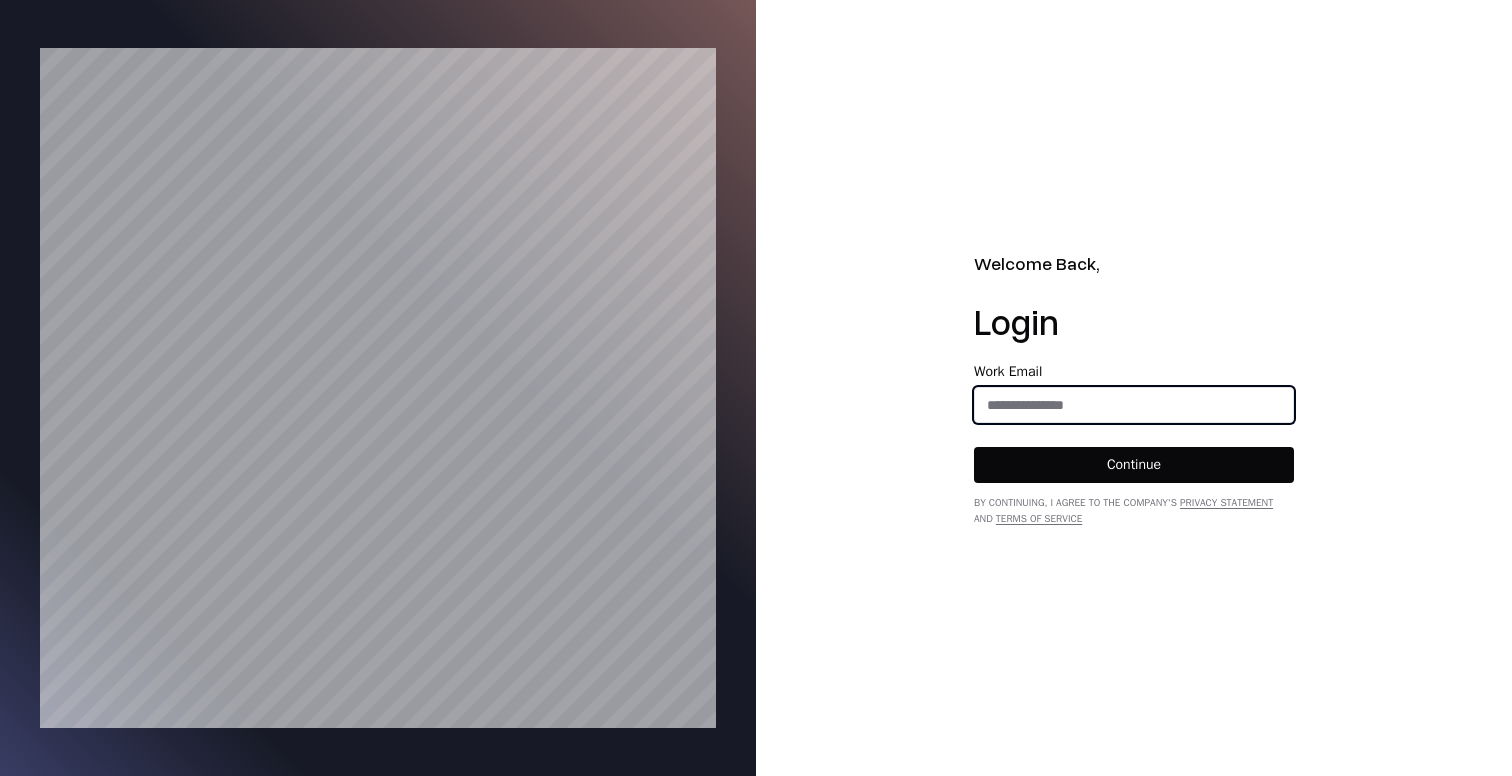 click at bounding box center (1134, 405) 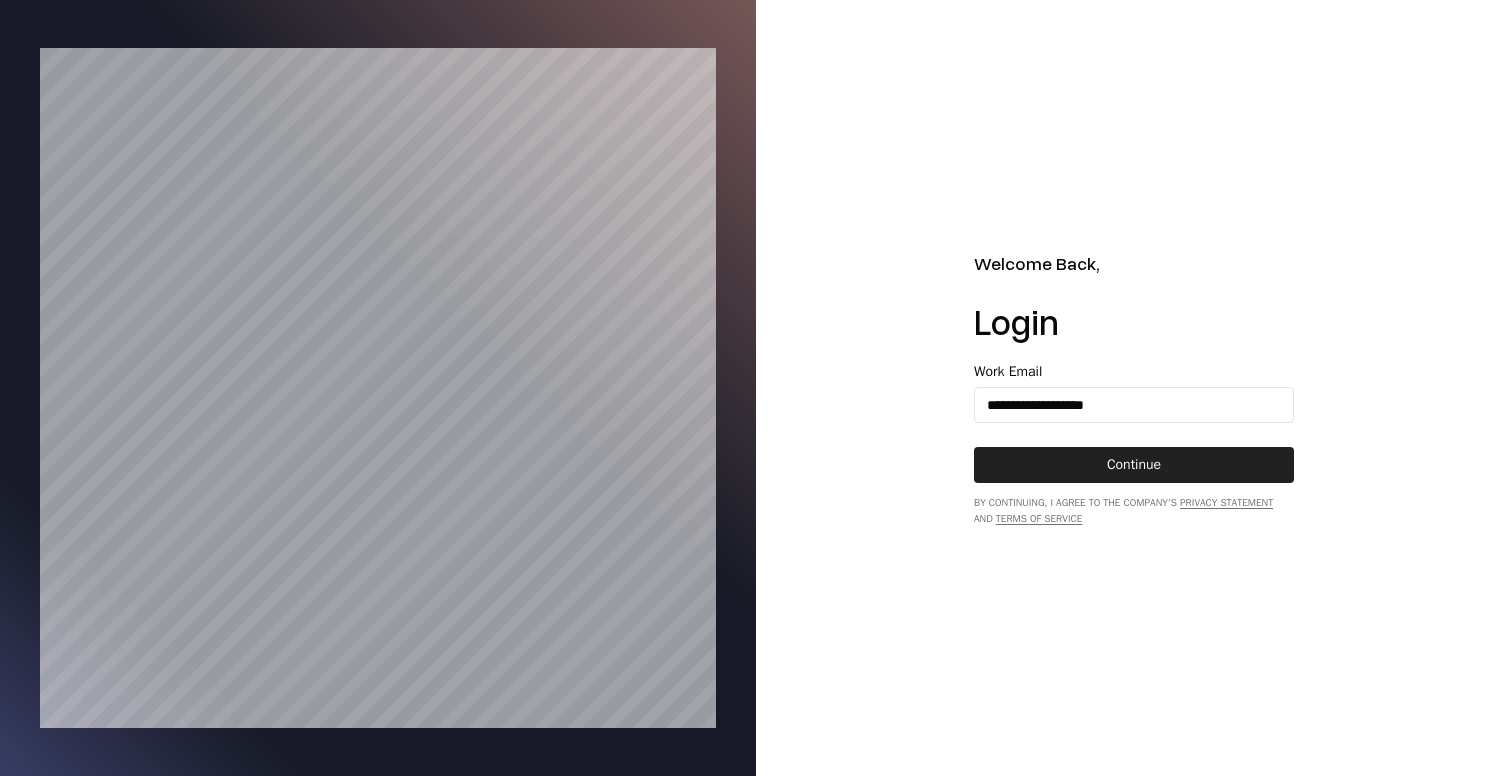 click on "Continue" at bounding box center [1134, 465] 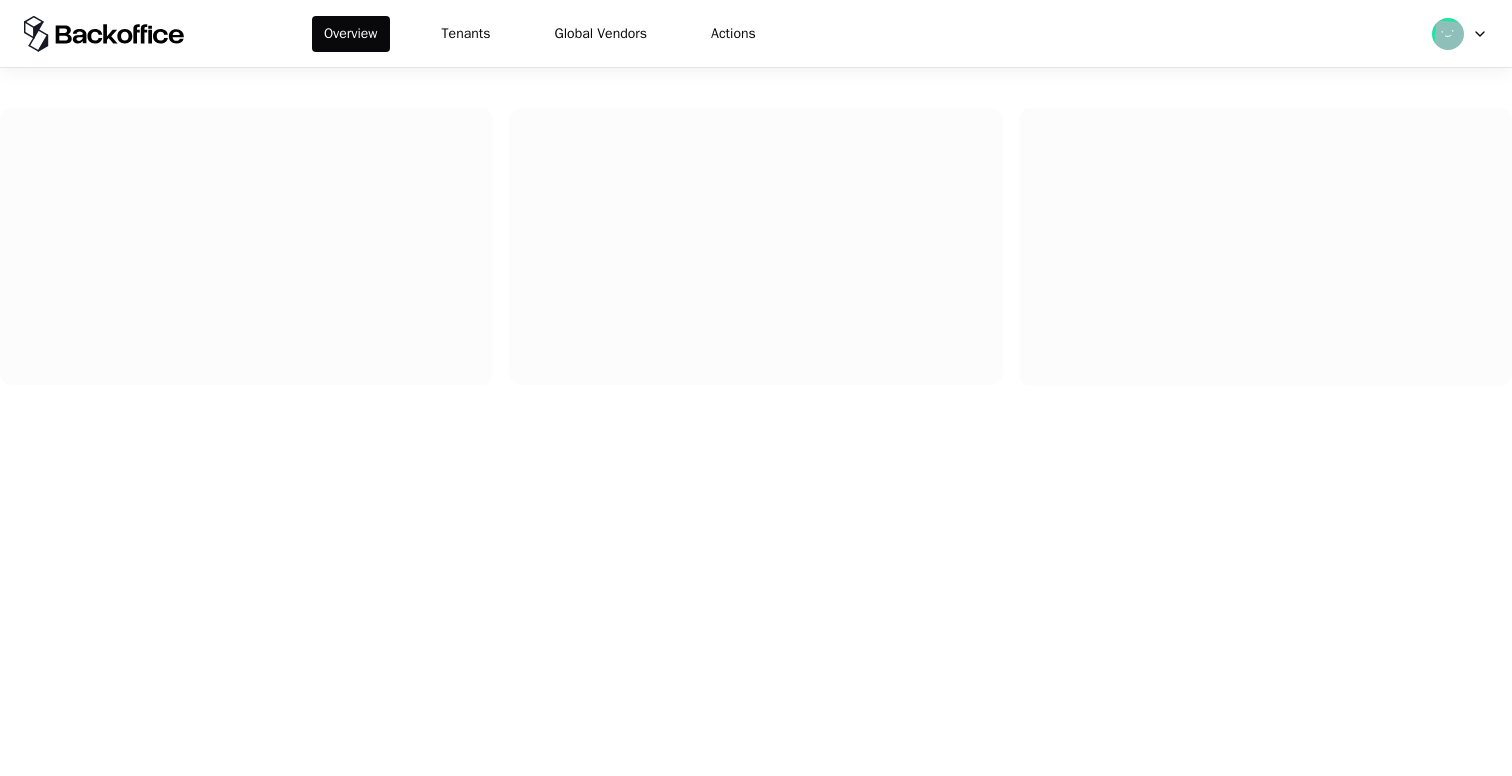 scroll, scrollTop: 0, scrollLeft: 0, axis: both 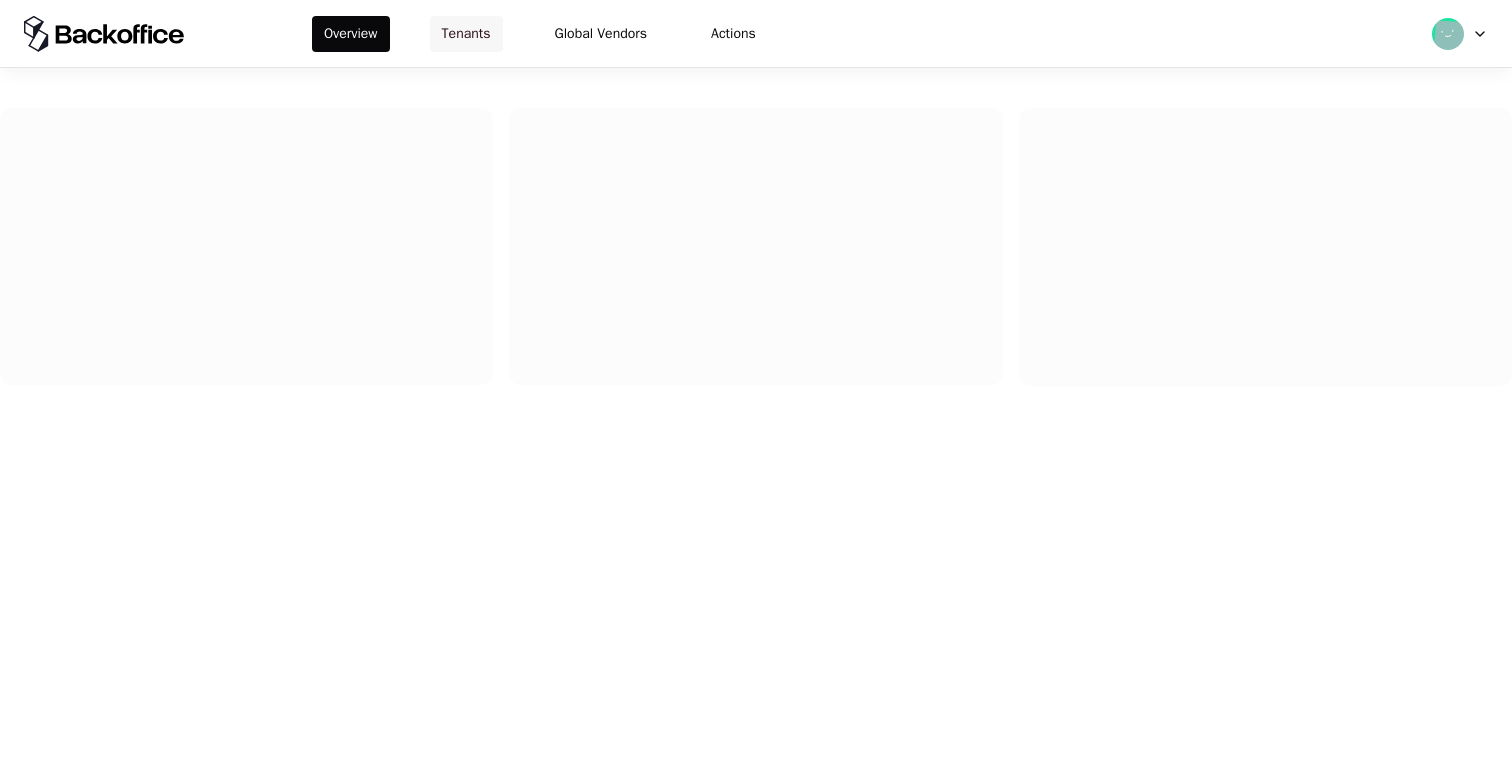 click on "Tenants" at bounding box center [466, 34] 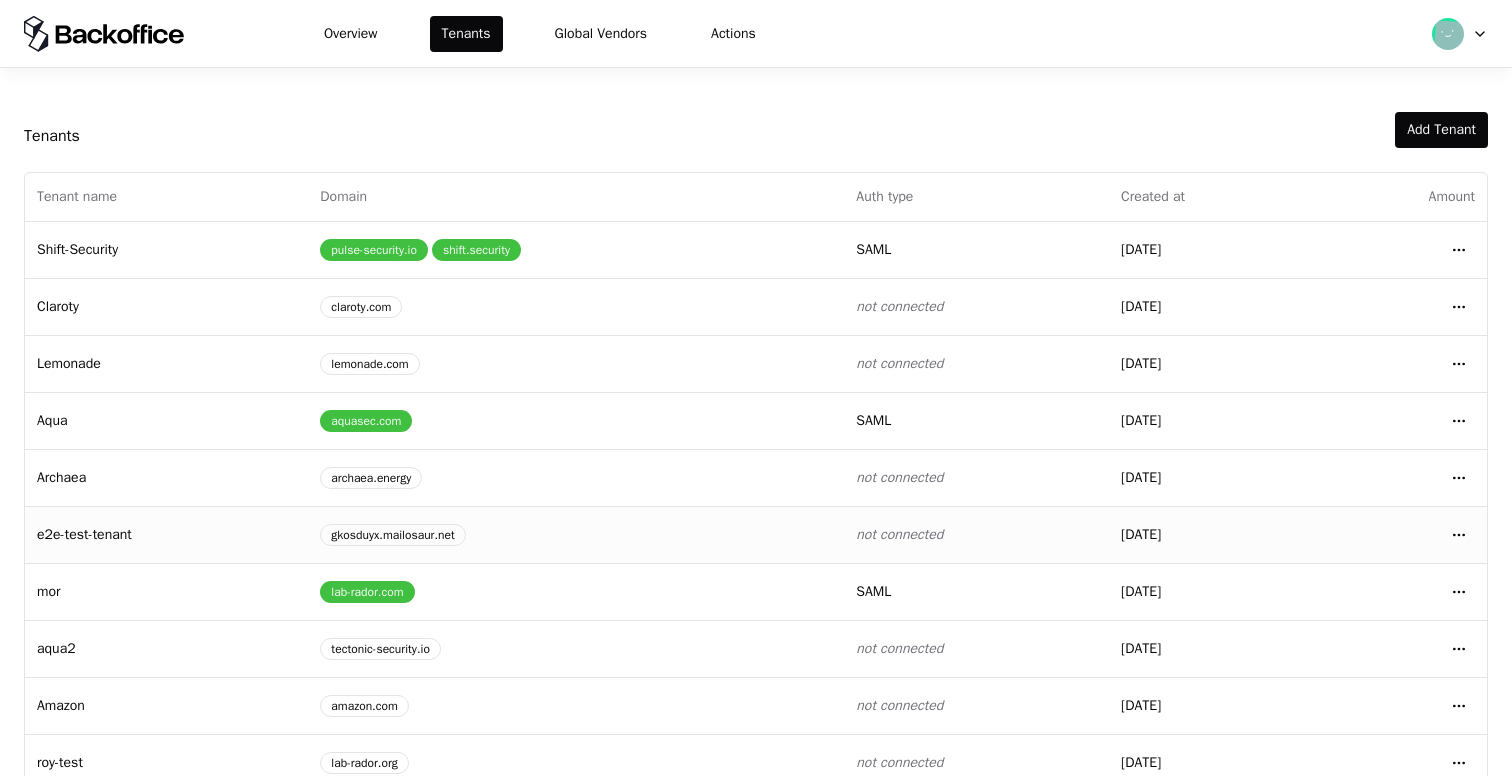 scroll, scrollTop: 267, scrollLeft: 0, axis: vertical 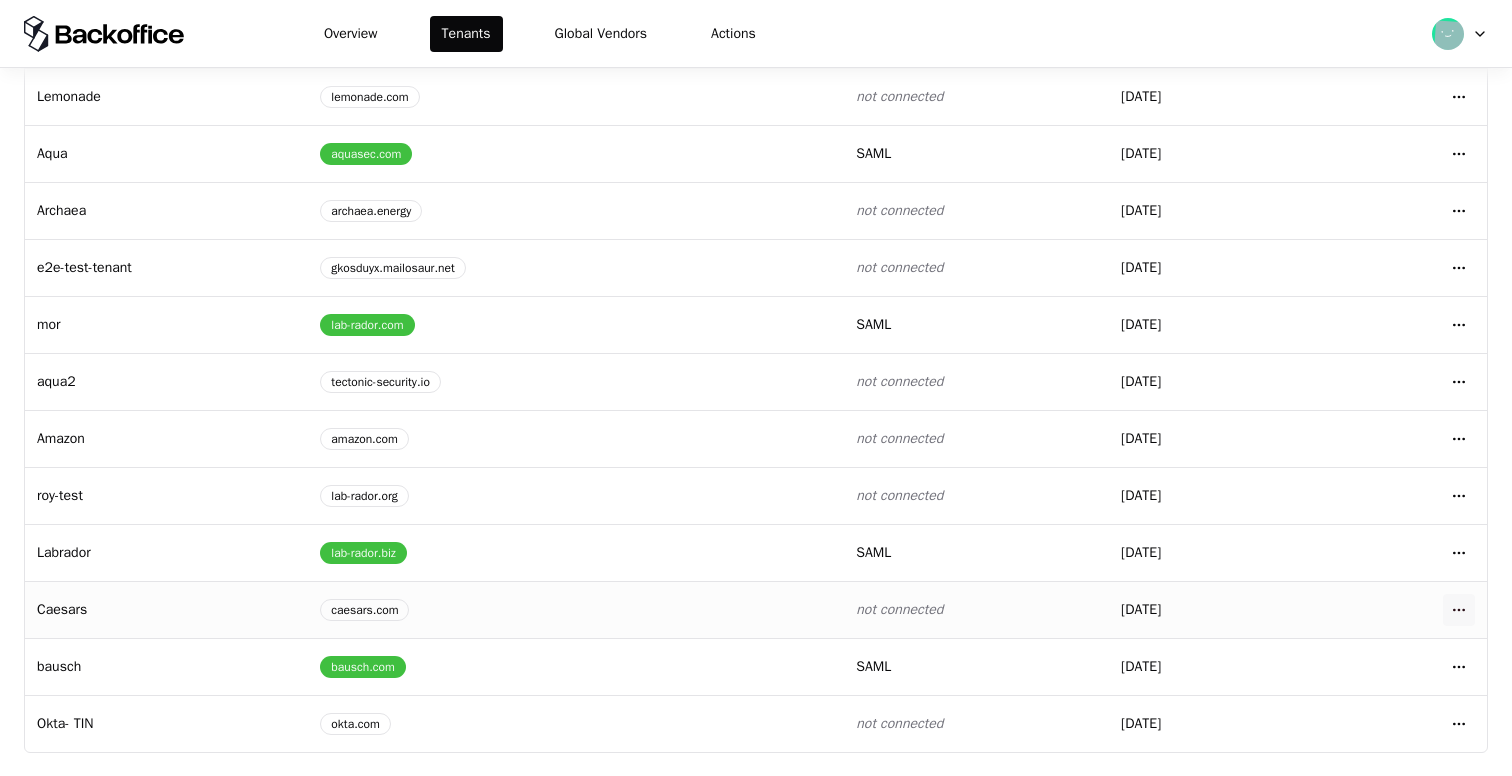click on "Overview Tenants Global Vendors Actions Tenants Add Tenant Tenant name Domain Auth type Created at Amount Shift-Security pulse-security.io shift.security saml 01/20/2025 Open menu Claroty claroty.com not connected 01/22/2025 Open menu Lemonade lemonade.com not connected 01/22/2025 Open menu Aqua aquasec.com saml 01/20/2025 Open menu Archaea archaea.energy not connected 03/03/2025 Open menu e2e-test-tenant gkosduyx.mailosaur.net not connected 03/17/2025 Open menu mor lab-rador.com saml 04/01/2025 Open menu aqua2 tectonic-security.io not connected 04/10/2025 Open menu Amazon amazon.com not connected 04/22/2025 Open menu roy-test lab-rador.org not connected 05/13/2025 Open menu Labrador lab-rador.biz saml 01/20/2025 Open menu Caesars caesars.com not connected 05/19/2025 Open menu bausch bausch.com saml 06/25/2025 Open menu Okta- TIN okta.com not connected 07/21/2025 Open menu" at bounding box center (756, 388) 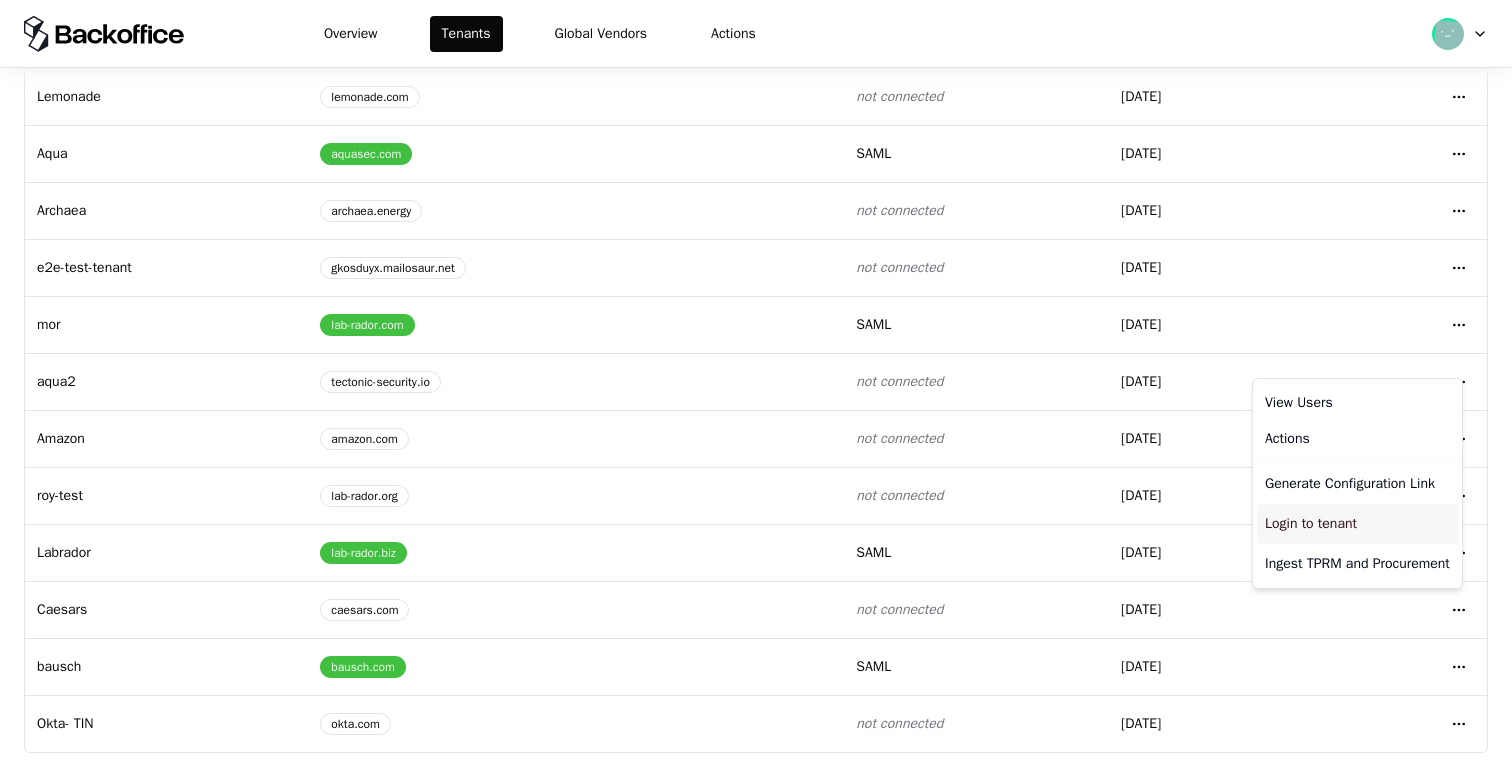 click on "Login to tenant" at bounding box center (1357, 524) 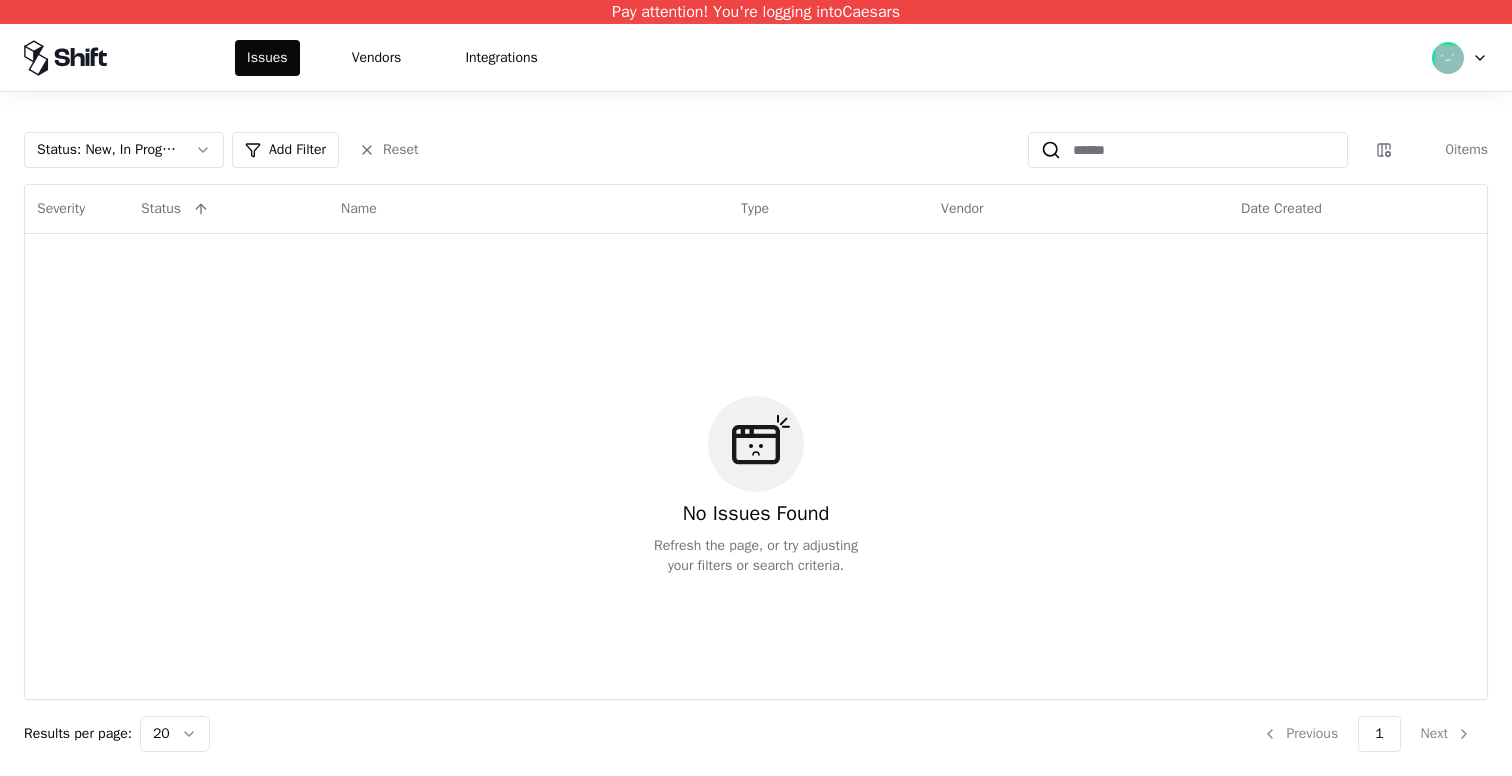 scroll, scrollTop: 0, scrollLeft: 0, axis: both 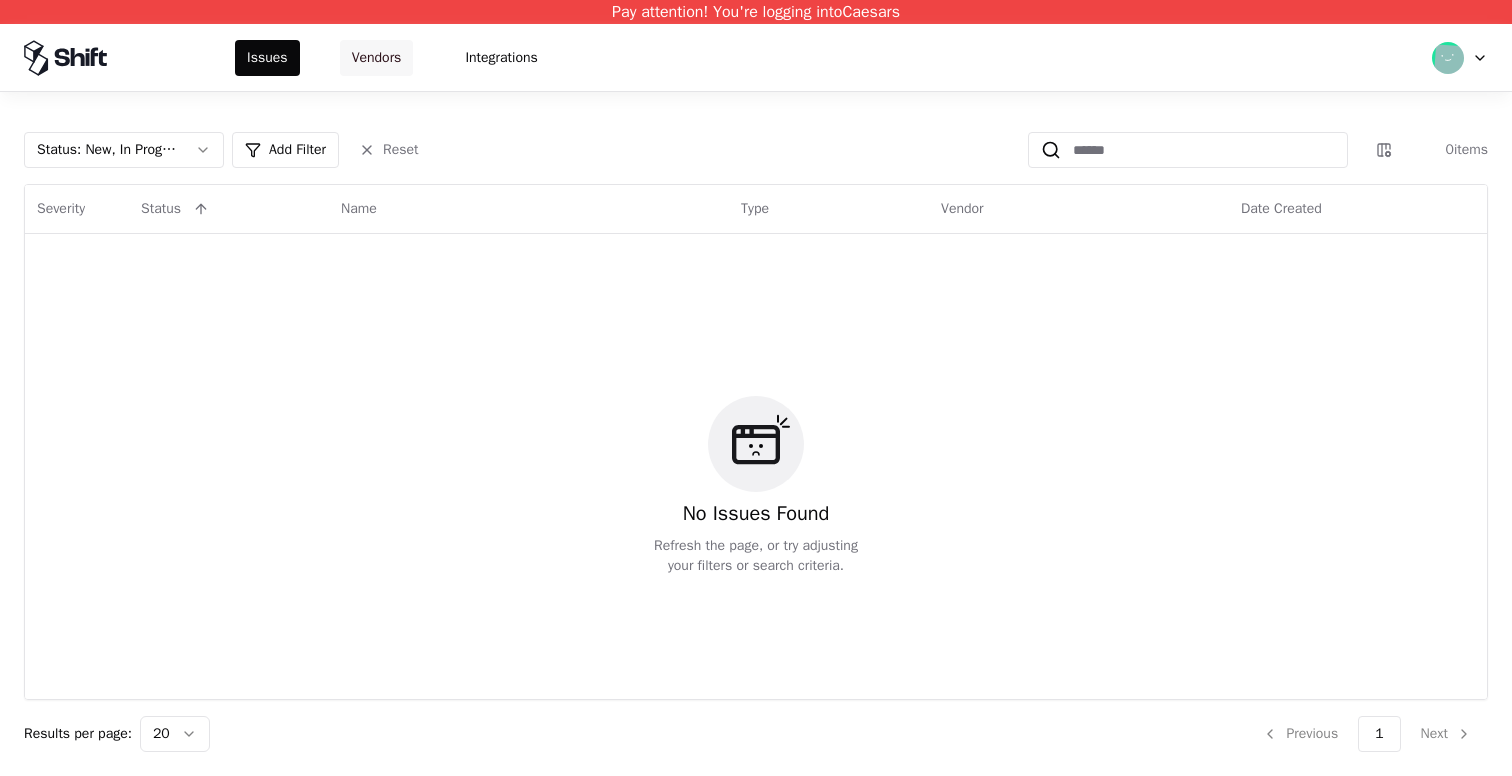 click on "Vendors" at bounding box center [377, 58] 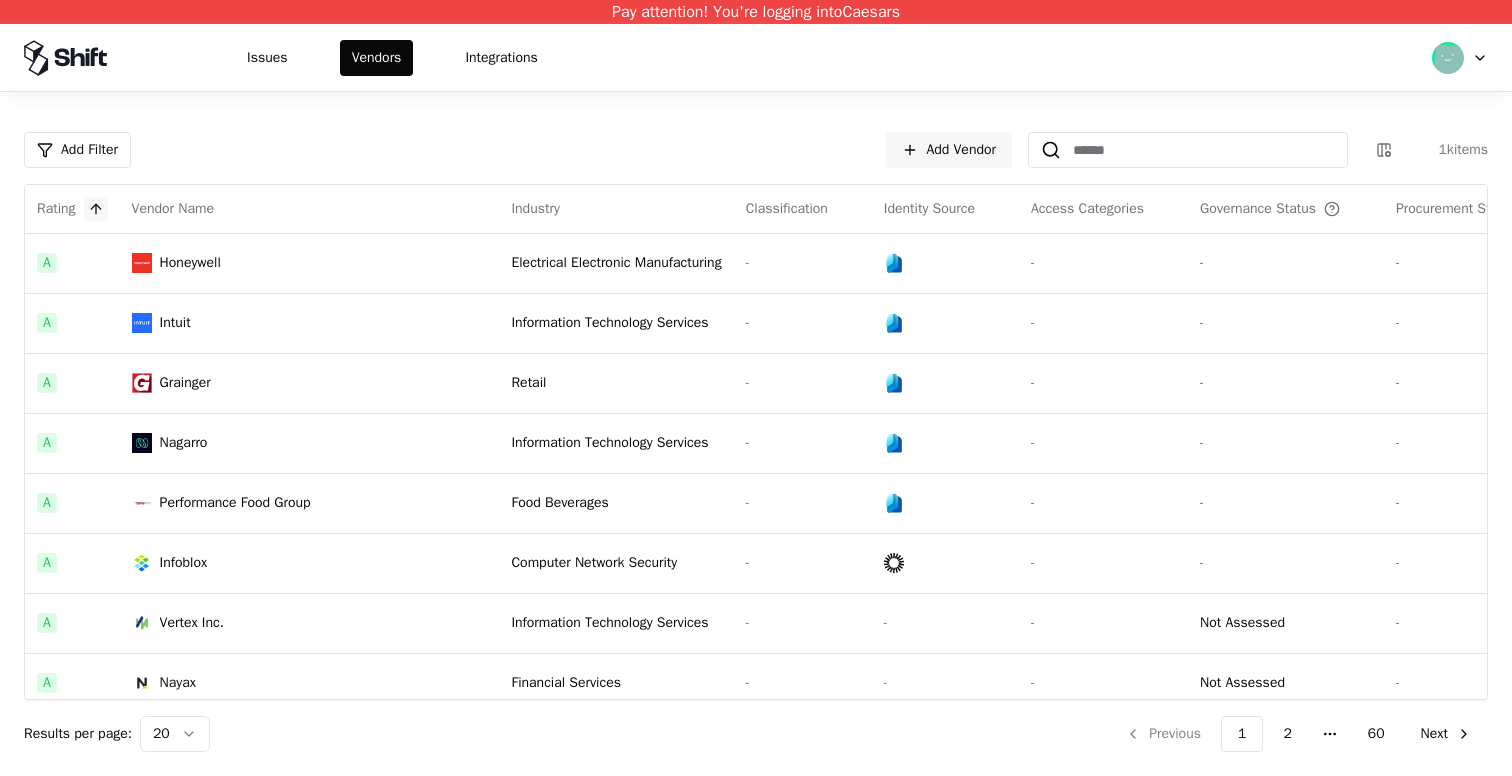 click at bounding box center [96, 209] 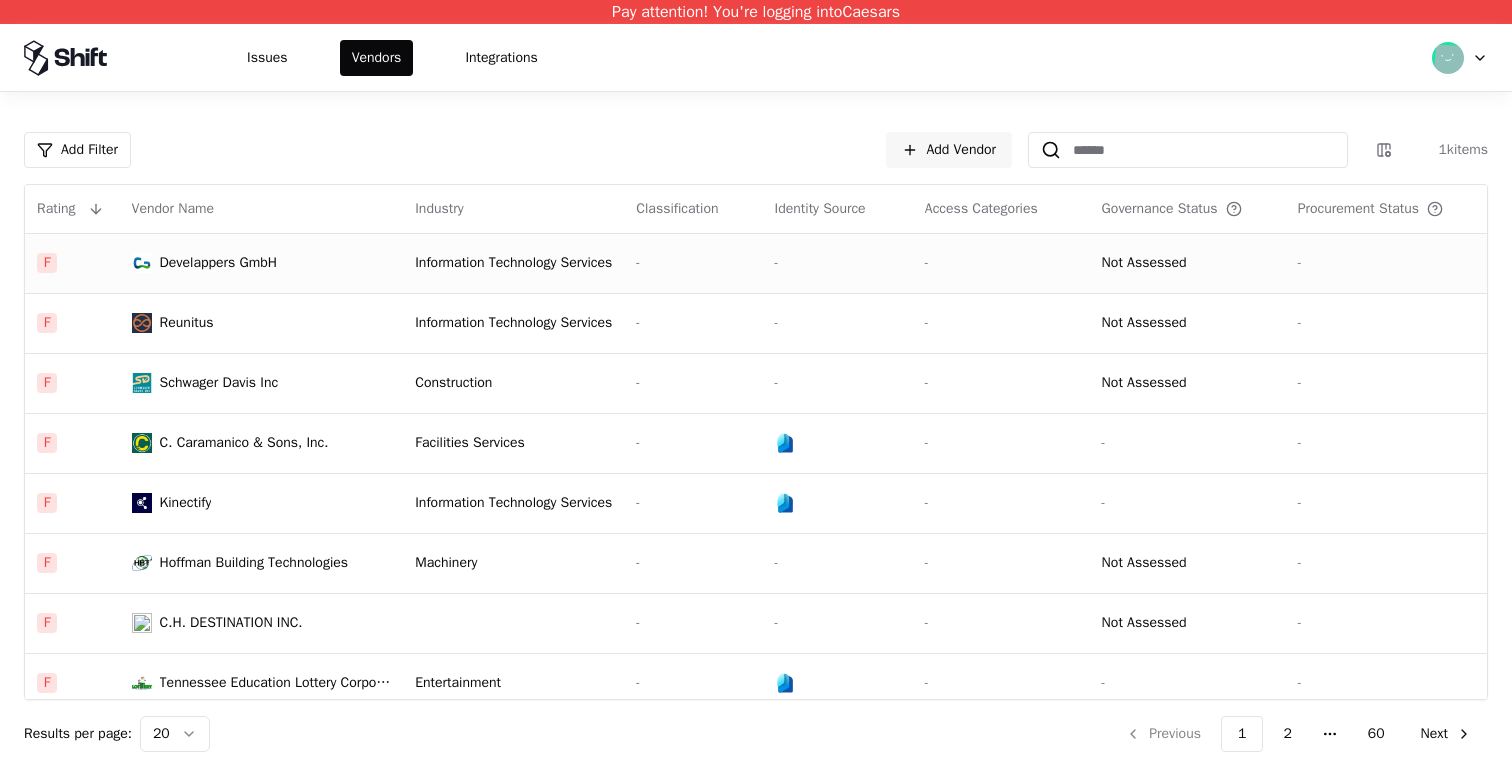 click on "Information Technology Services" at bounding box center [513, 263] 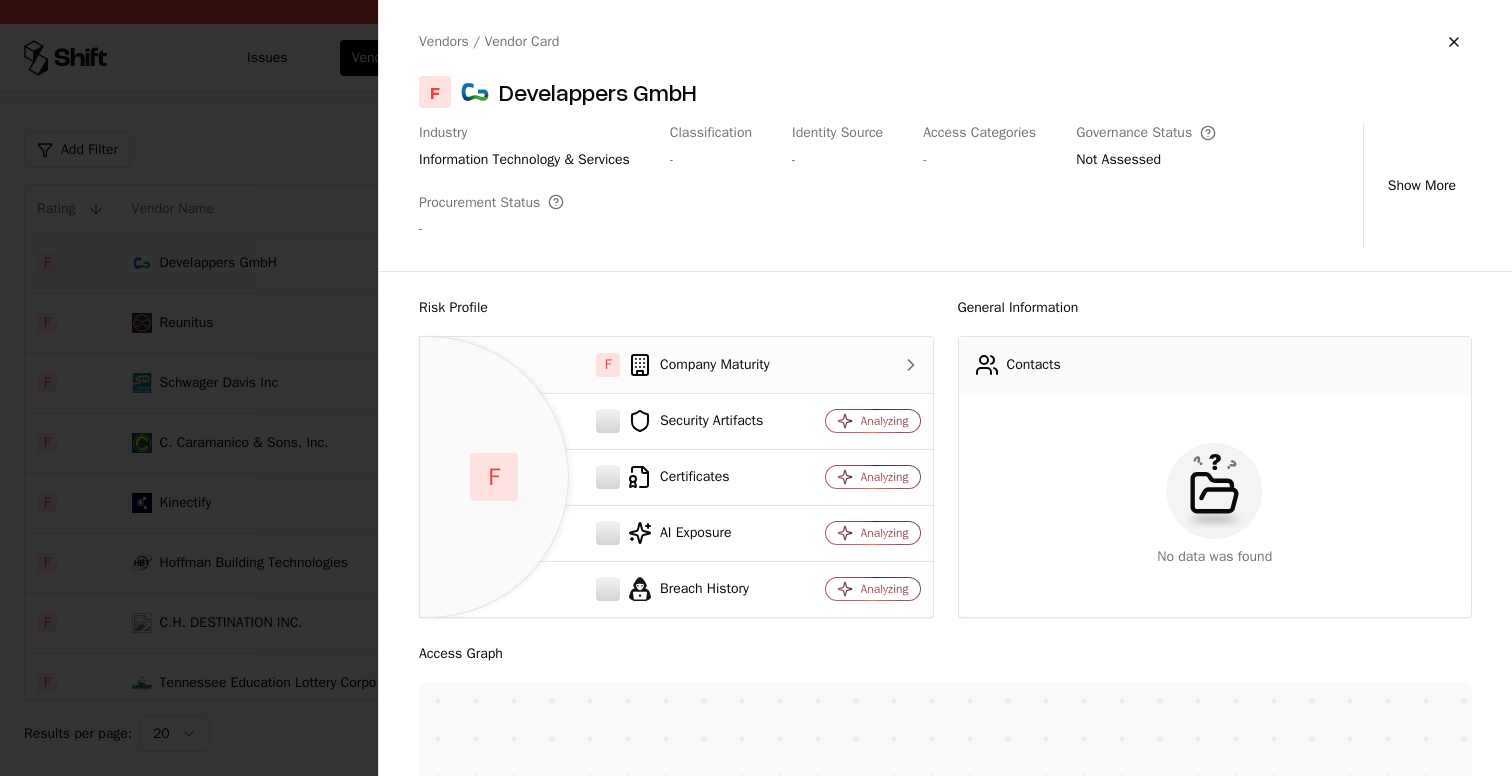 click at bounding box center (869, 365) 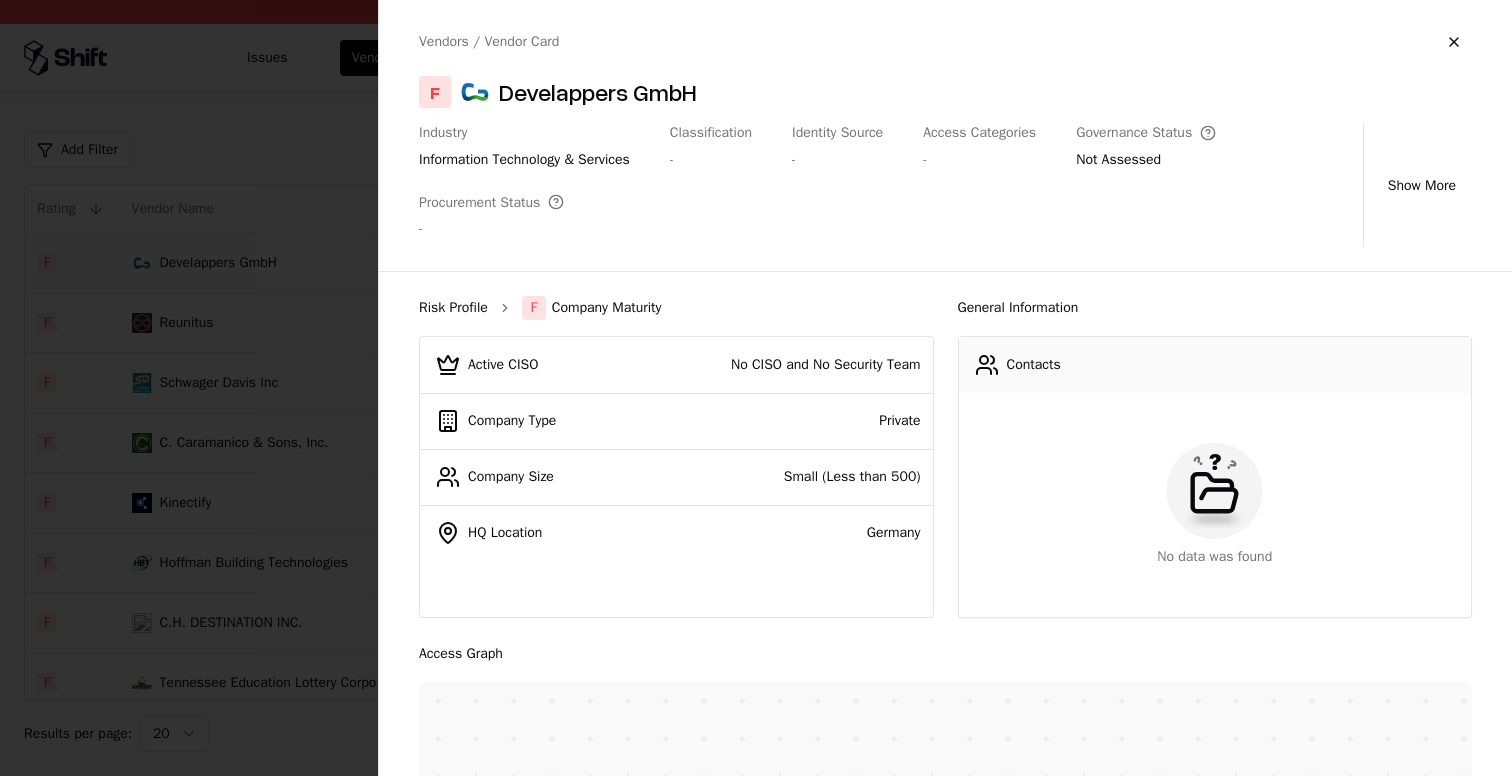 click on "Risk Profile" at bounding box center (453, 308) 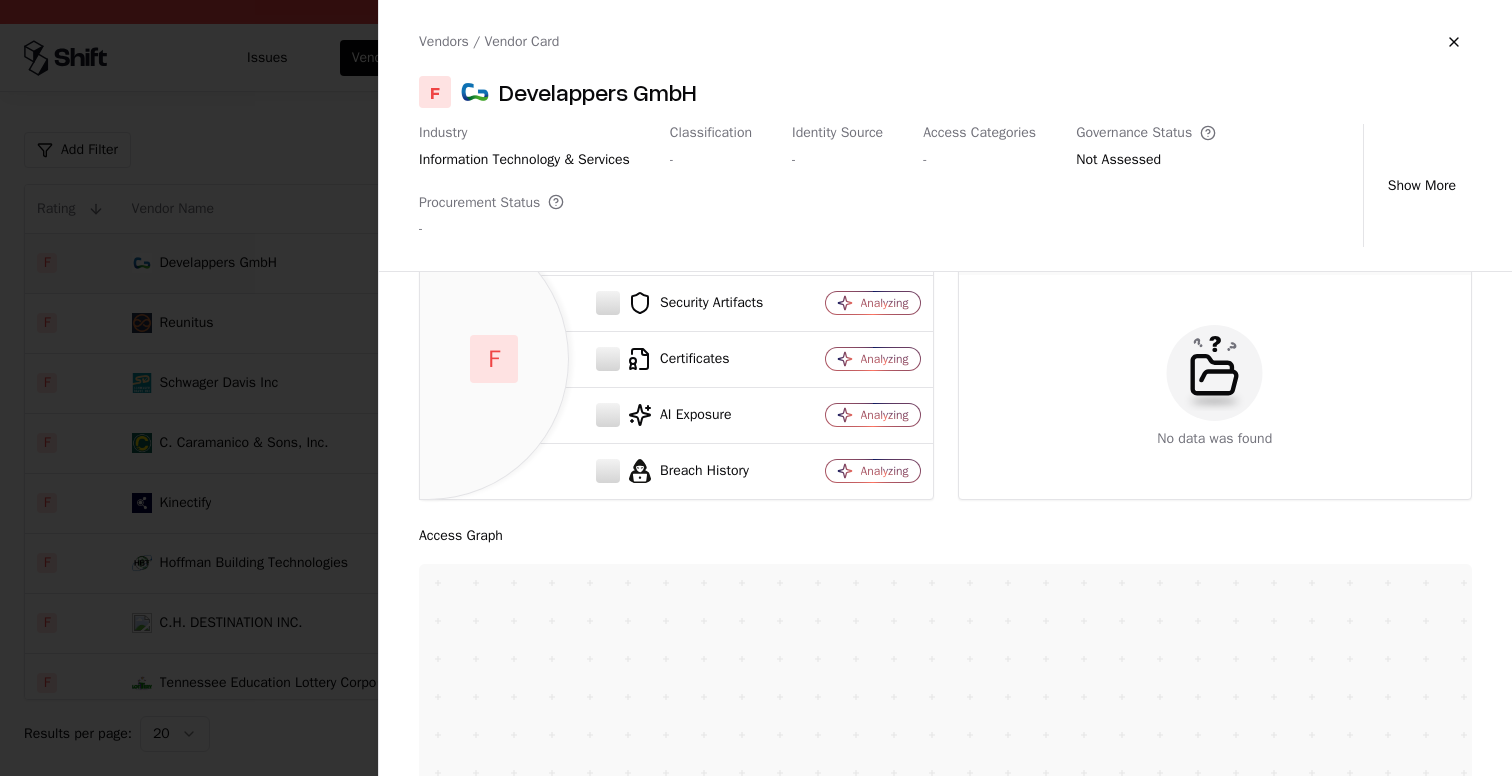 scroll, scrollTop: 0, scrollLeft: 0, axis: both 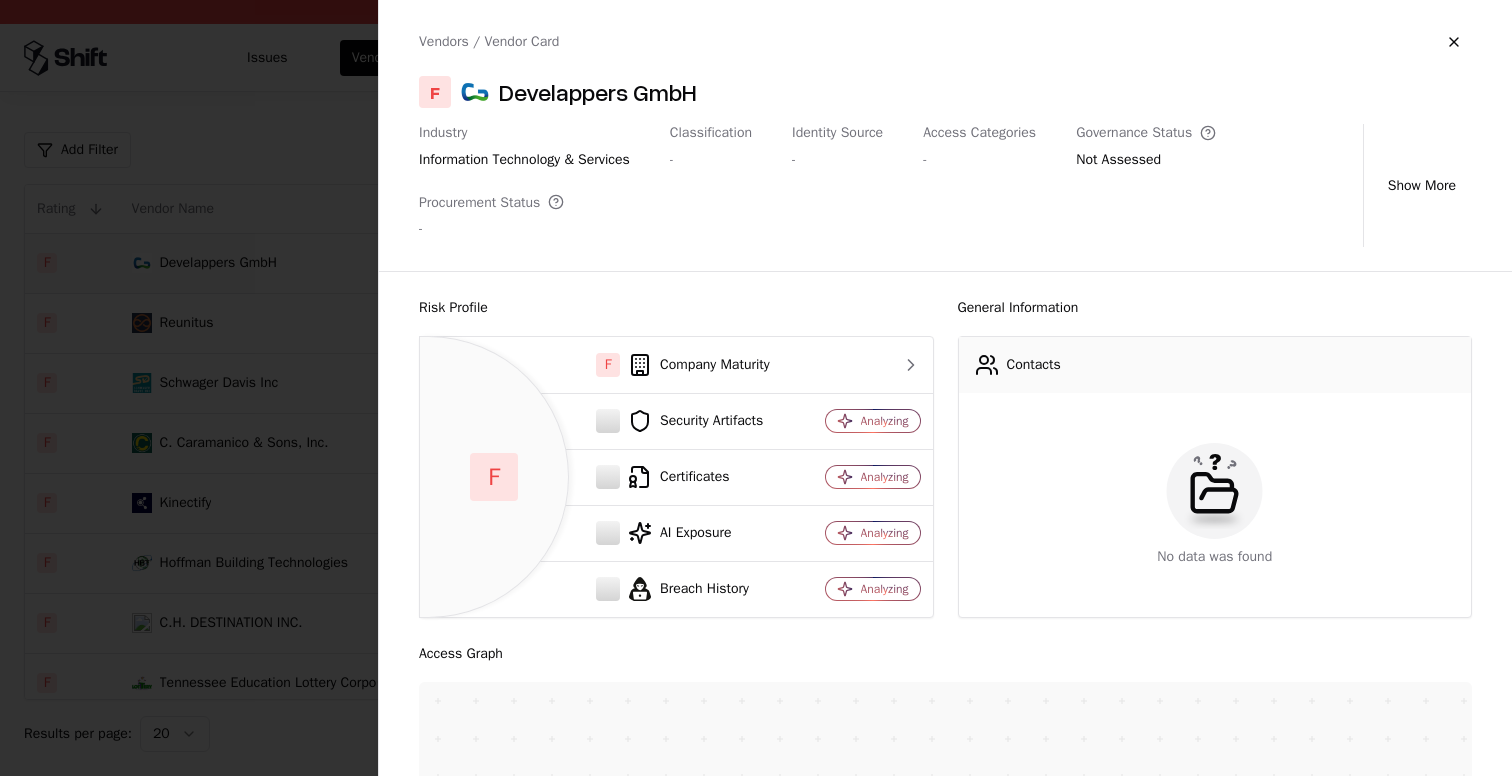 click at bounding box center (756, 388) 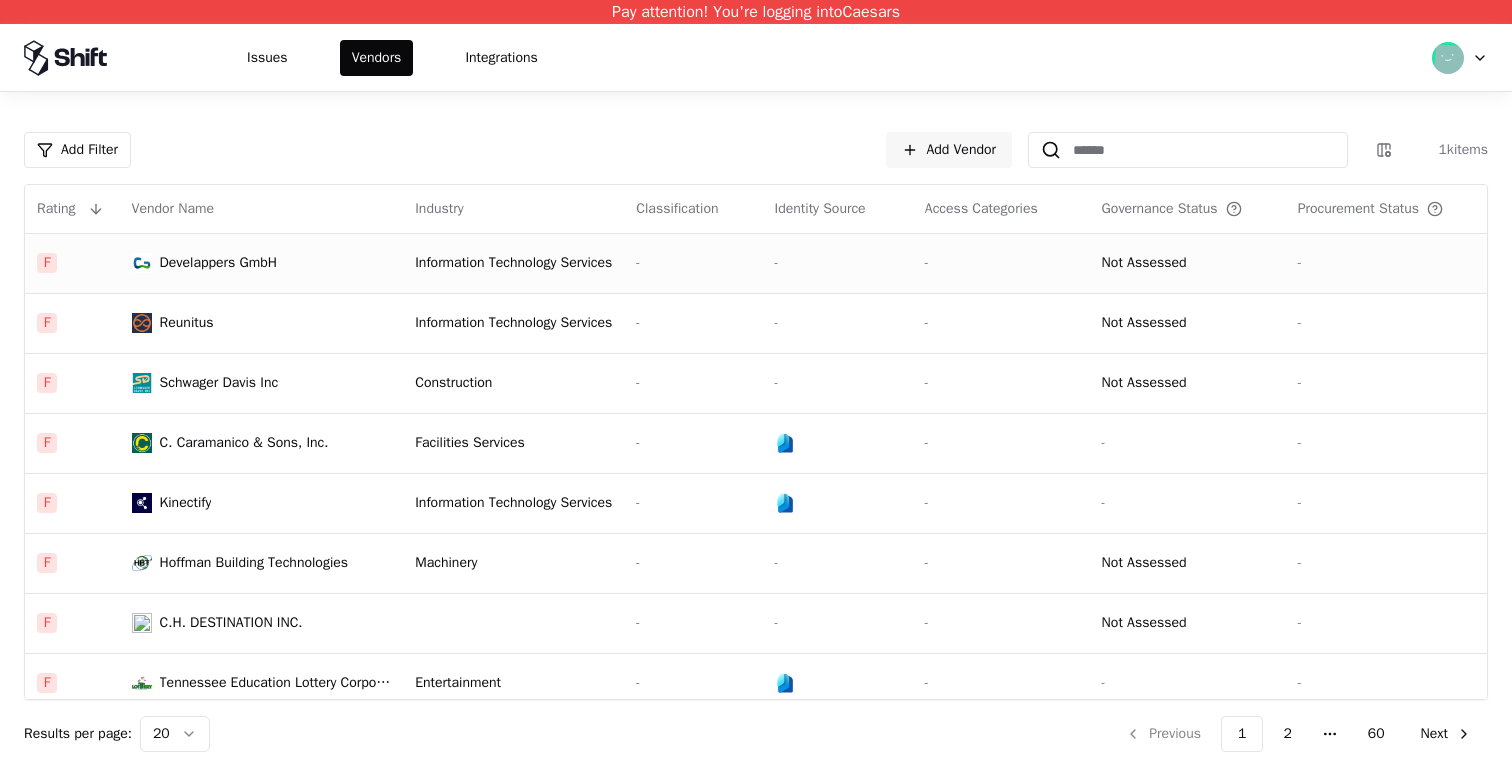 click on "Information Technology Services" at bounding box center (513, 263) 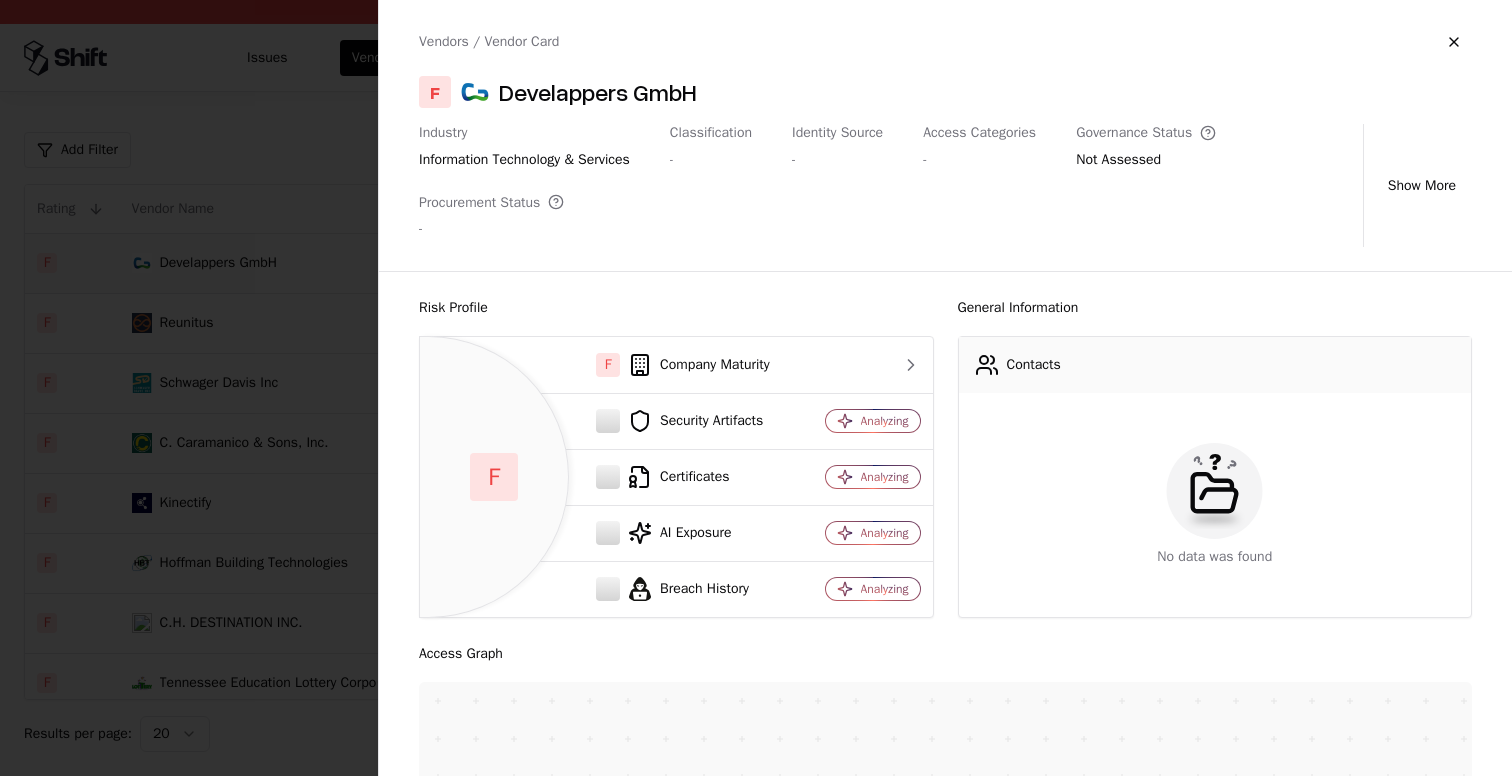 click at bounding box center (756, 388) 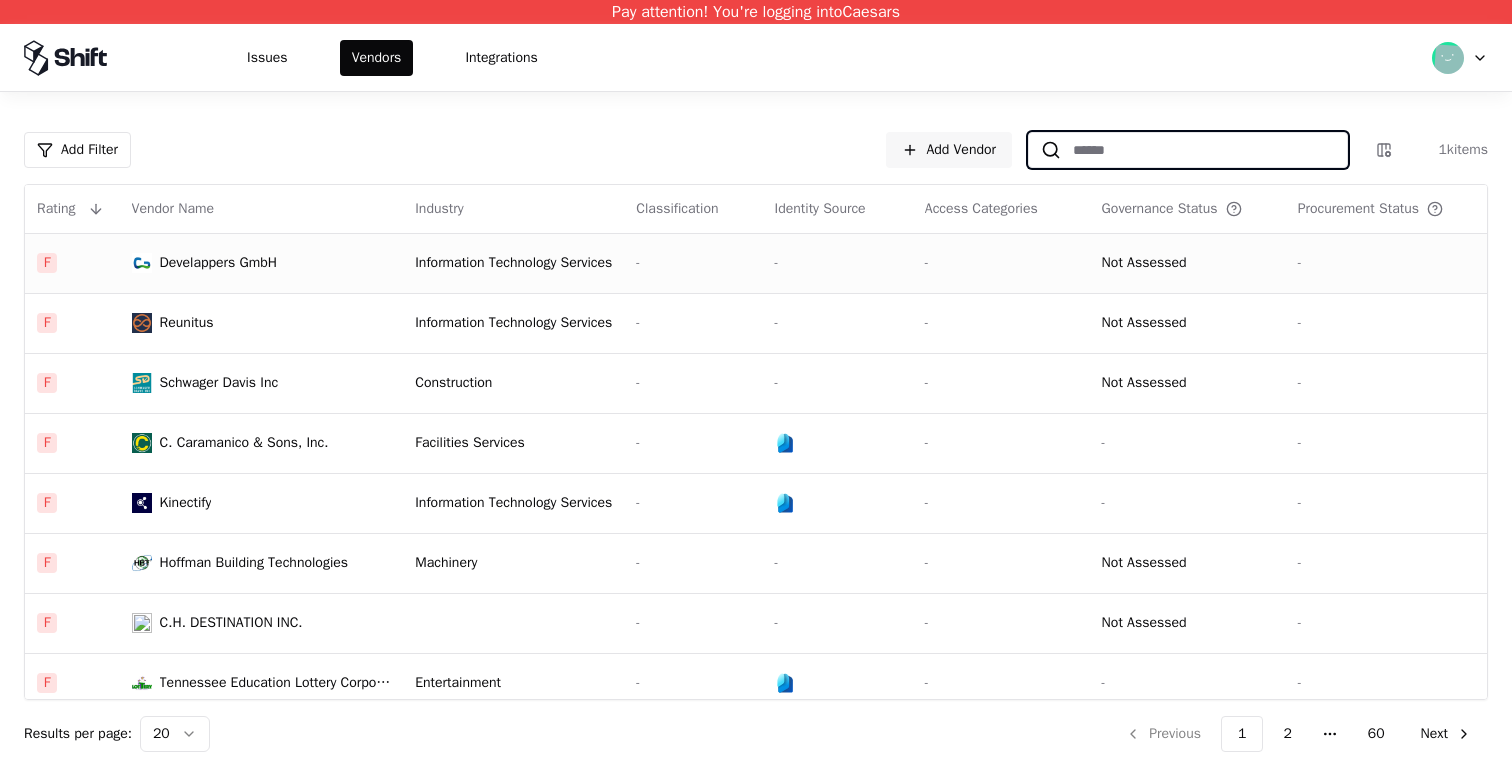 click at bounding box center (1204, 150) 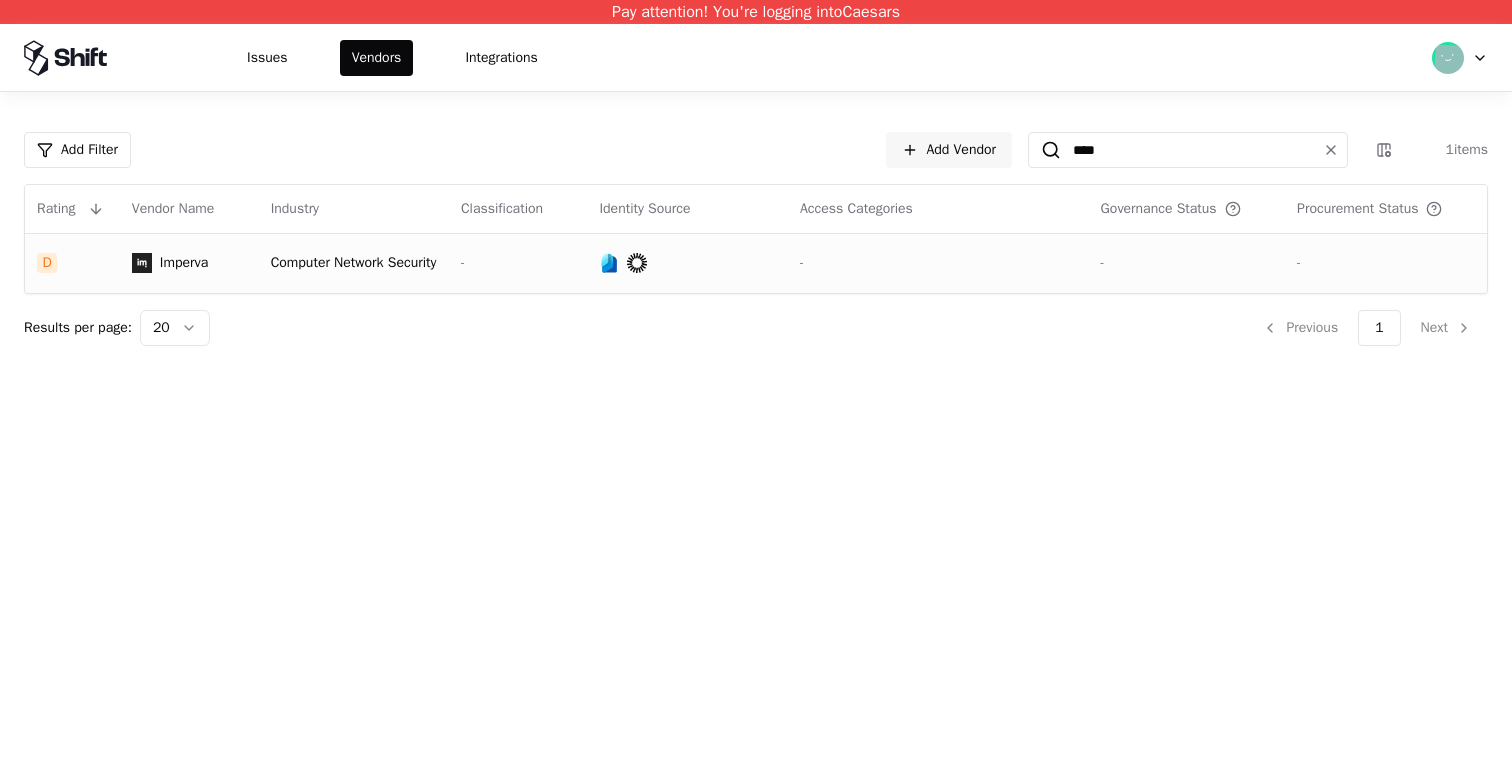 click on "-" at bounding box center [938, 263] 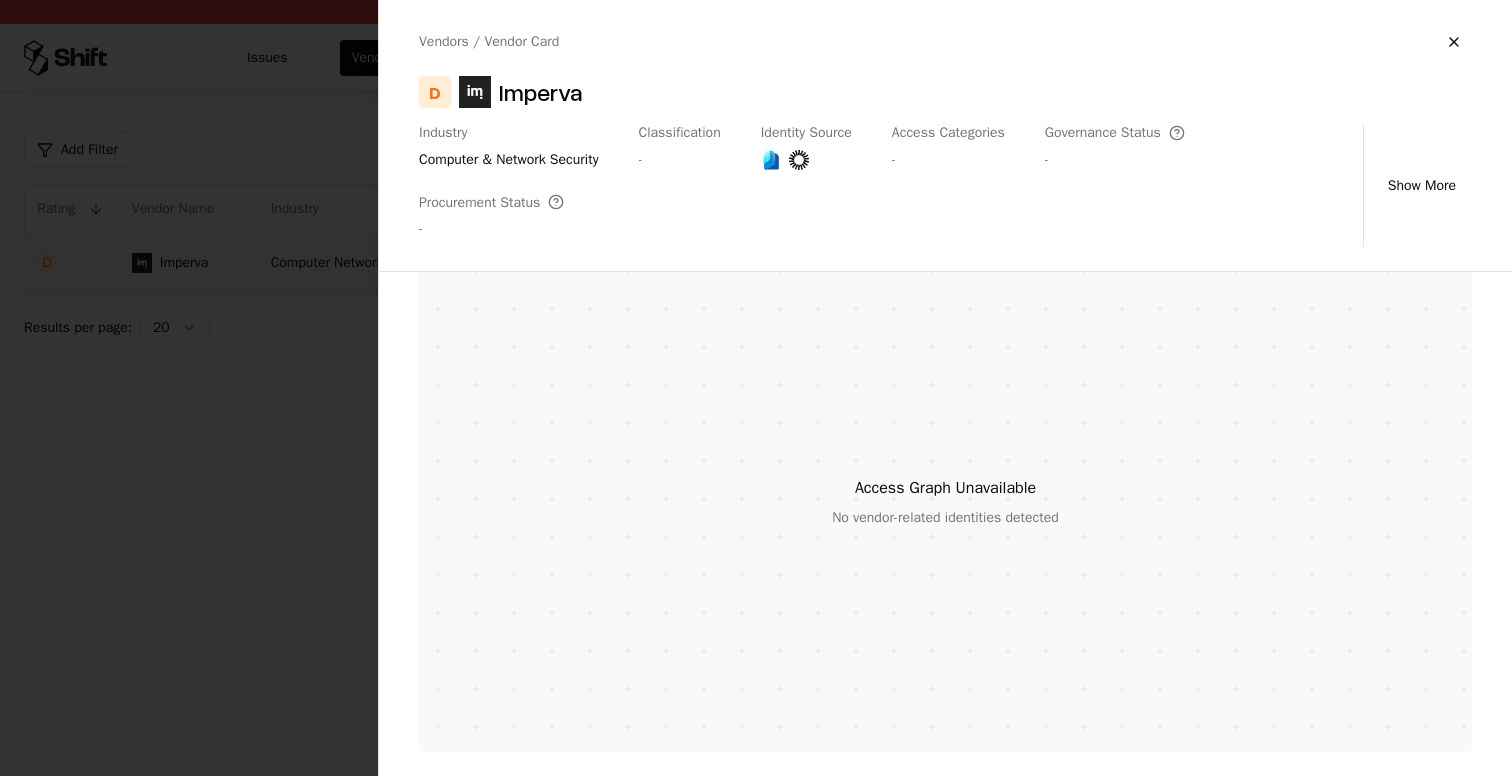 scroll, scrollTop: 0, scrollLeft: 0, axis: both 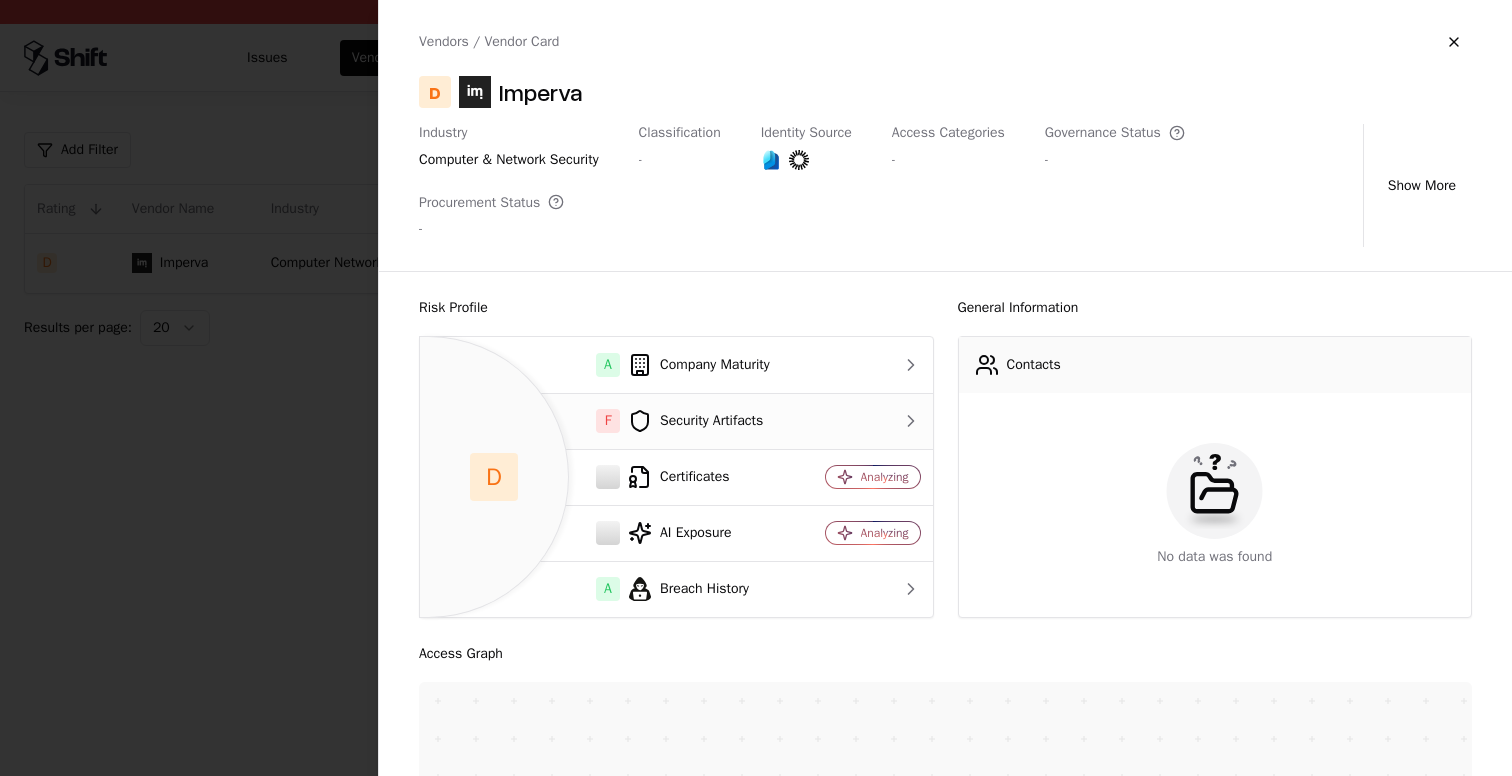 click on "F Security Artifacts" at bounding box center [613, 421] 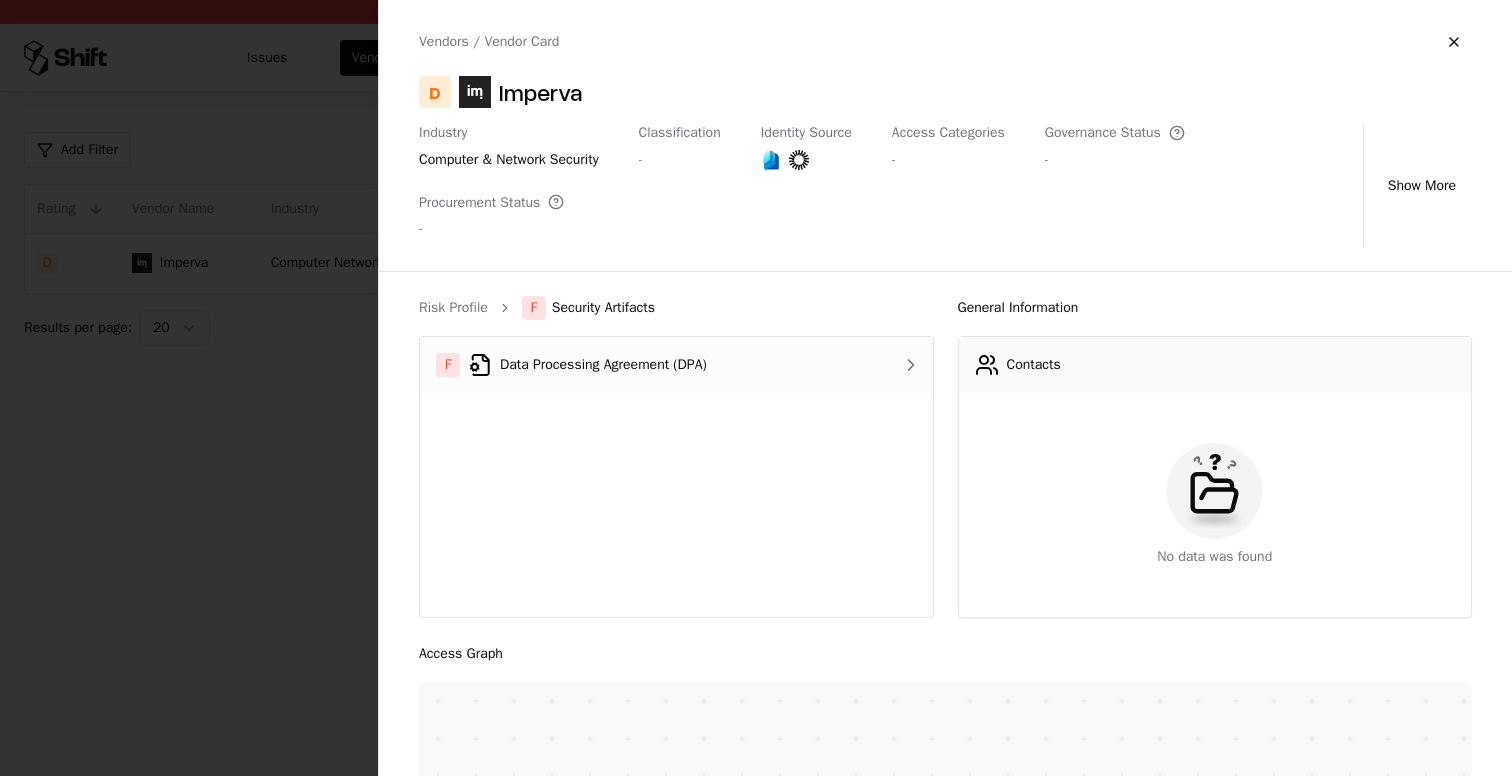 click on "F Data Processing Agreement (DPA)" at bounding box center (643, 365) 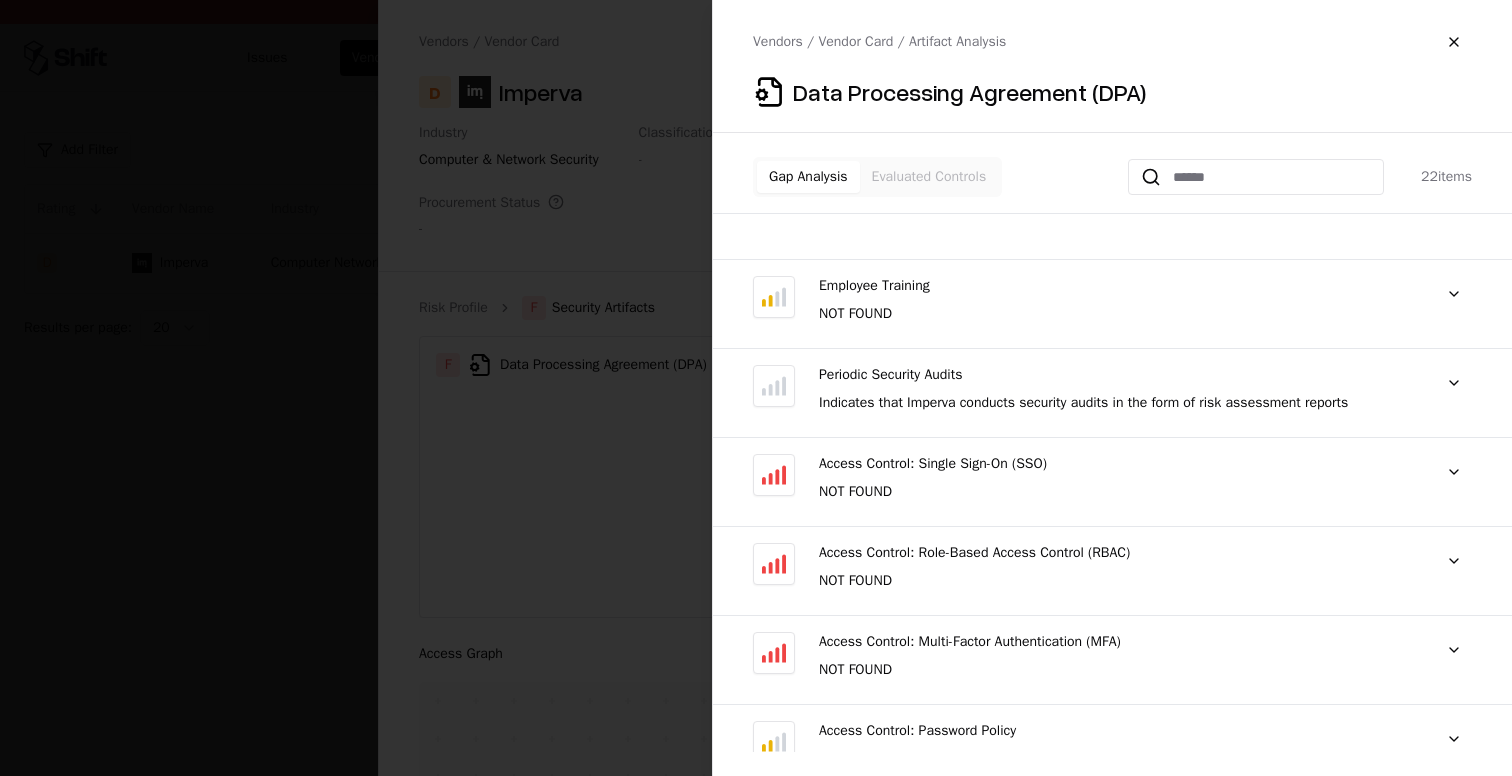 scroll, scrollTop: 1480, scrollLeft: 0, axis: vertical 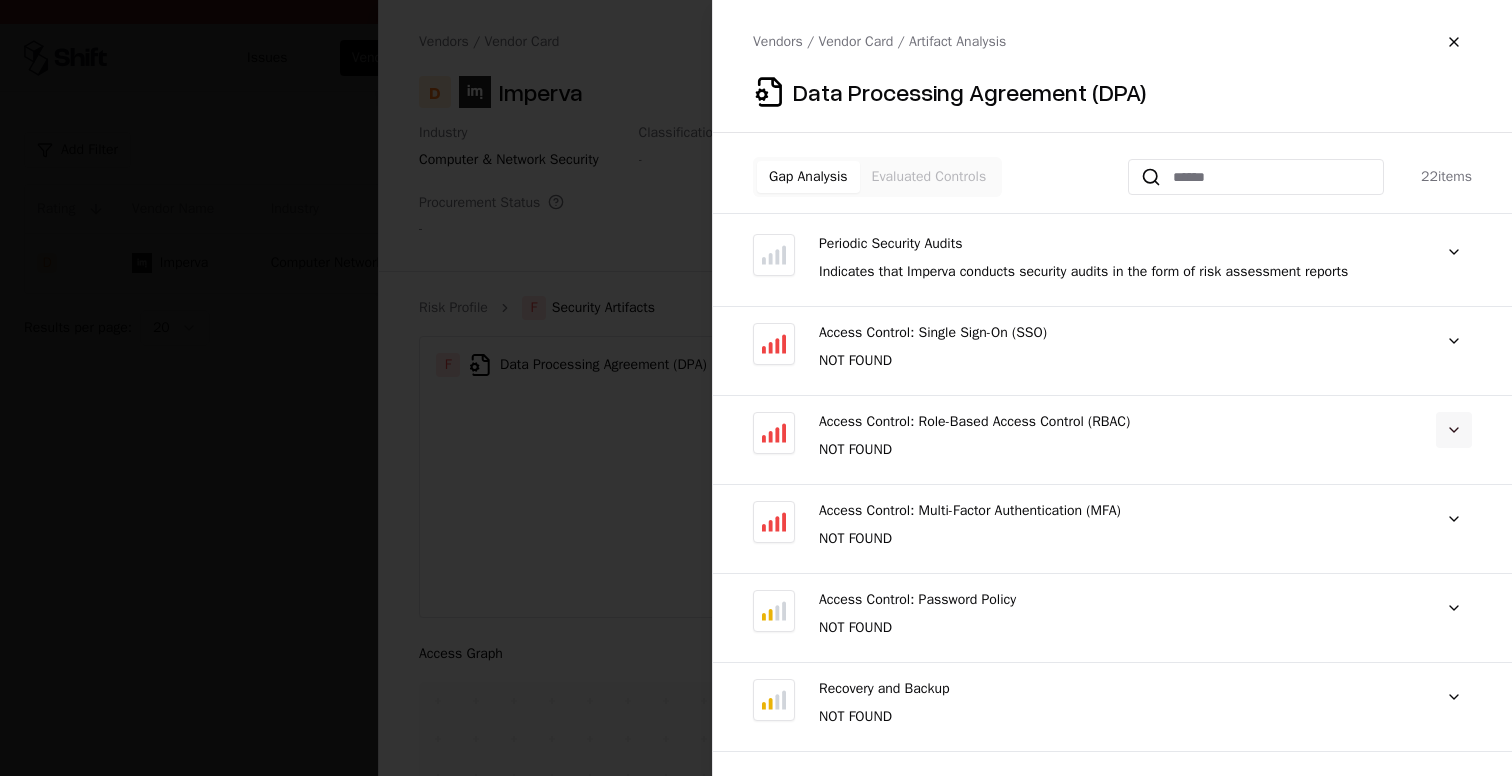 click at bounding box center [1454, 430] 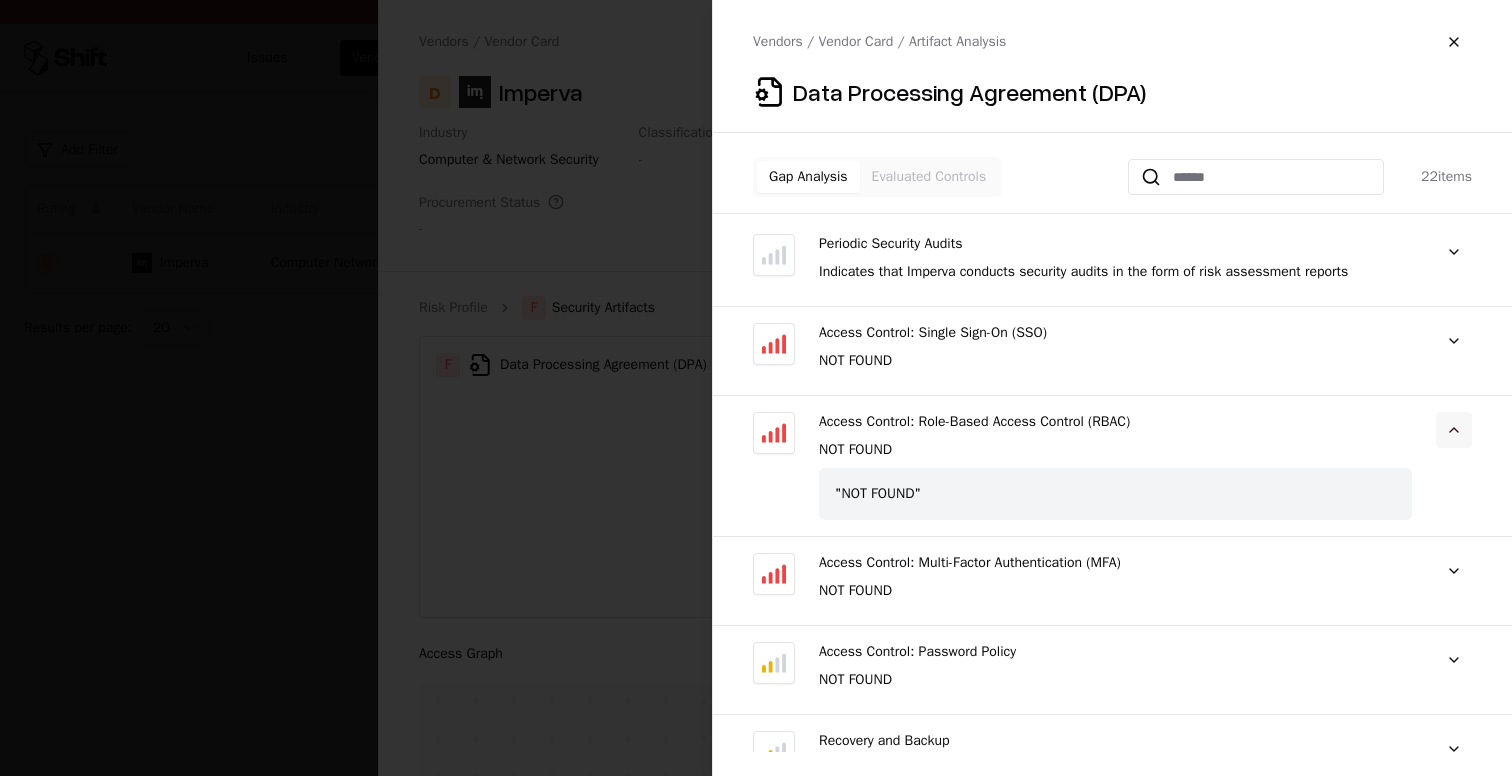 click at bounding box center (1454, 430) 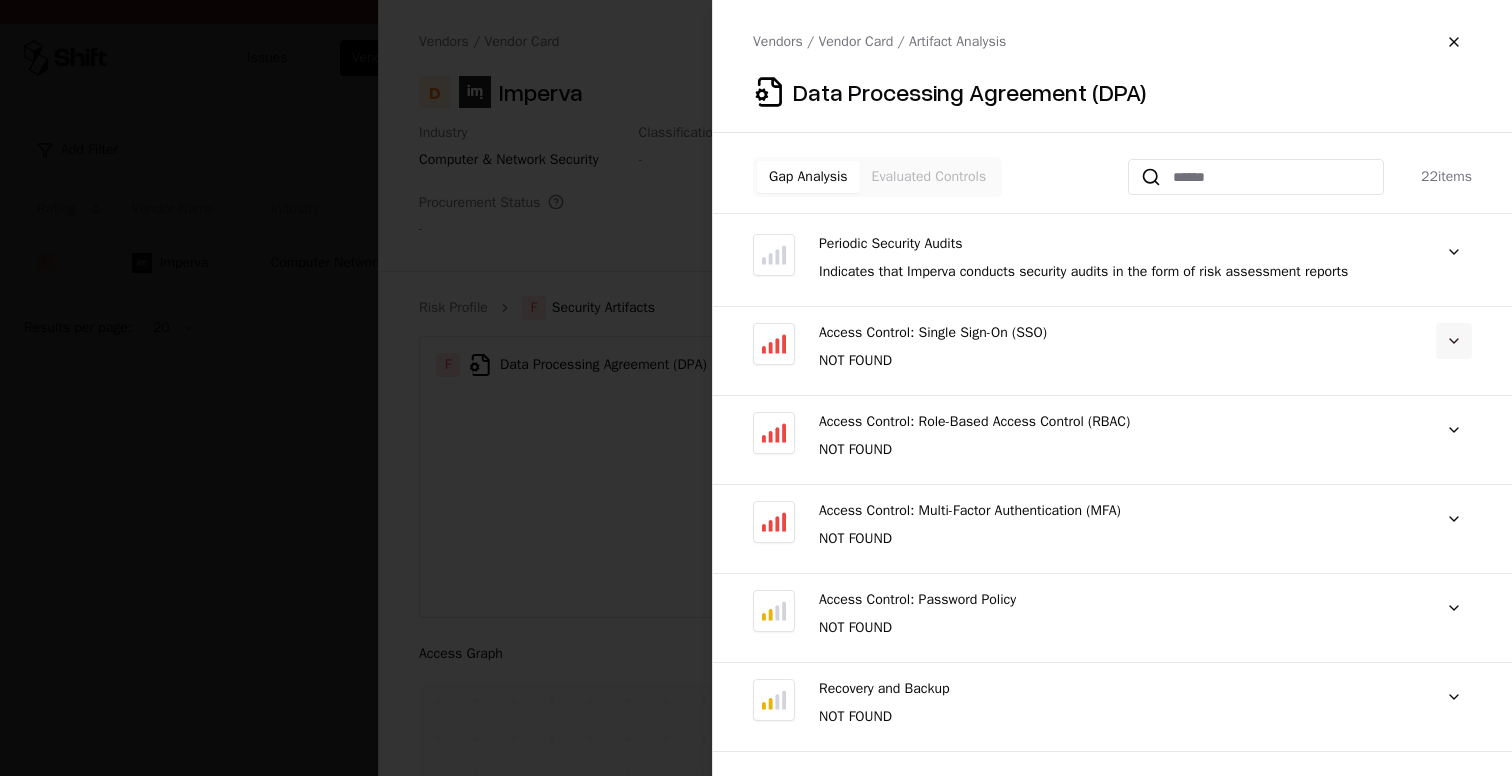 click at bounding box center [1454, 341] 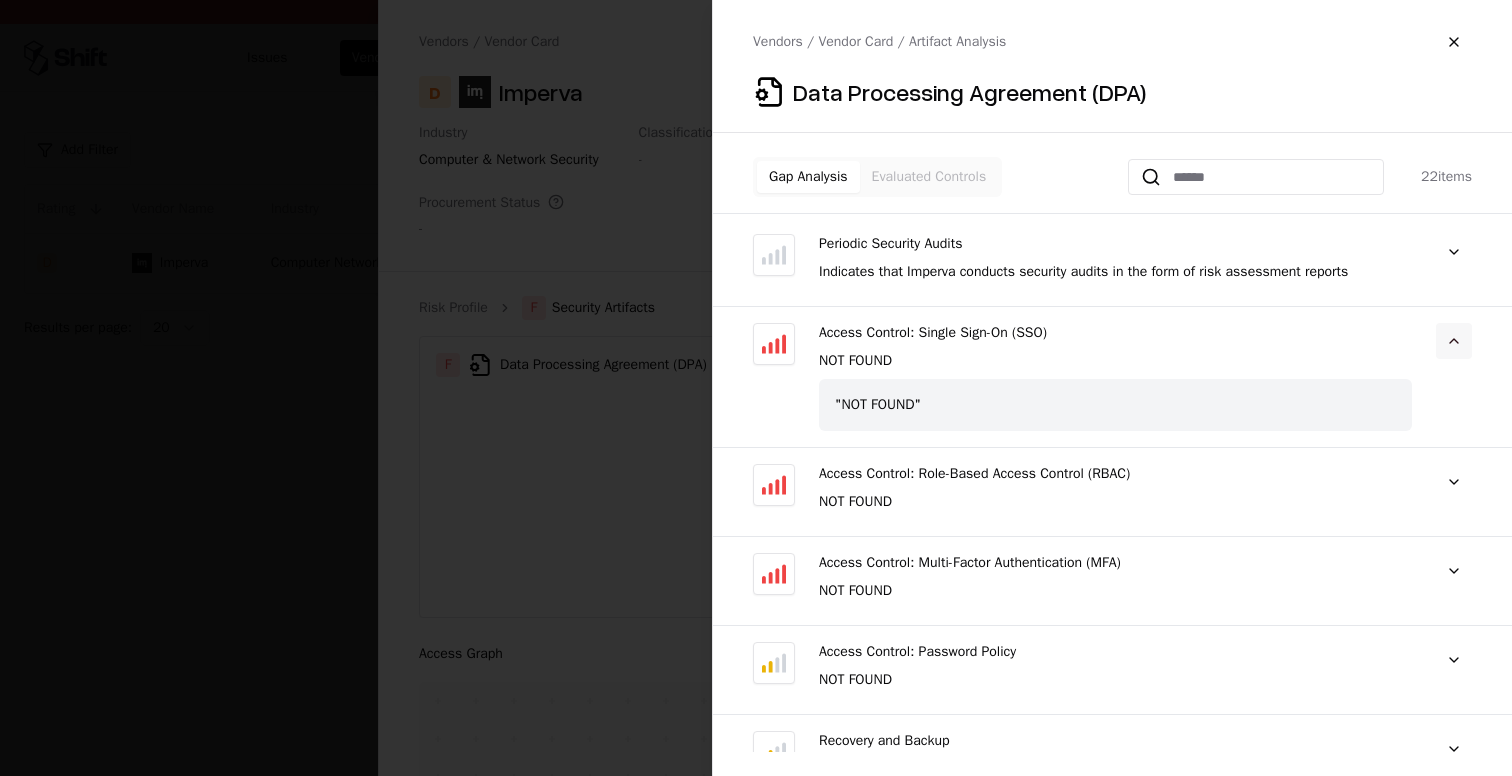 click at bounding box center [1454, 341] 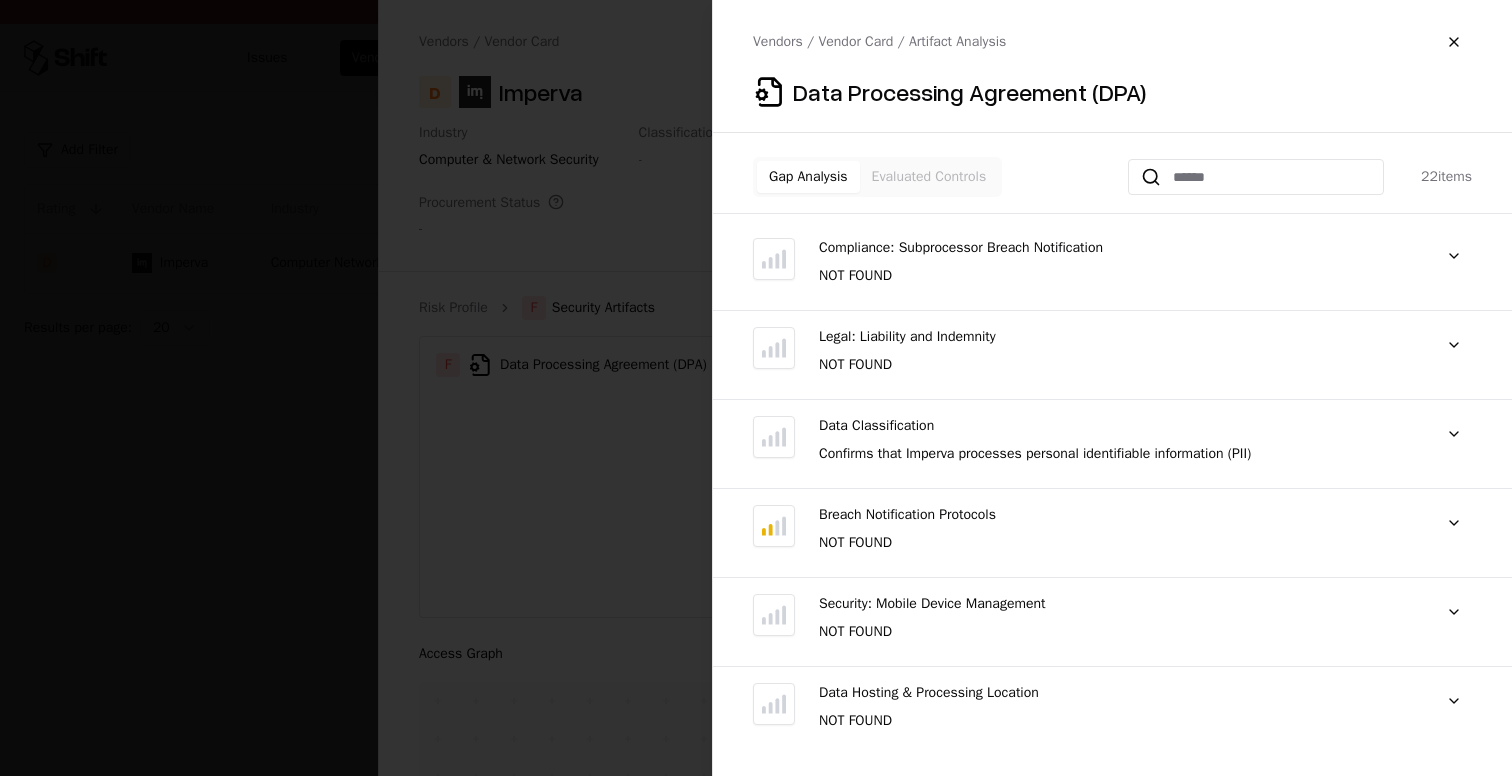 scroll, scrollTop: 0, scrollLeft: 0, axis: both 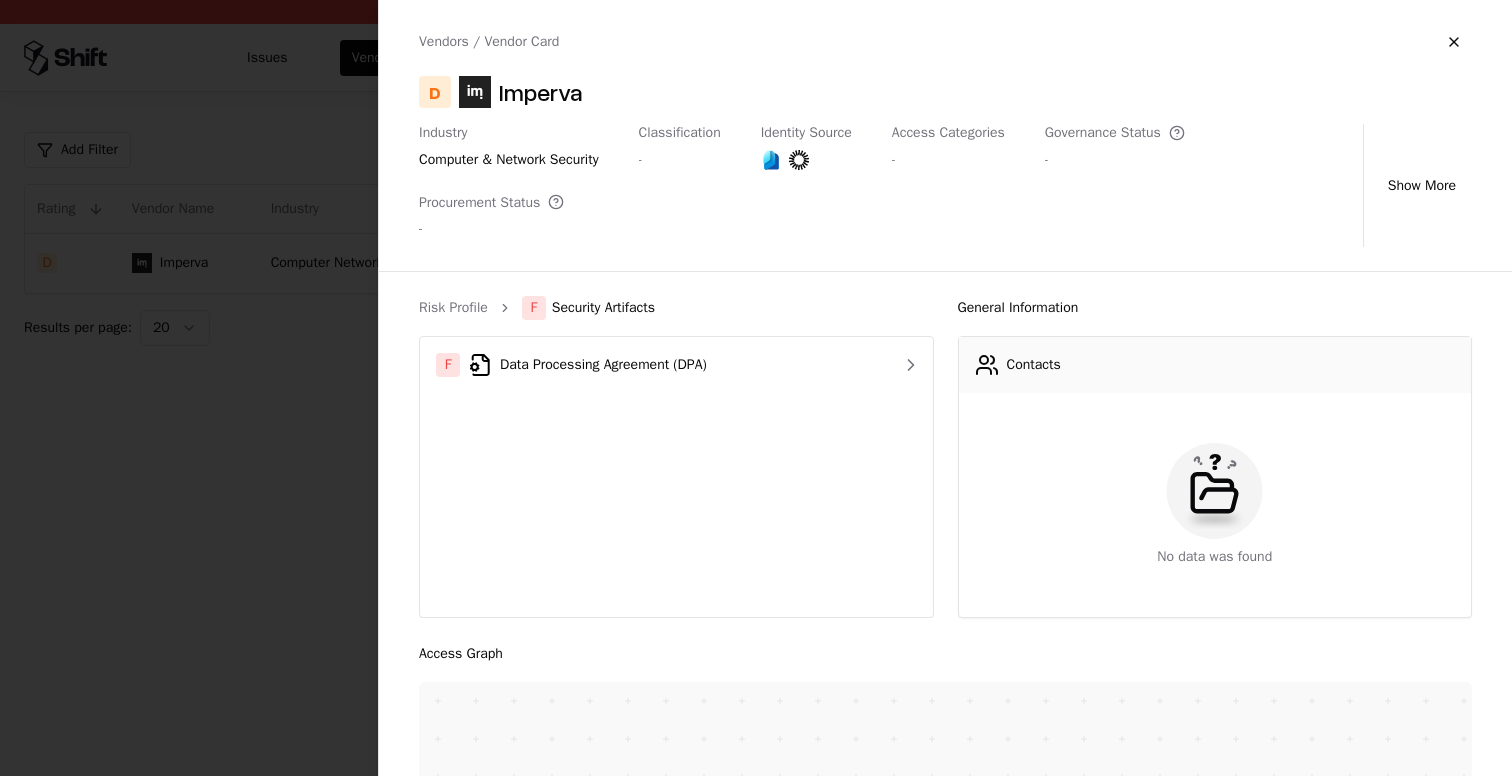 click at bounding box center (756, 388) 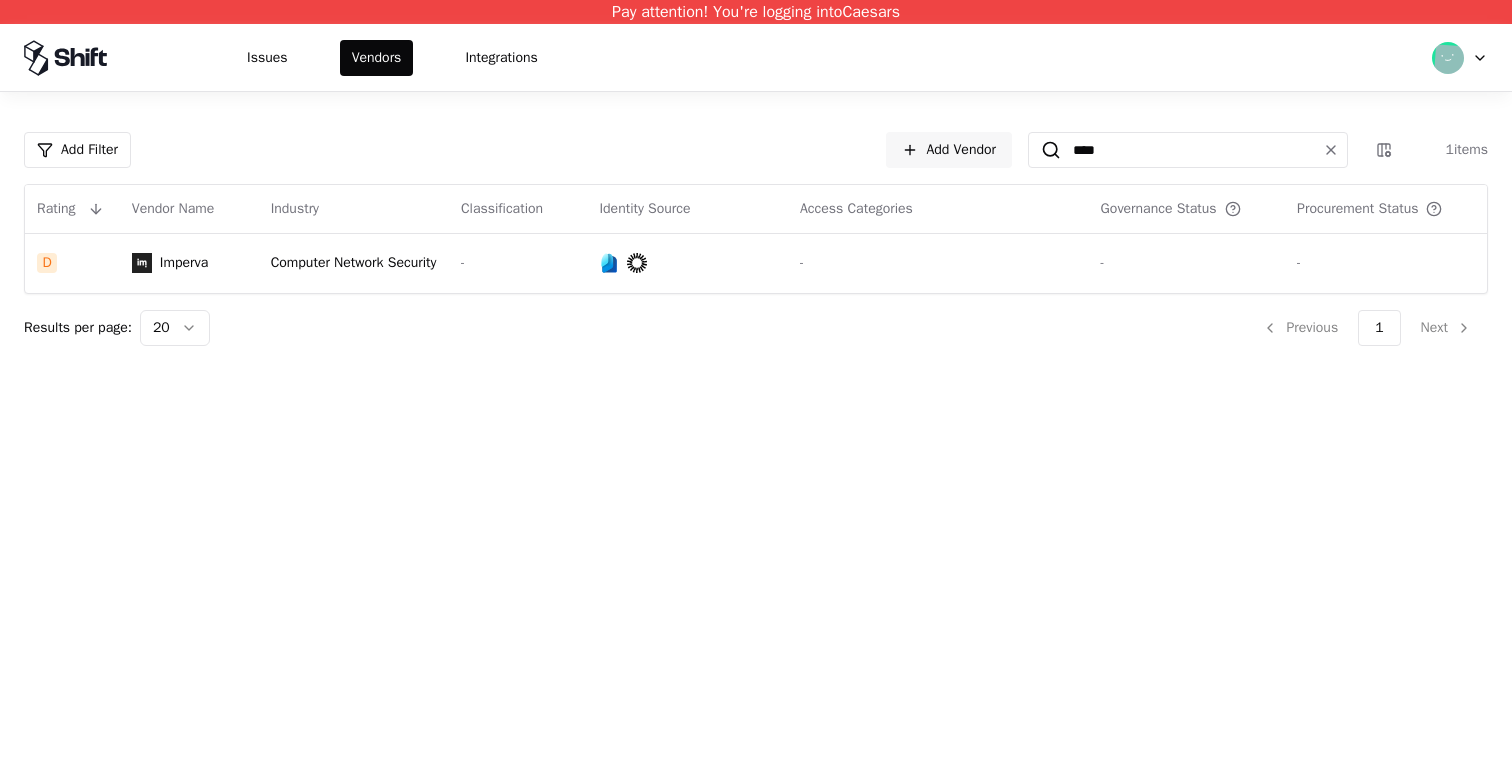 click on "Add Filter  Add Vendor ****   1  items Rating Vendor Name Industry Classification Identity Source Access Categories Governance Status Procurement Status D Imperva Computer Network Security - - - - Results per page: 20 Previous 1 Next" at bounding box center (756, 239) 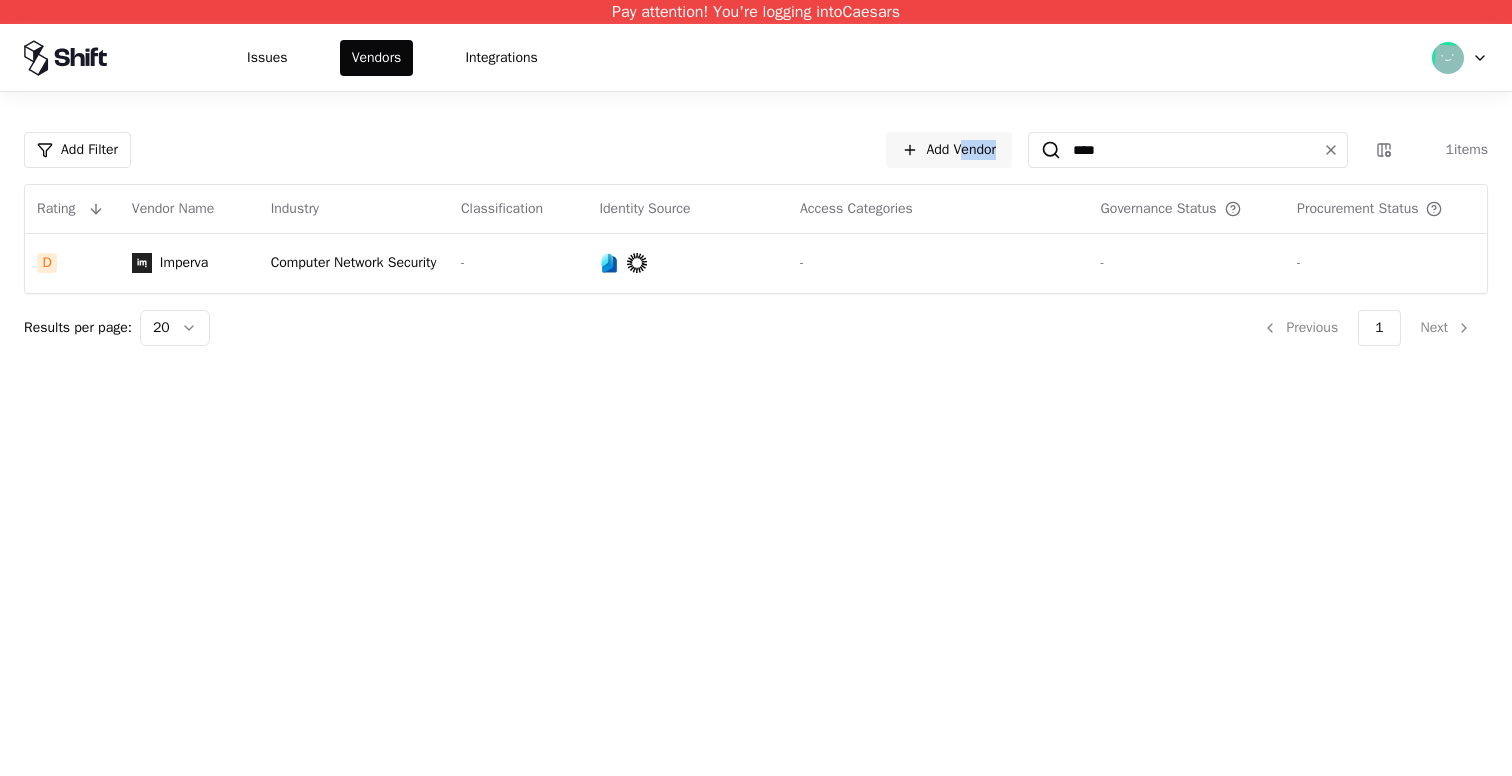 click on "Add Filter  Add Vendor ****   1  items Rating Vendor Name Industry Classification Identity Source Access Categories Governance Status Procurement Status D Imperva Computer Network Security - - - - Results per page: 20 Previous 1 Next" at bounding box center [756, 239] 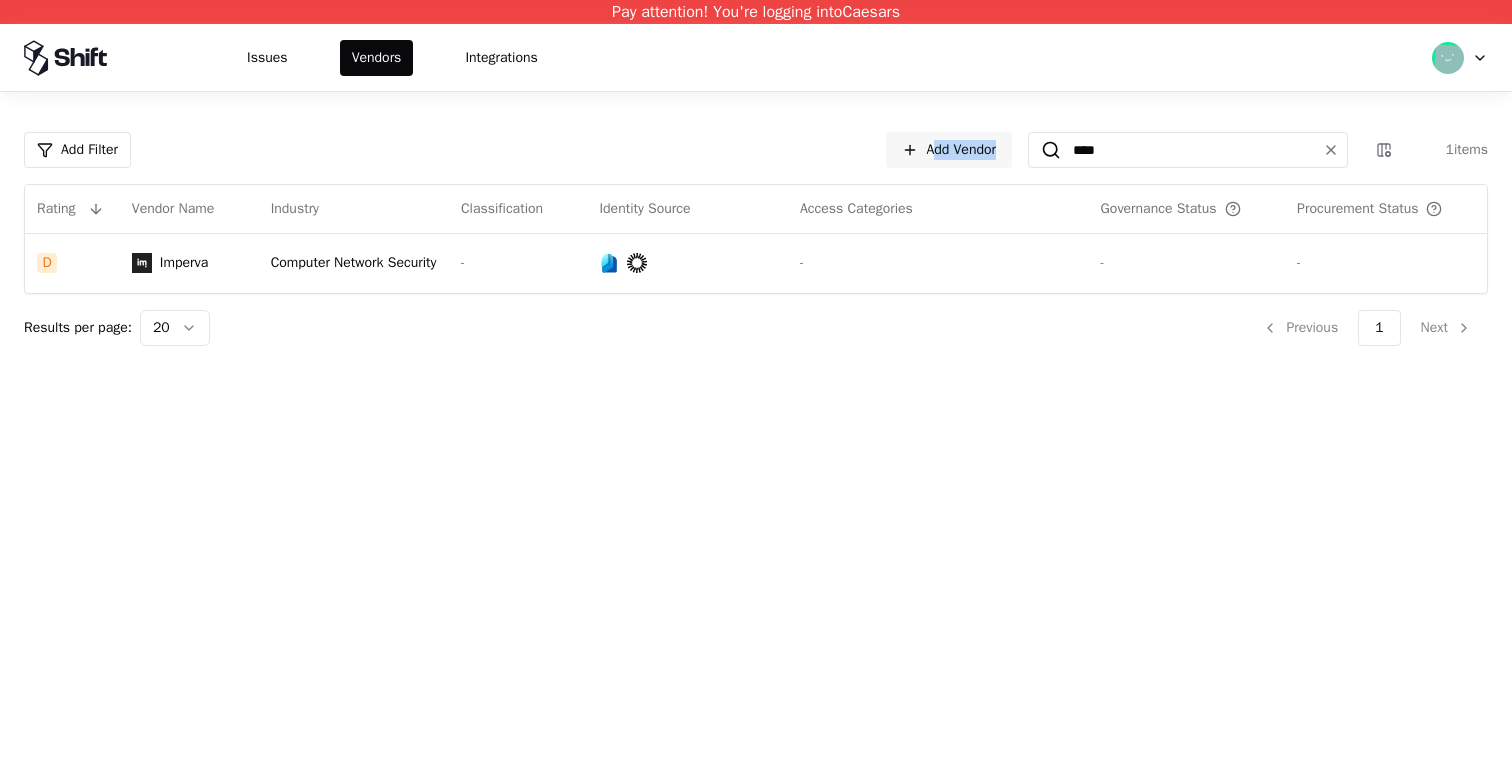 click on "Add Filter  Add Vendor ****   1  items Rating Vendor Name Industry Classification Identity Source Access Categories Governance Status Procurement Status D Imperva Computer Network Security - - - - Results per page: 20 Previous 1 Next" at bounding box center [756, 239] 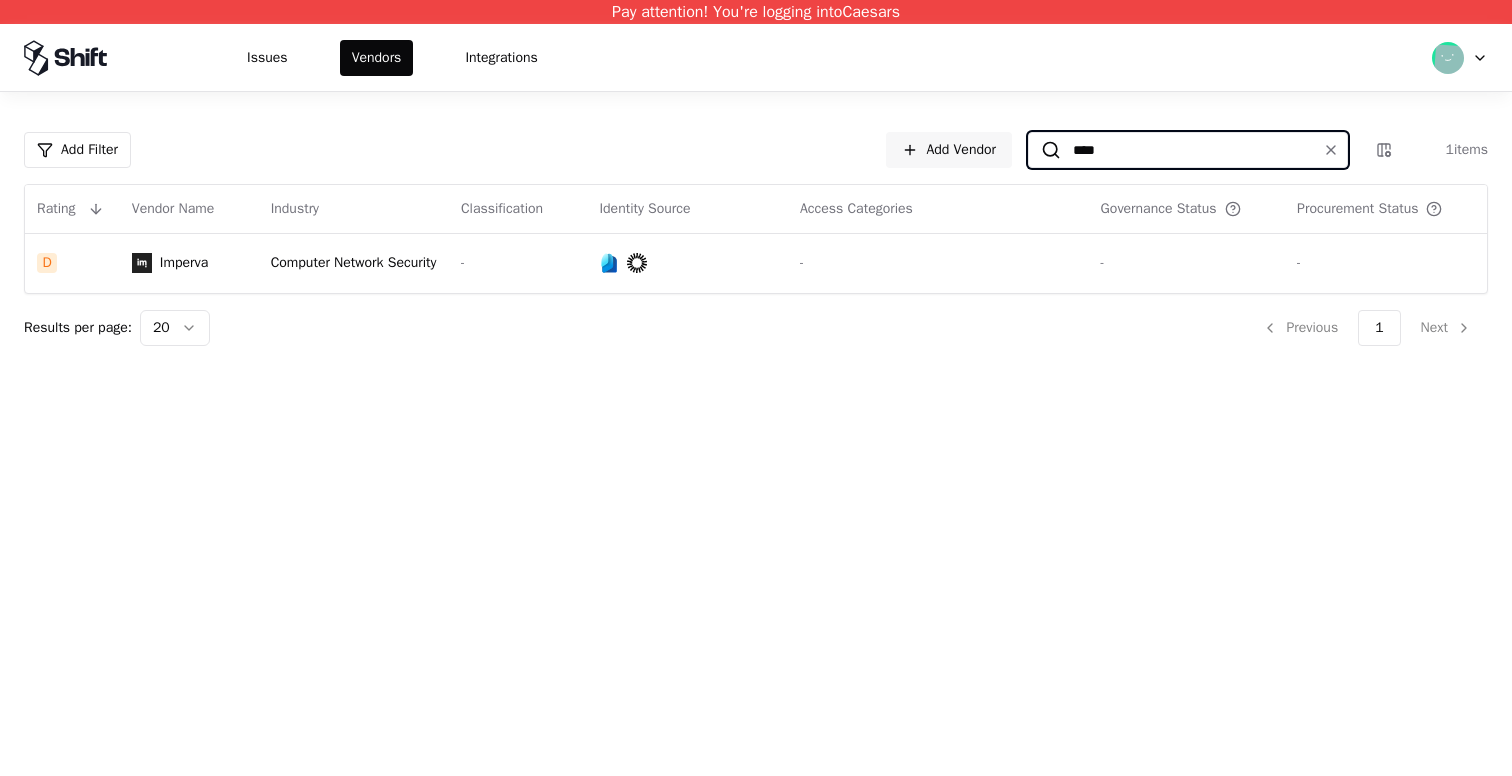 click on "****" at bounding box center (1184, 150) 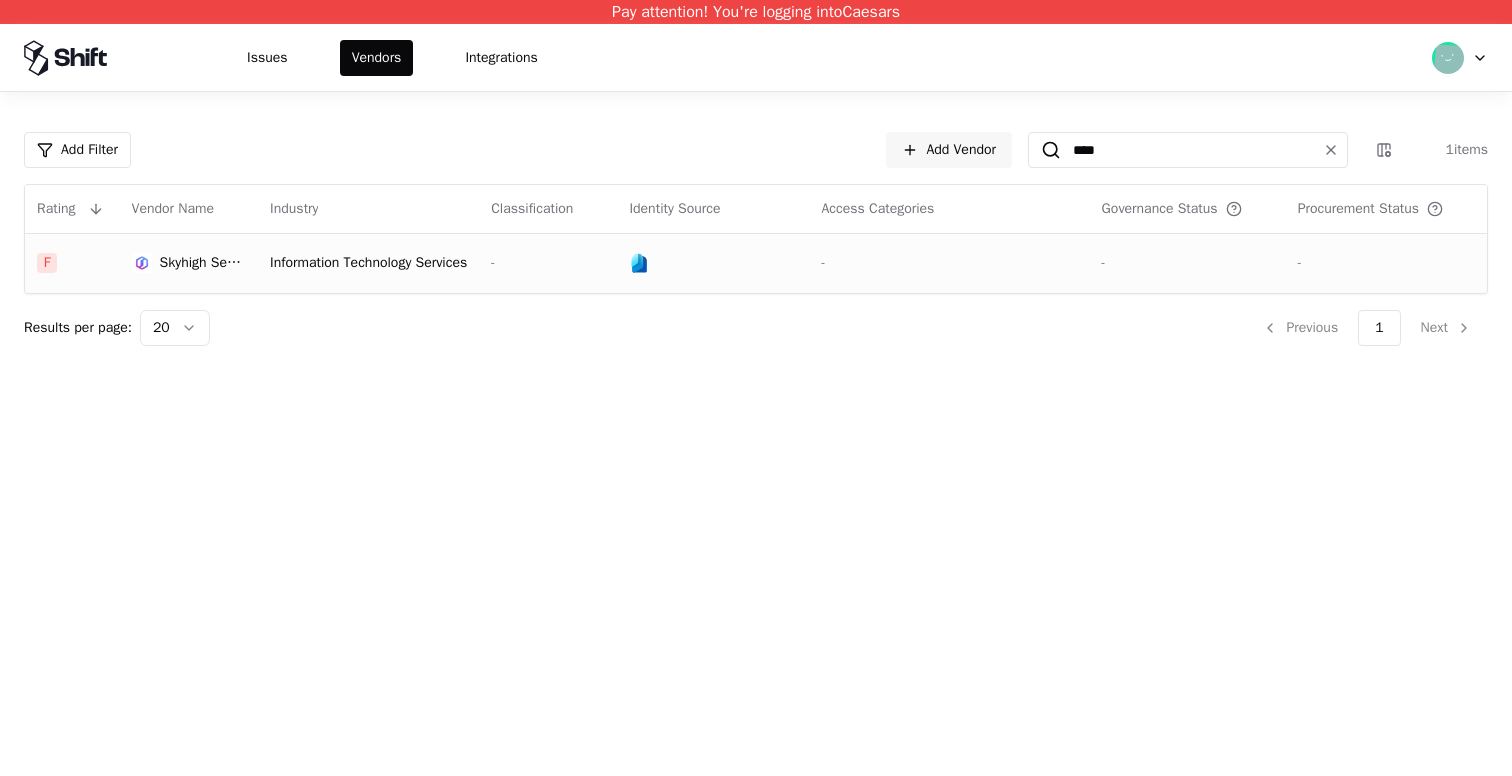 click on "-" at bounding box center [949, 263] 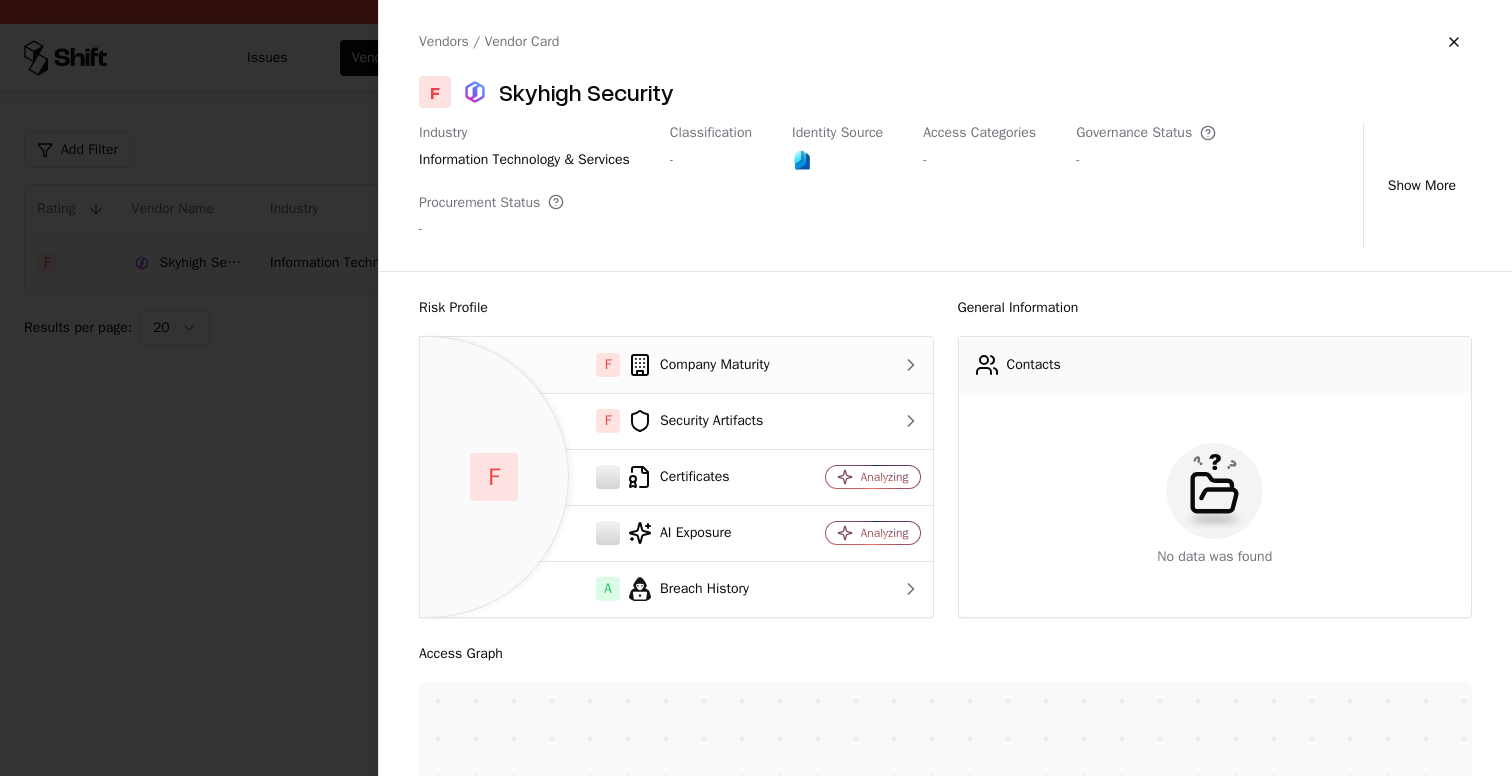 click at bounding box center (869, 365) 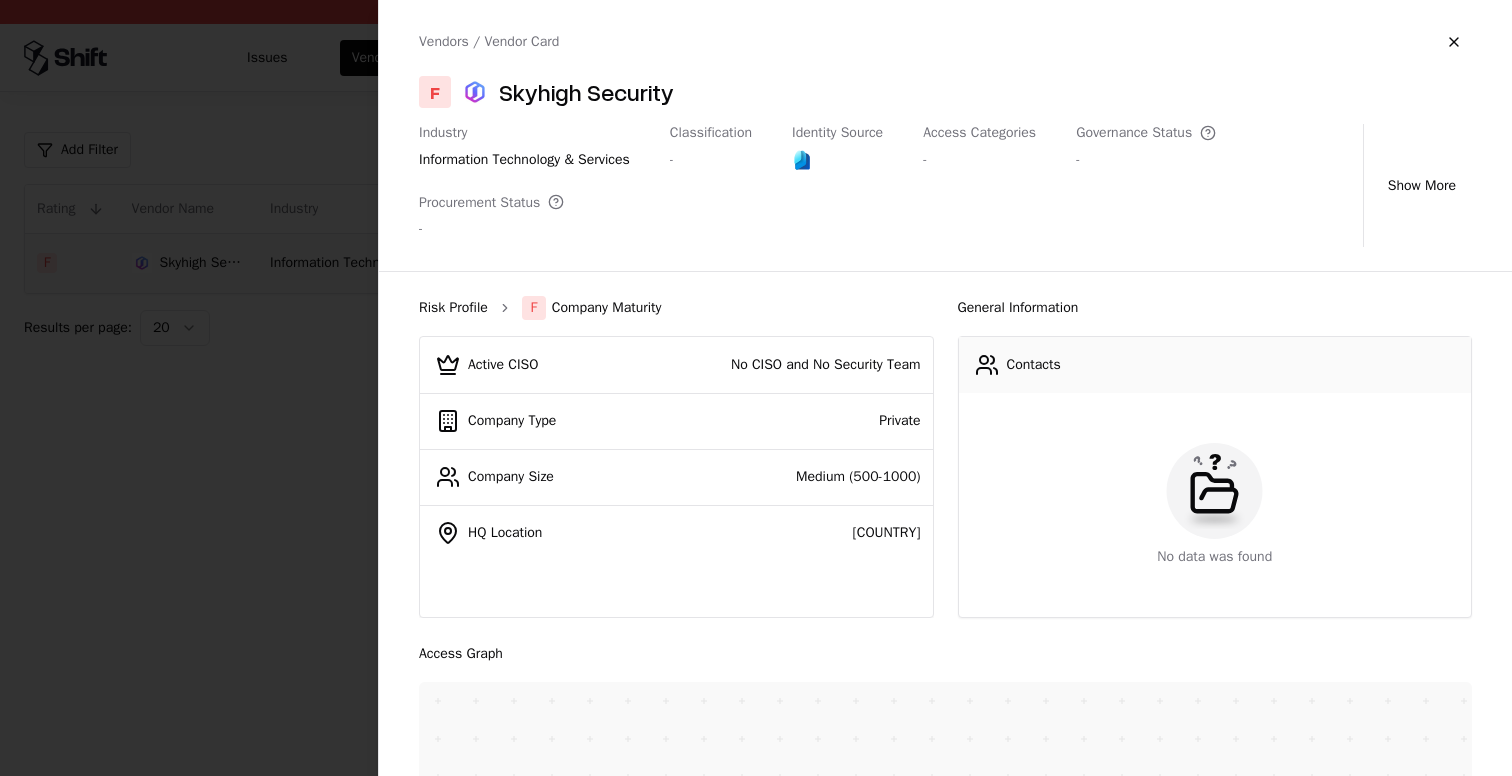 click on "Risk Profile" at bounding box center (453, 308) 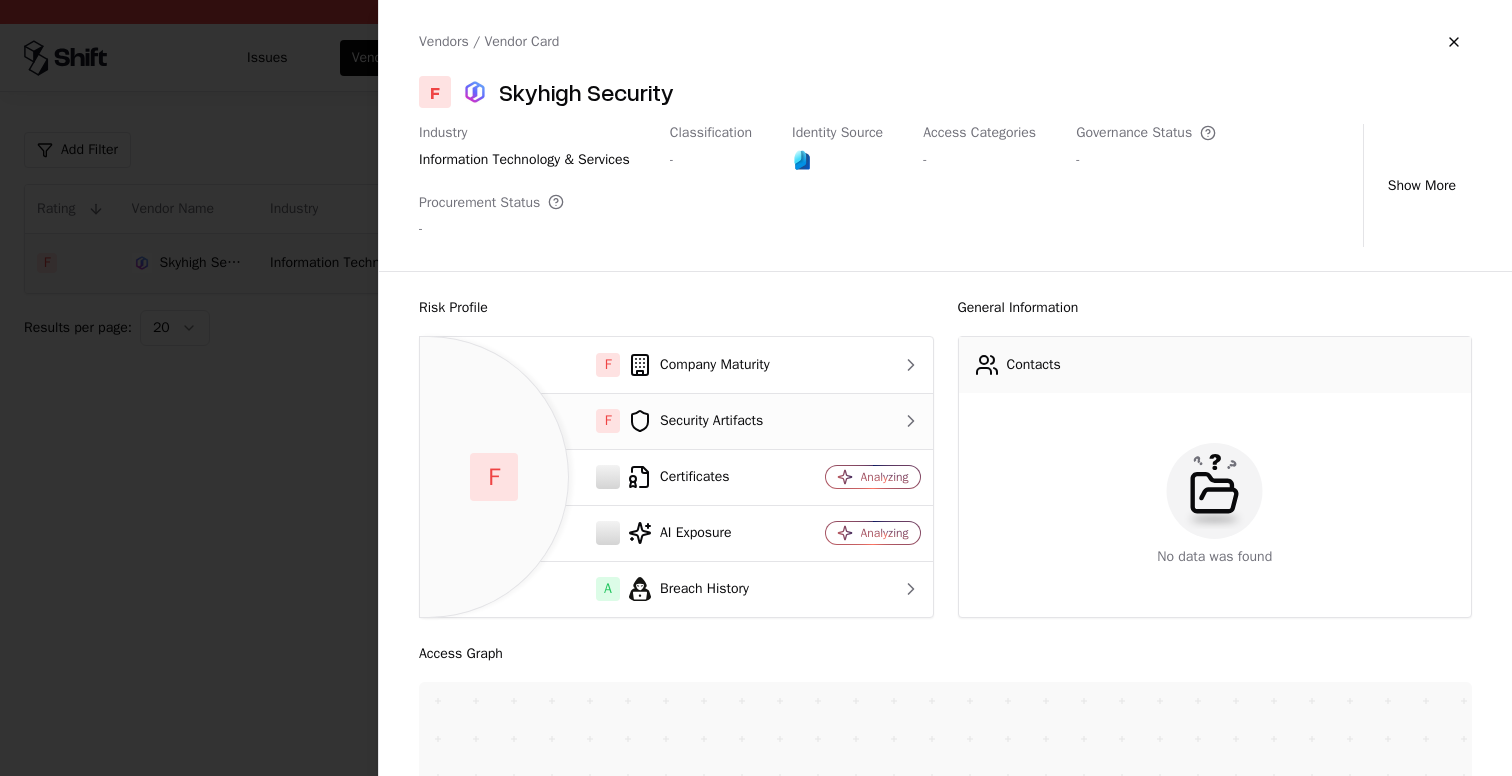 click on "F Security Artifacts" at bounding box center [613, 421] 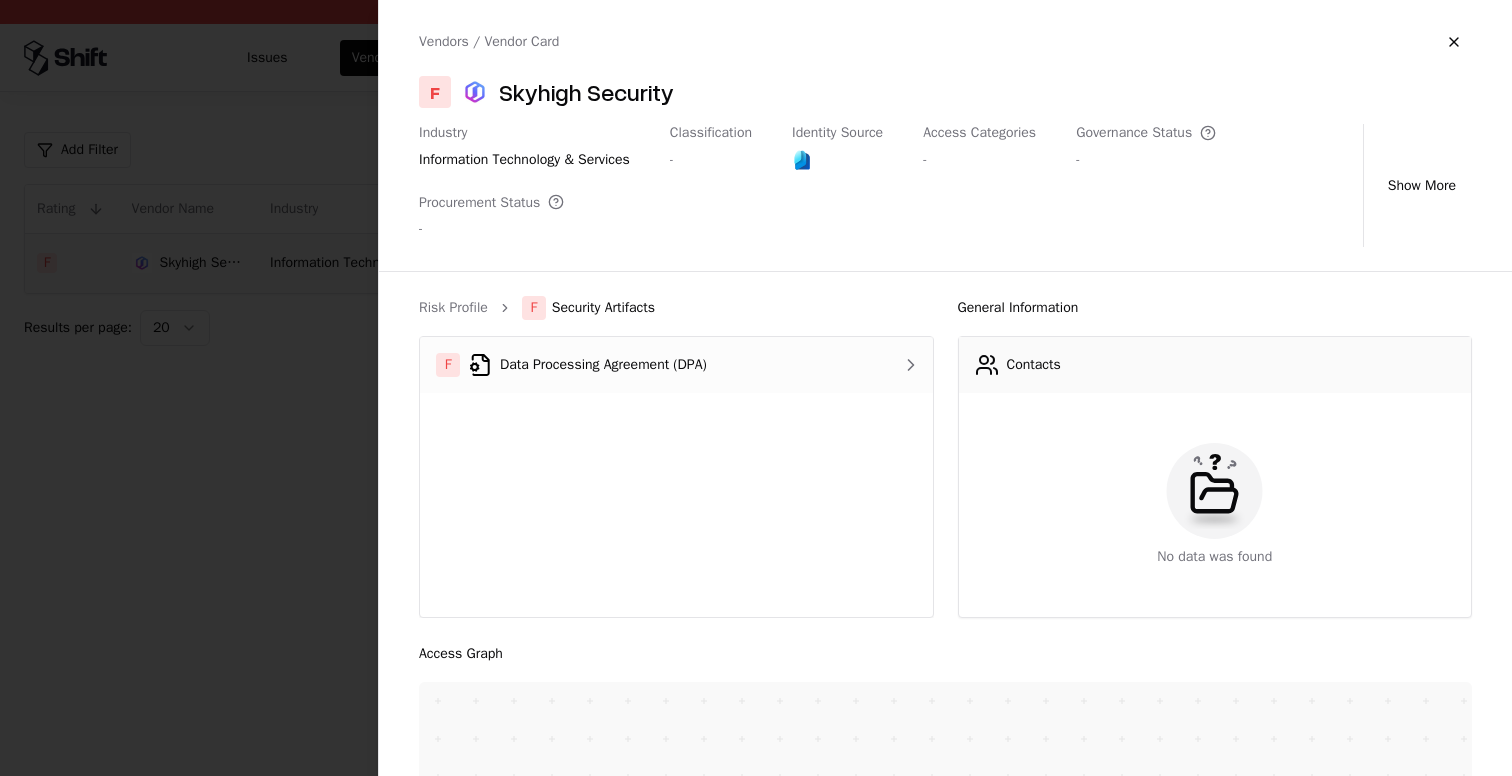 click on "F Data Processing Agreement (DPA)" at bounding box center [643, 365] 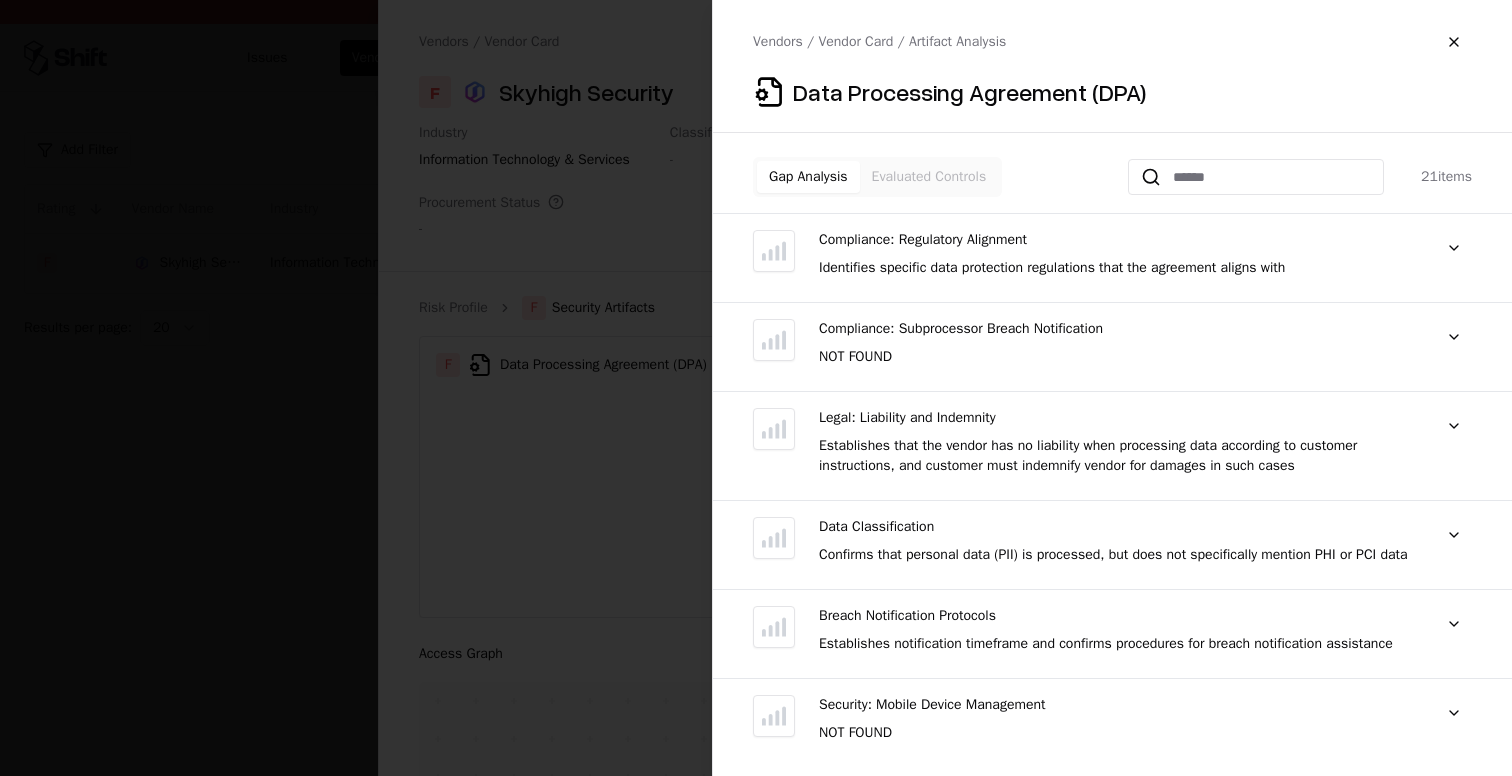 click on "NOT FOUND" at bounding box center (1115, 357) 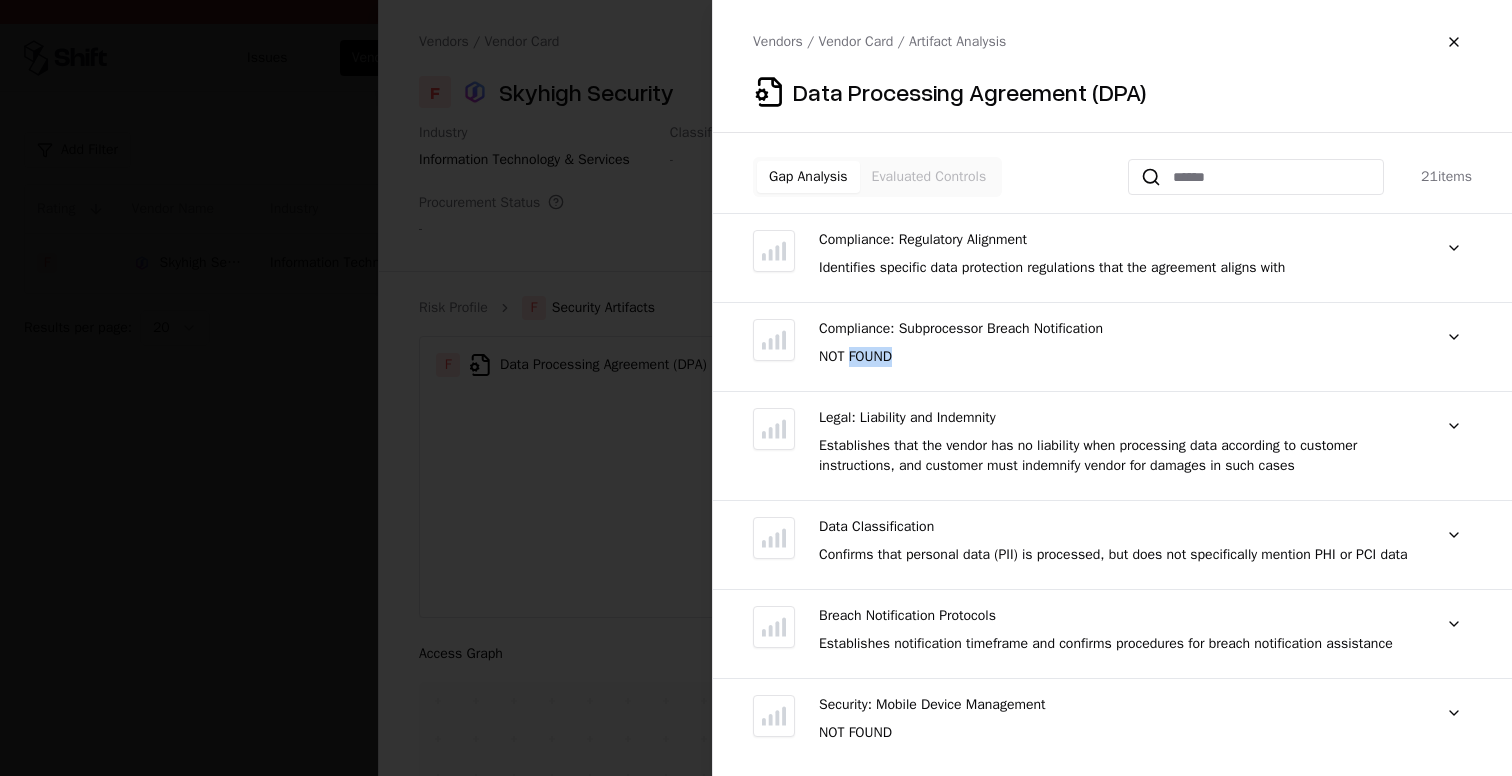 click on "NOT FOUND" at bounding box center (1115, 357) 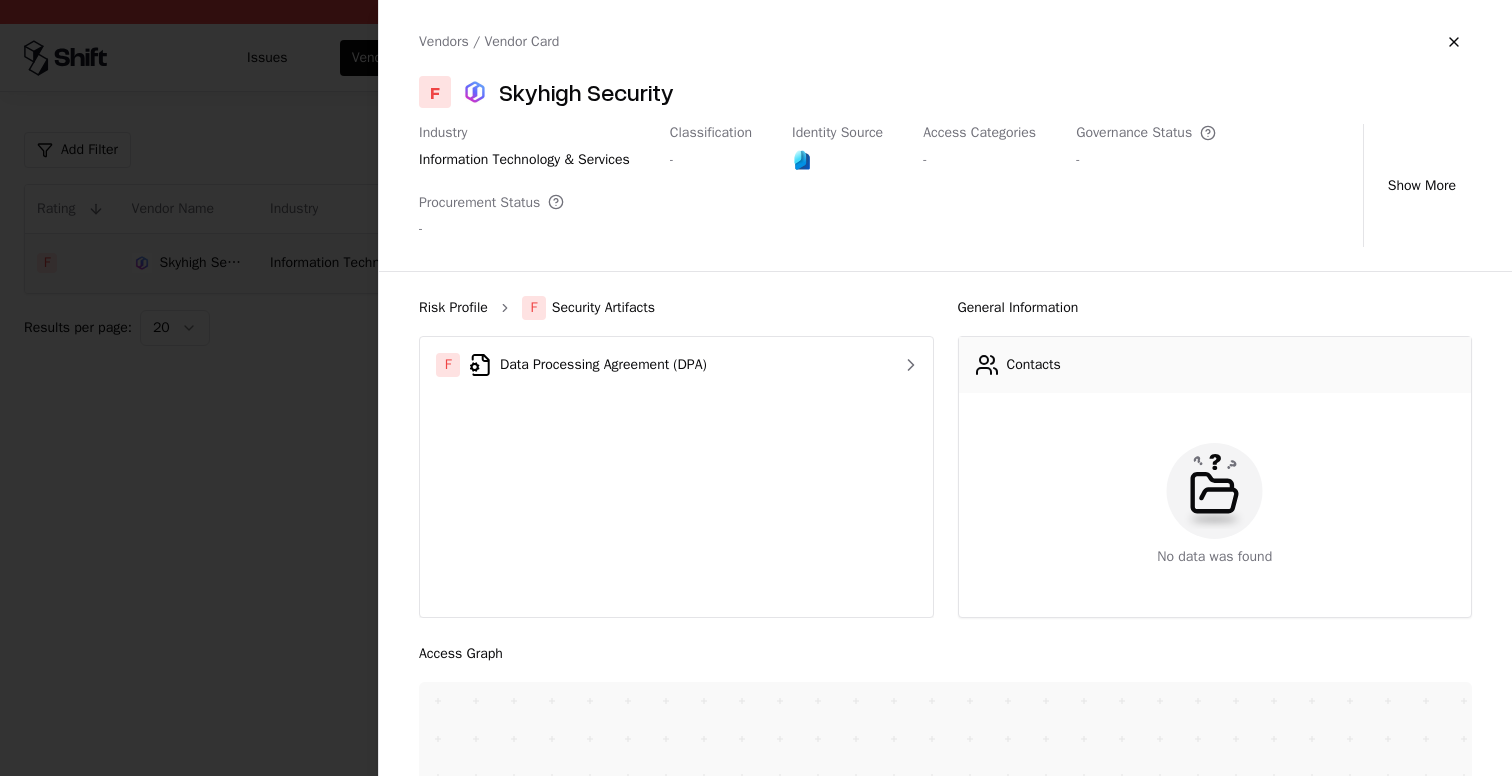 click on "Risk Profile" at bounding box center [453, 308] 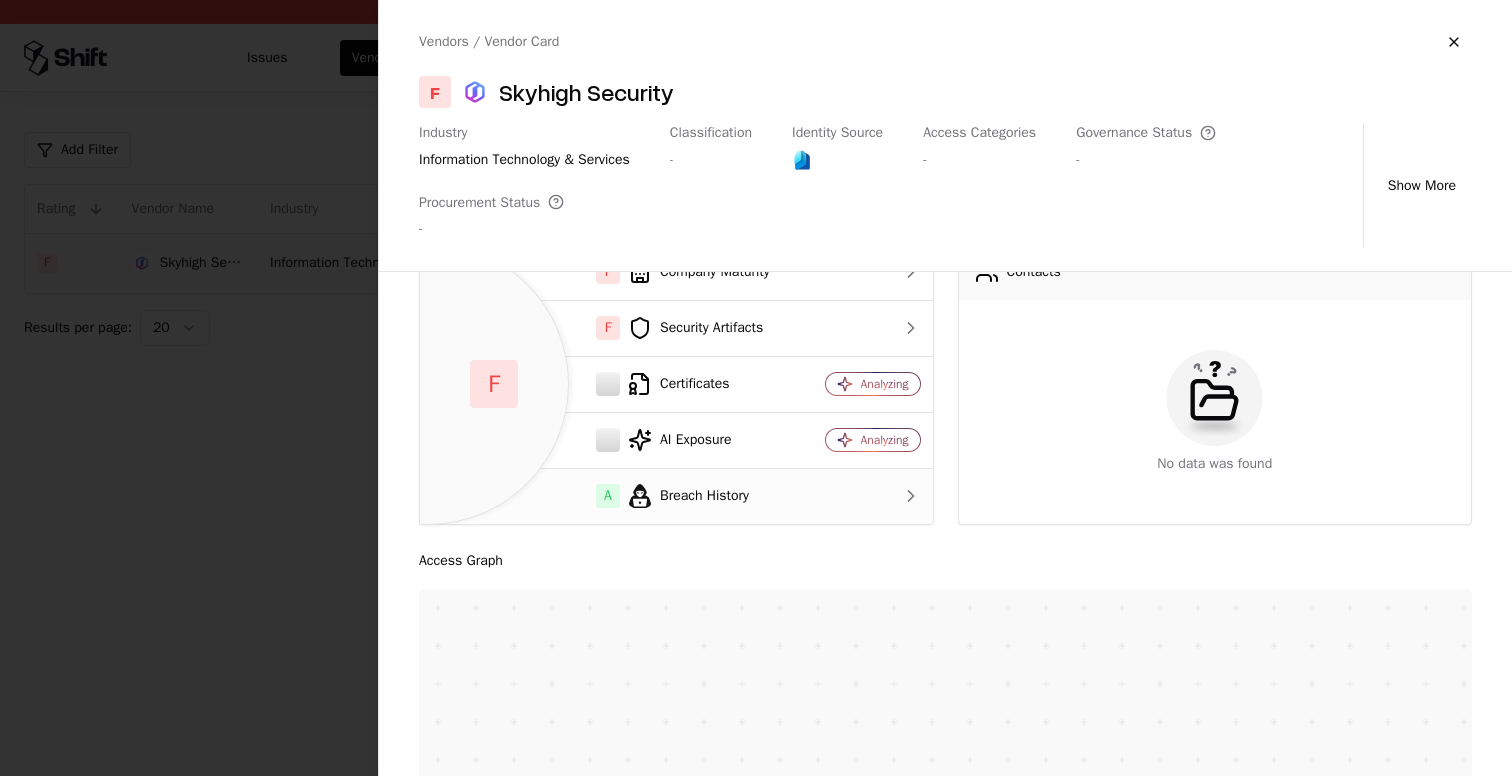 scroll, scrollTop: 97, scrollLeft: 0, axis: vertical 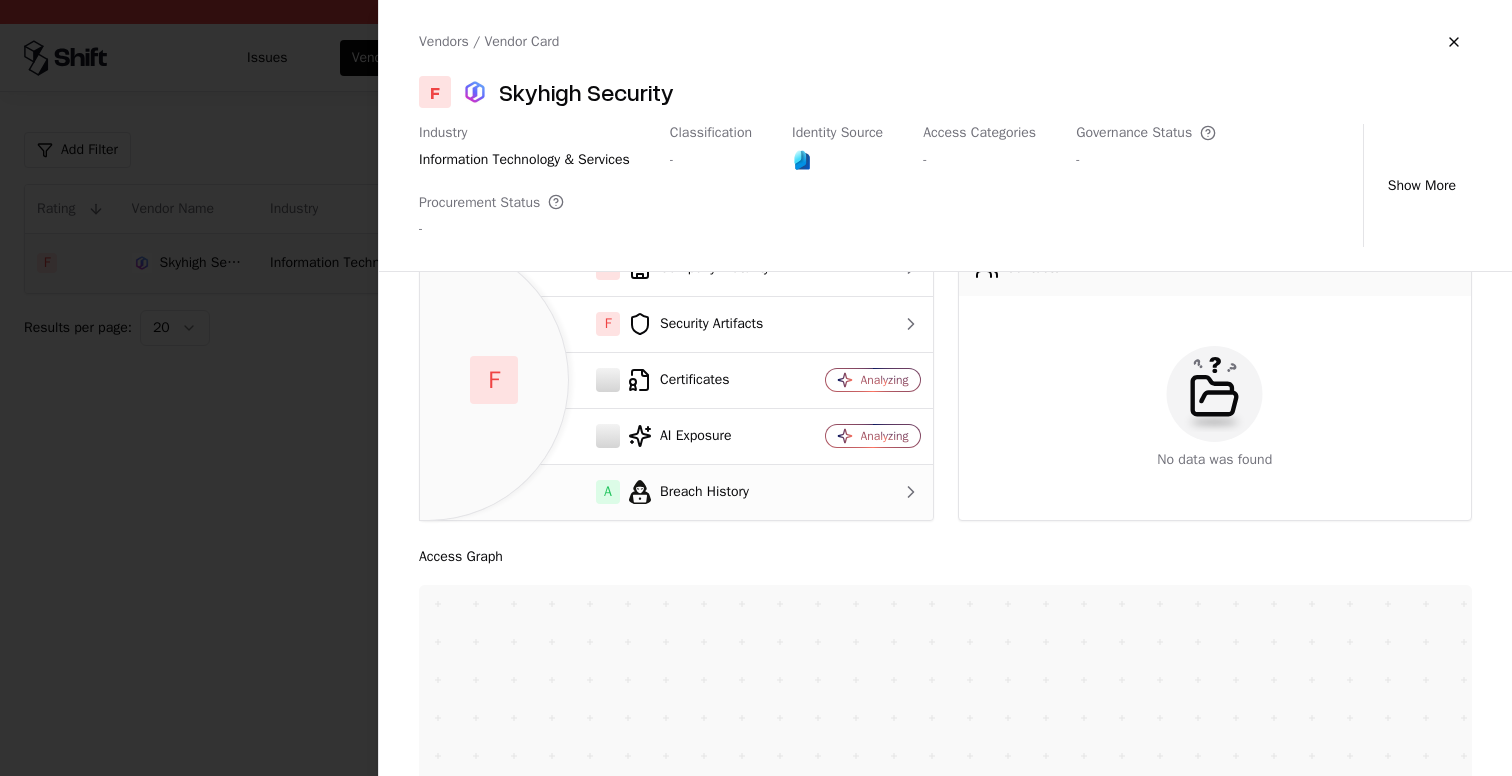 click at bounding box center (869, 492) 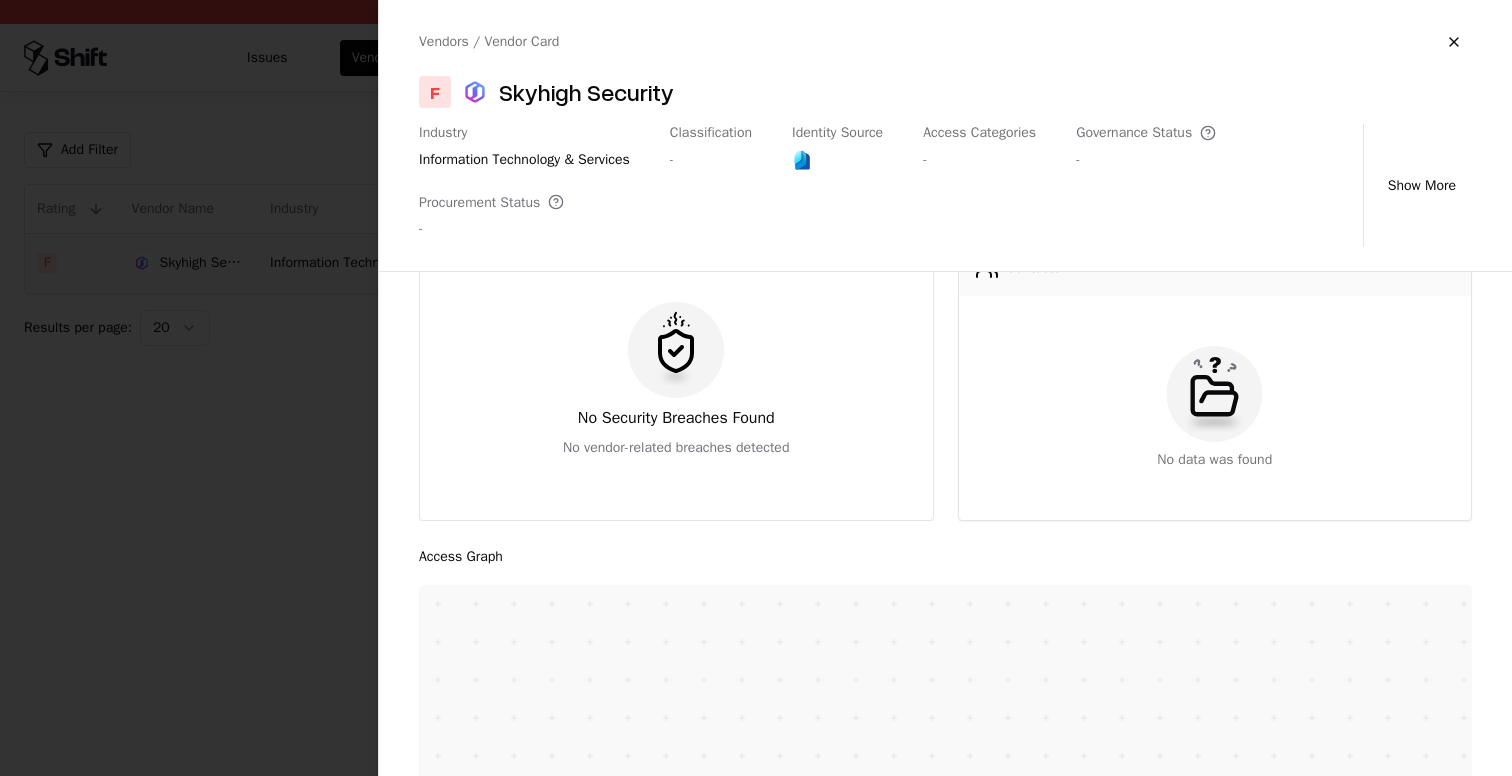 scroll, scrollTop: 0, scrollLeft: 0, axis: both 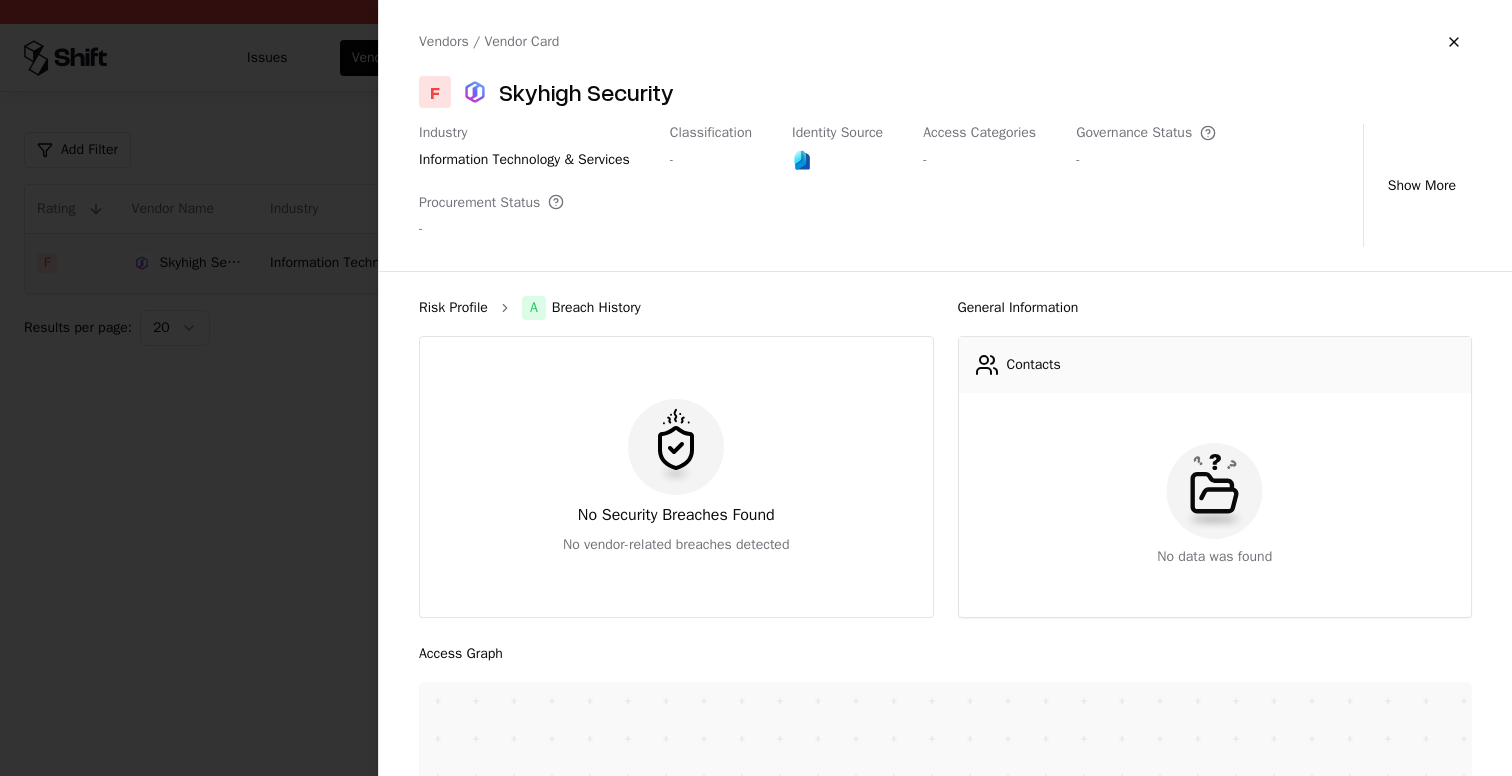 click on "Risk Profile" at bounding box center [453, 308] 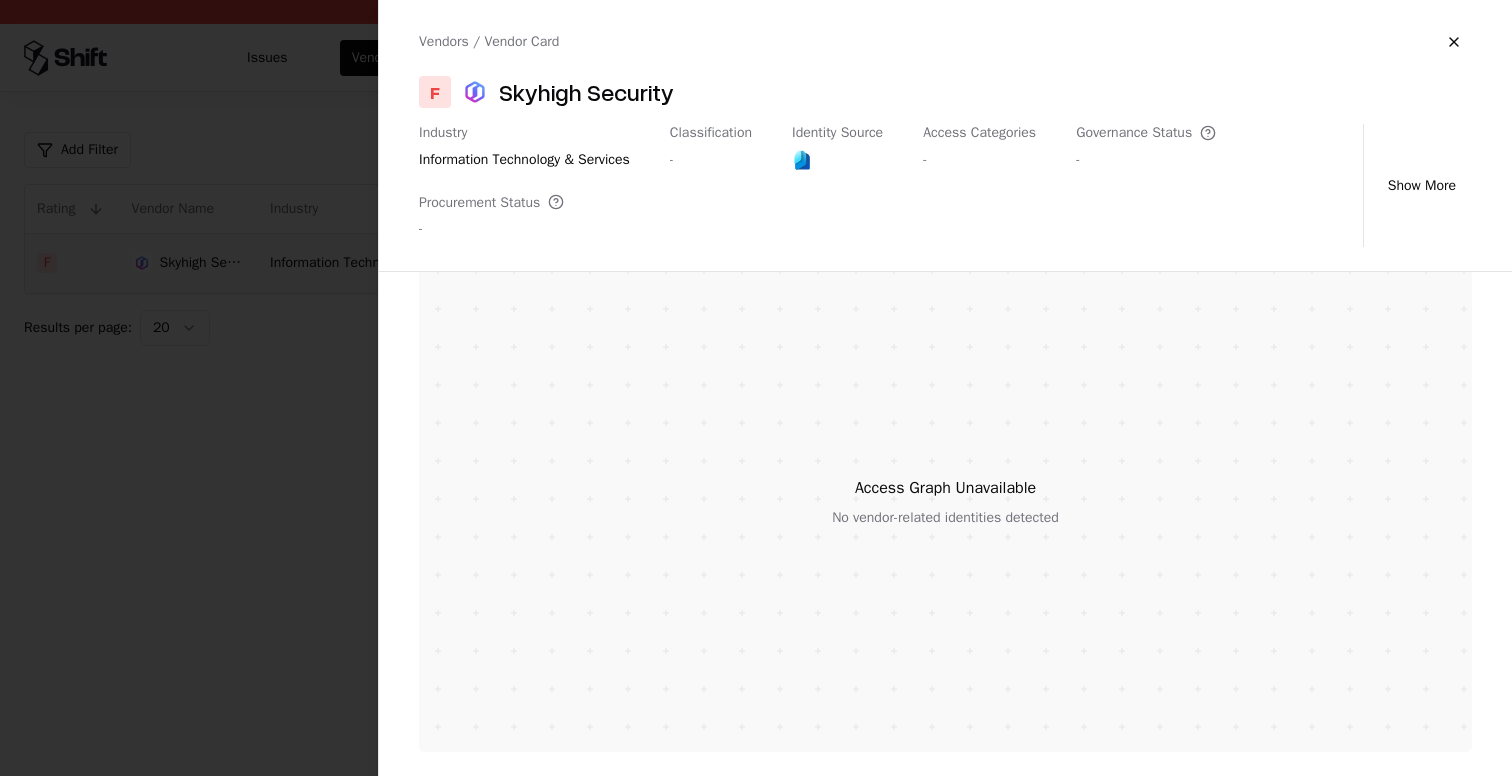 scroll, scrollTop: 0, scrollLeft: 0, axis: both 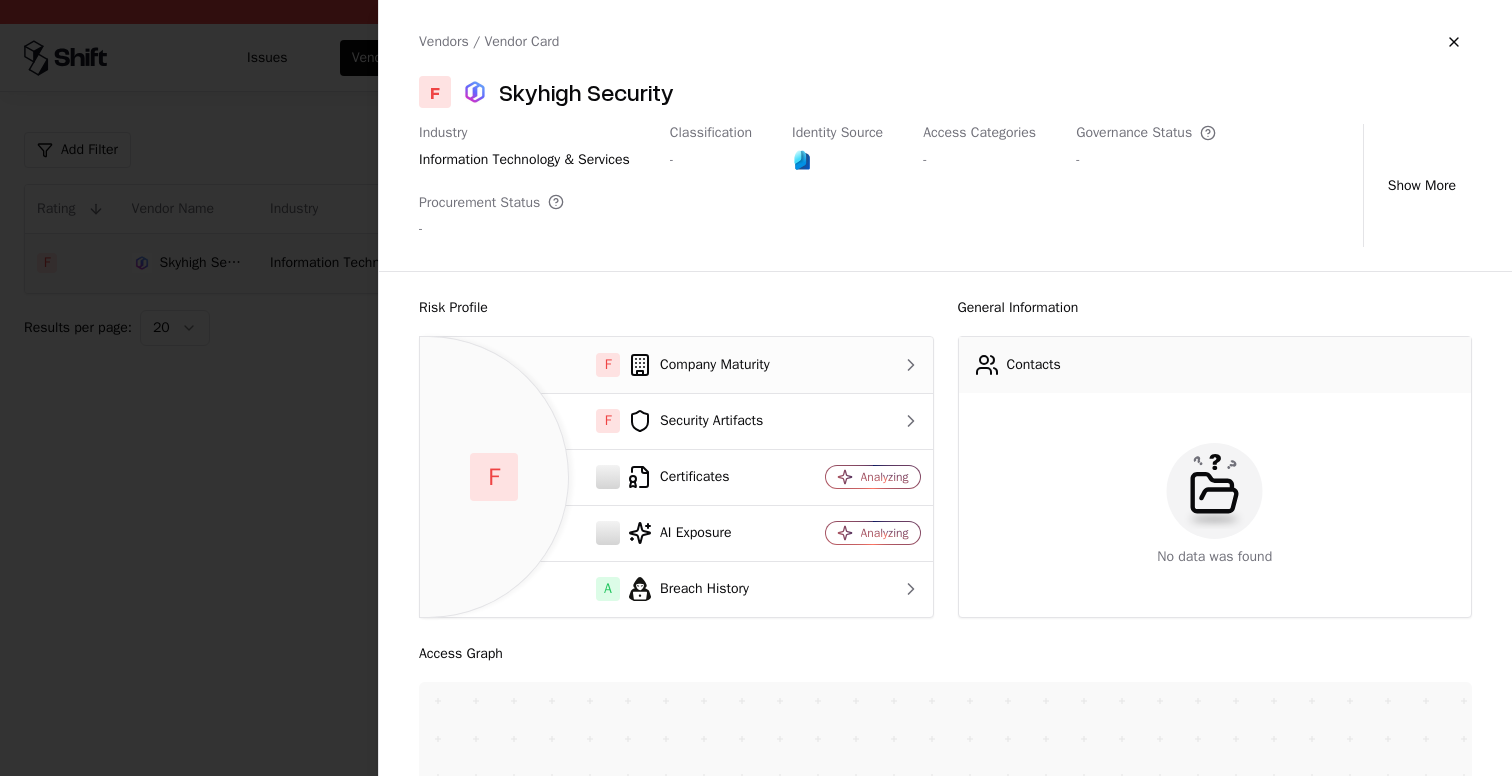 click on "F Company Maturity" at bounding box center (613, 365) 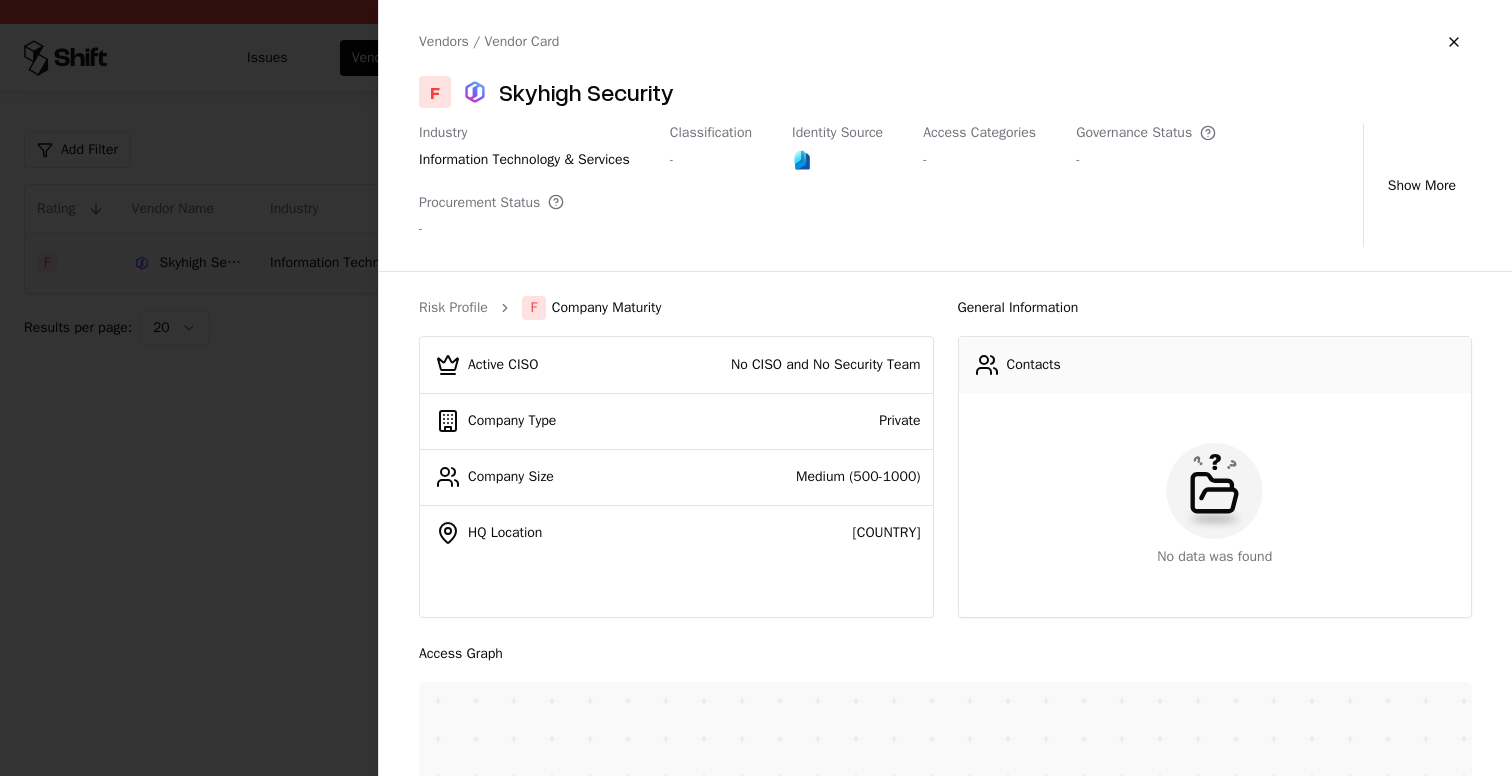 click at bounding box center [756, 388] 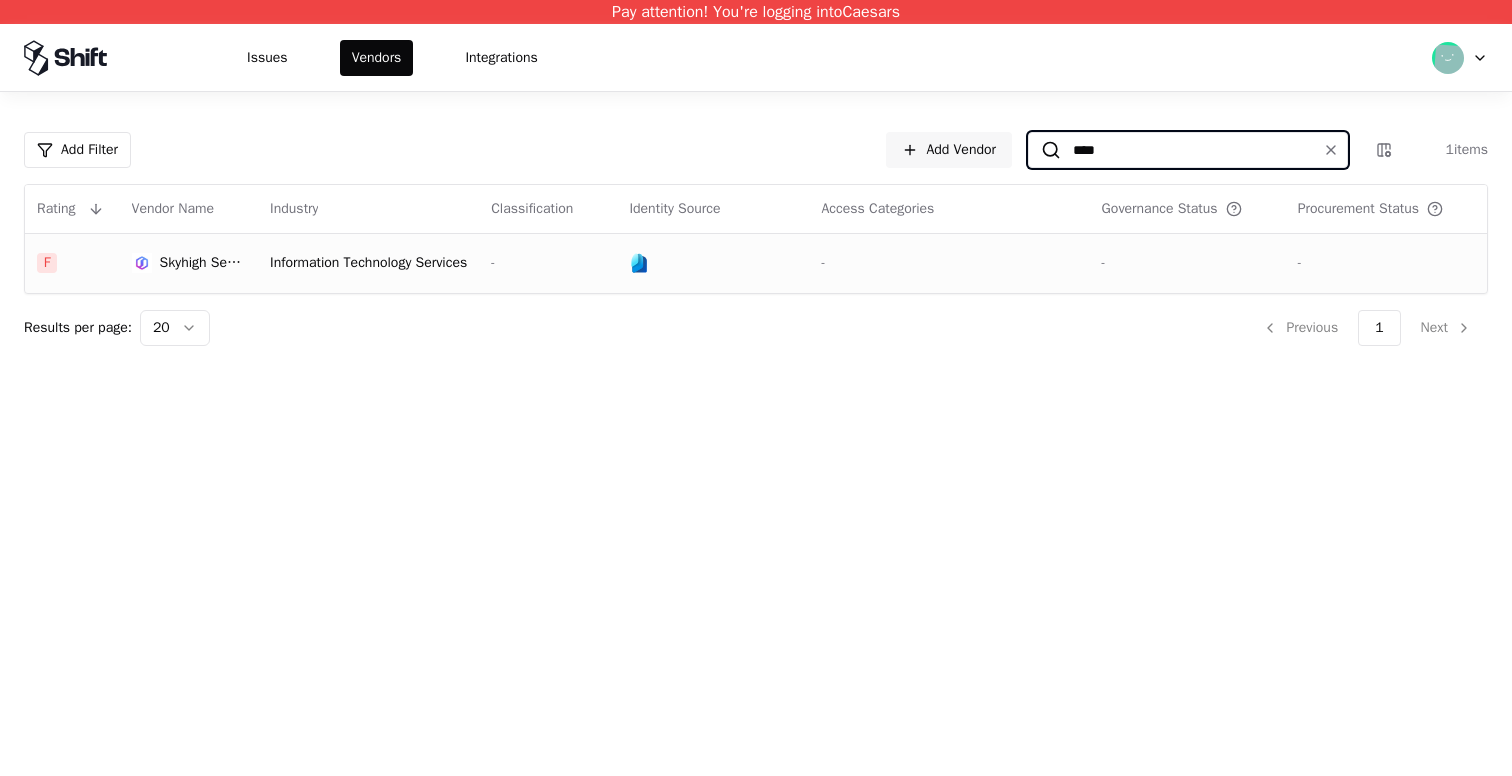 click on "****" at bounding box center [1184, 150] 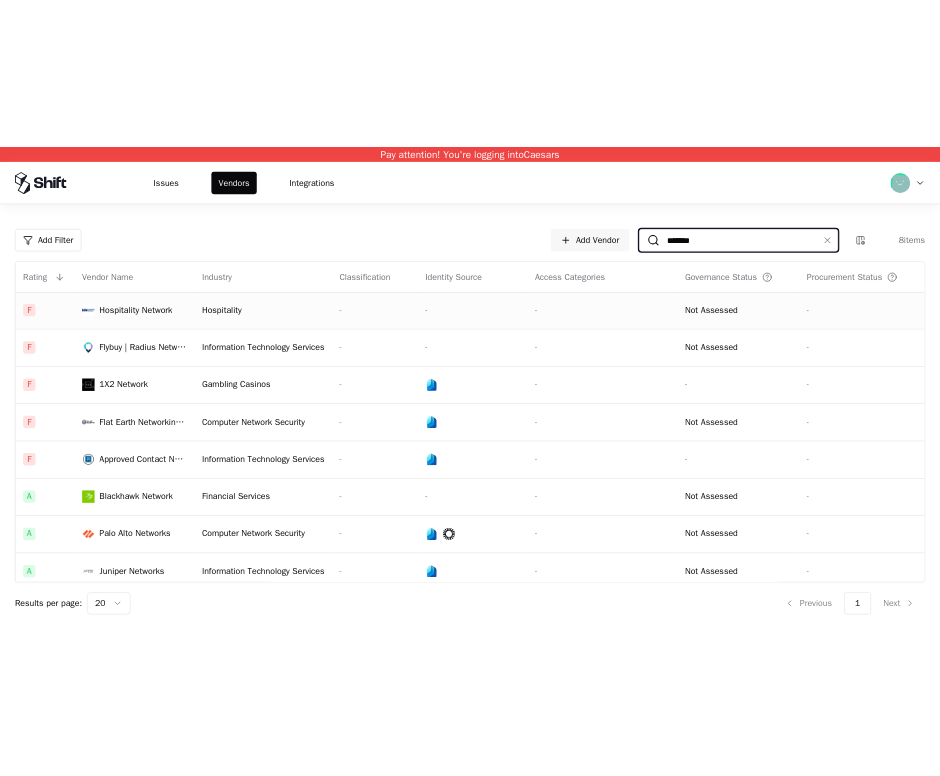 scroll, scrollTop: 14, scrollLeft: 0, axis: vertical 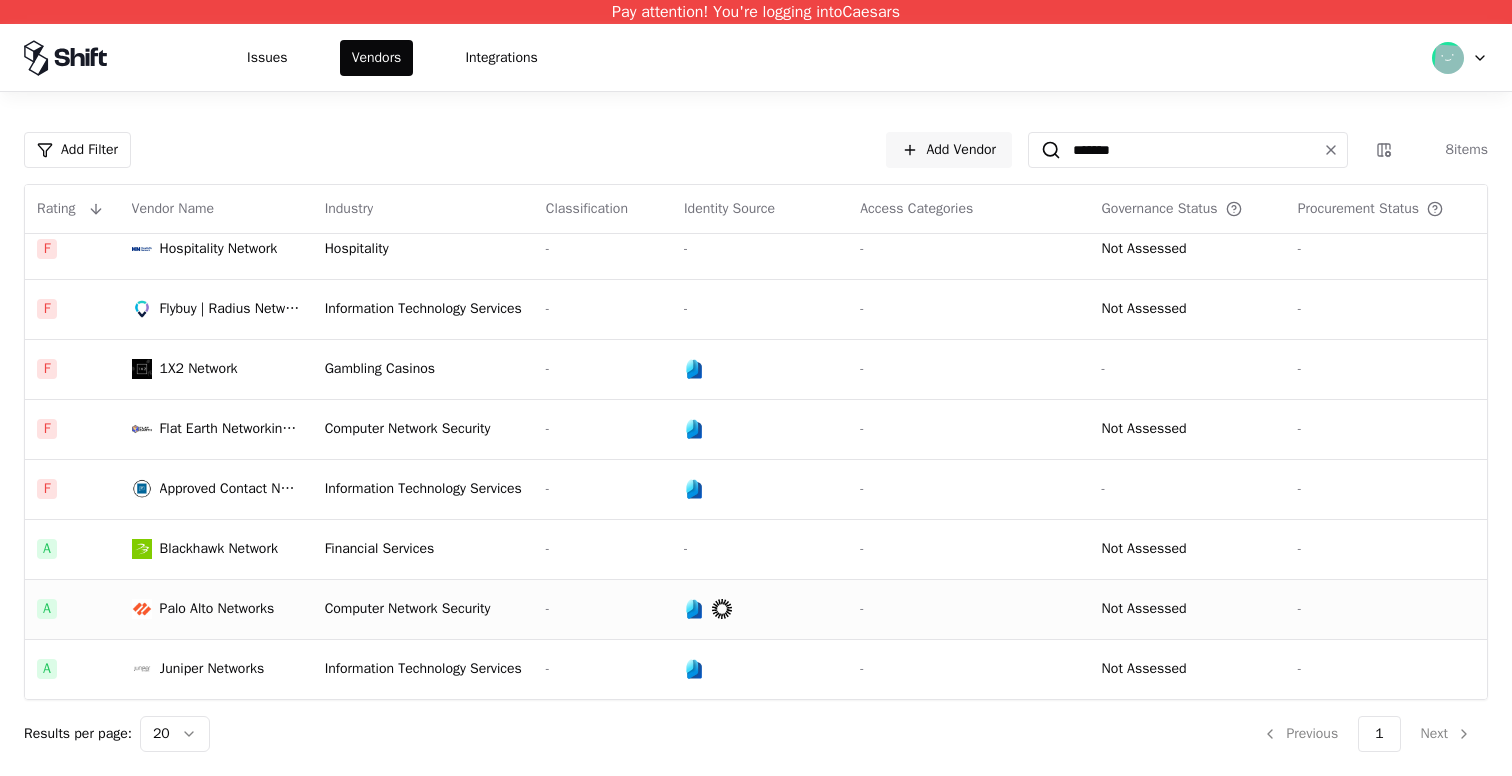 click on "Computer Network Security" at bounding box center [423, 609] 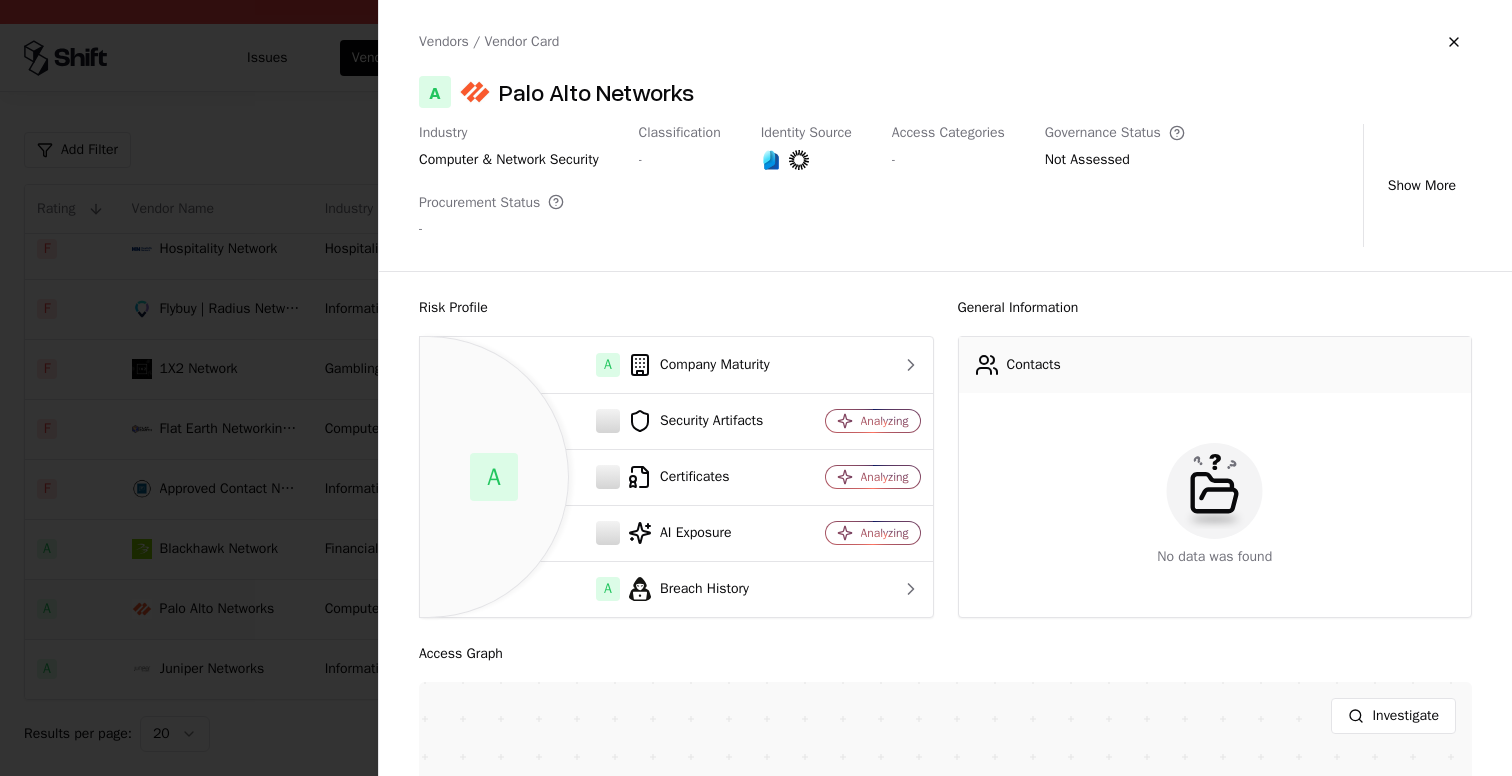 click at bounding box center (756, 388) 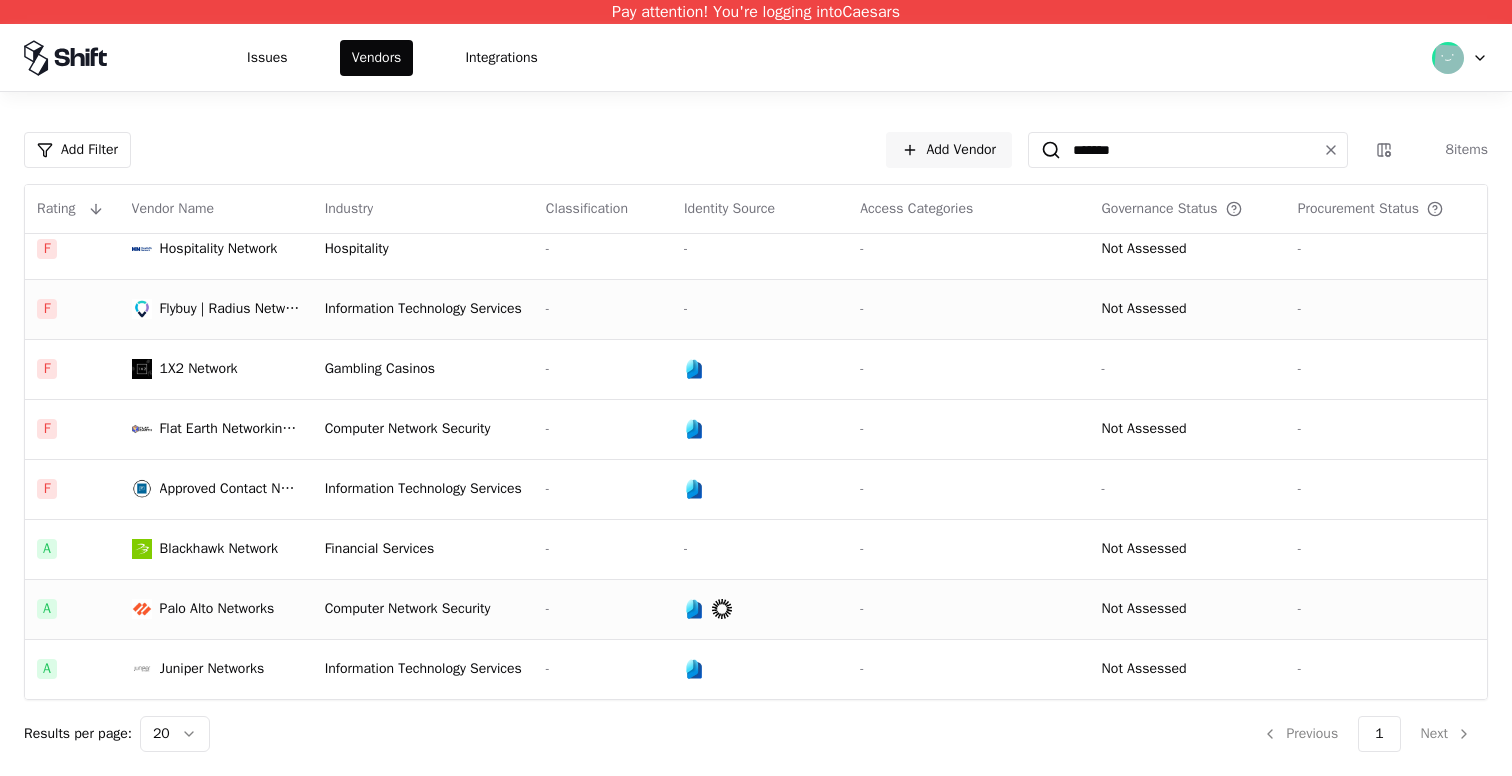 click on "Information Technology Services" at bounding box center [423, 309] 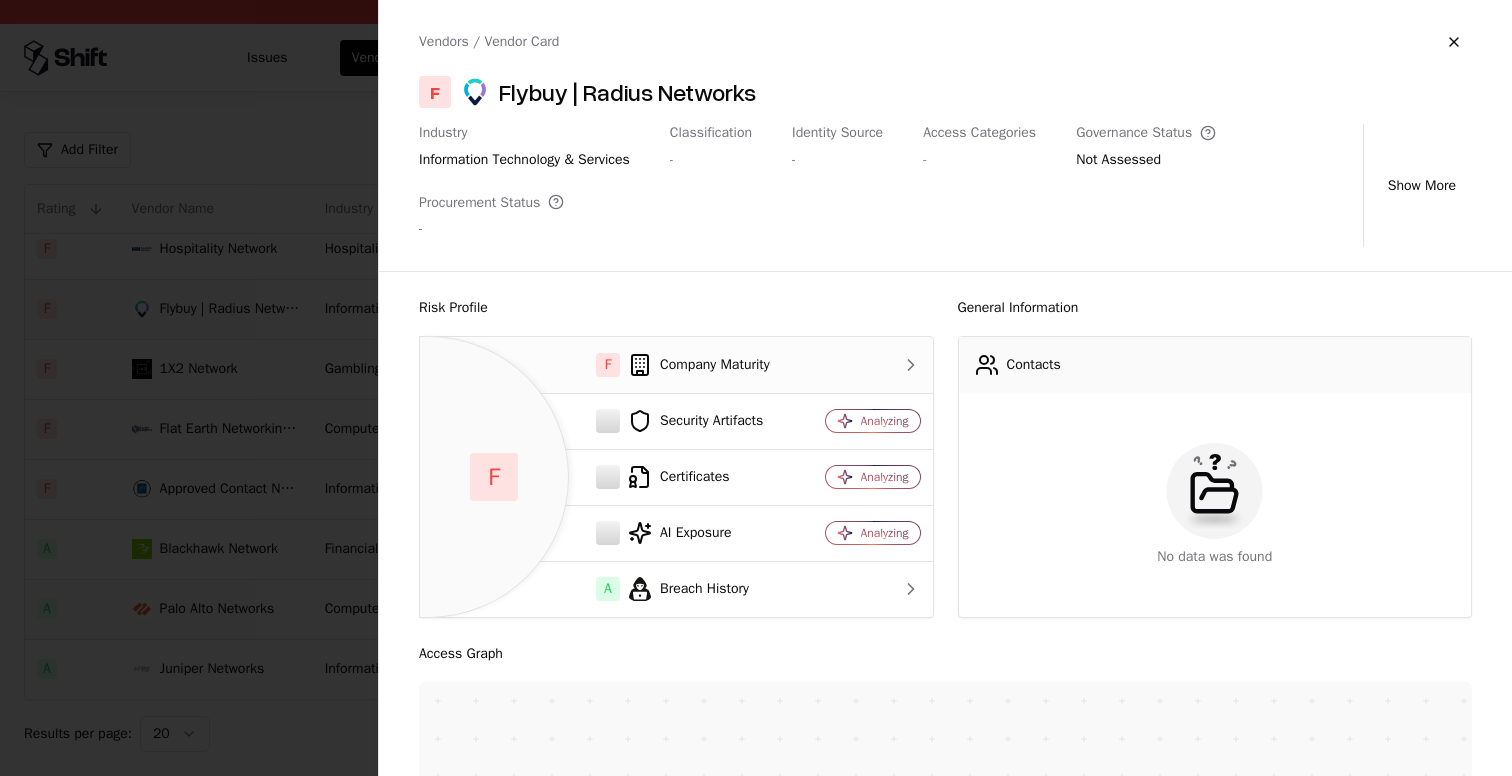 click on "F Company Maturity" at bounding box center (613, 365) 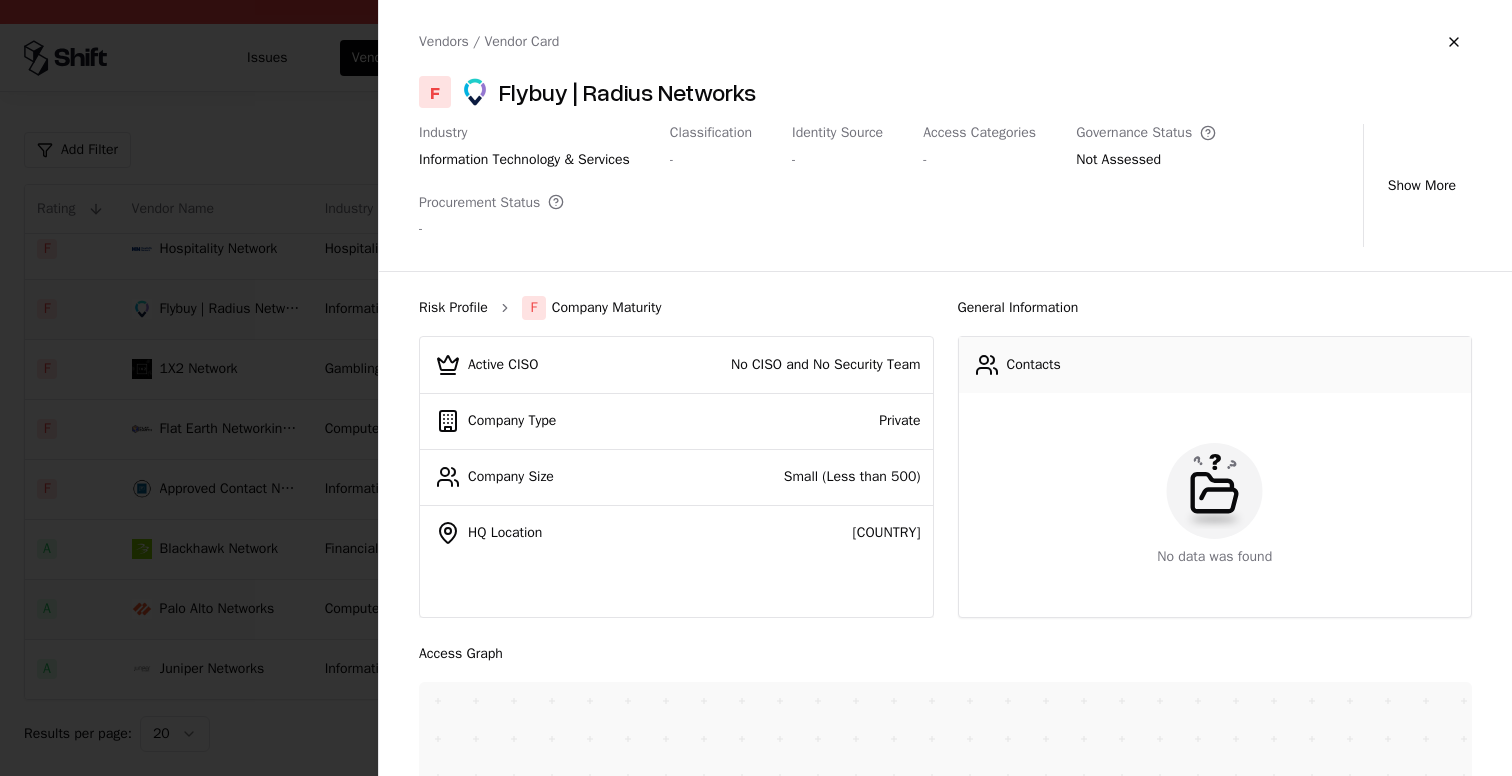click on "Risk Profile" at bounding box center [453, 308] 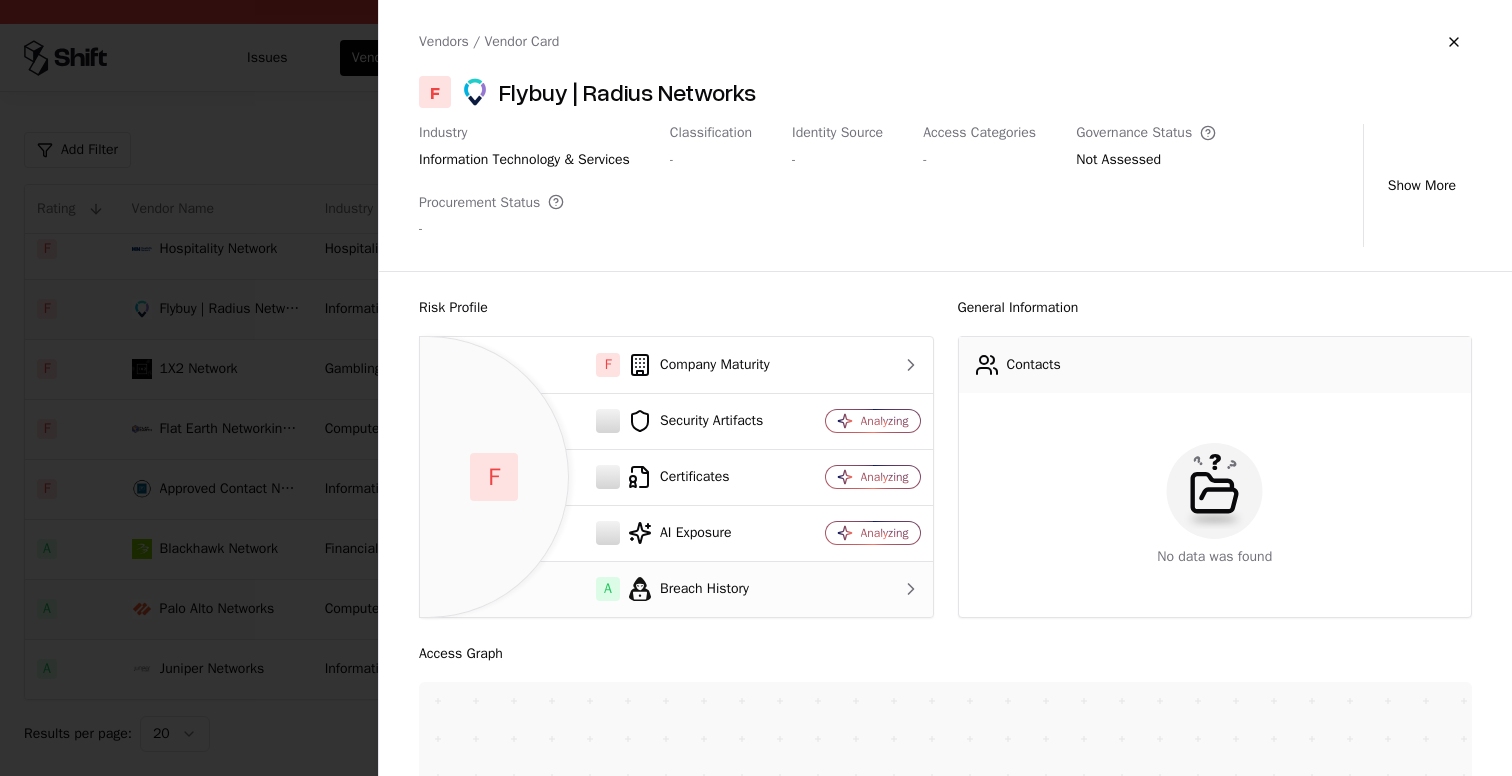 click at bounding box center (869, 589) 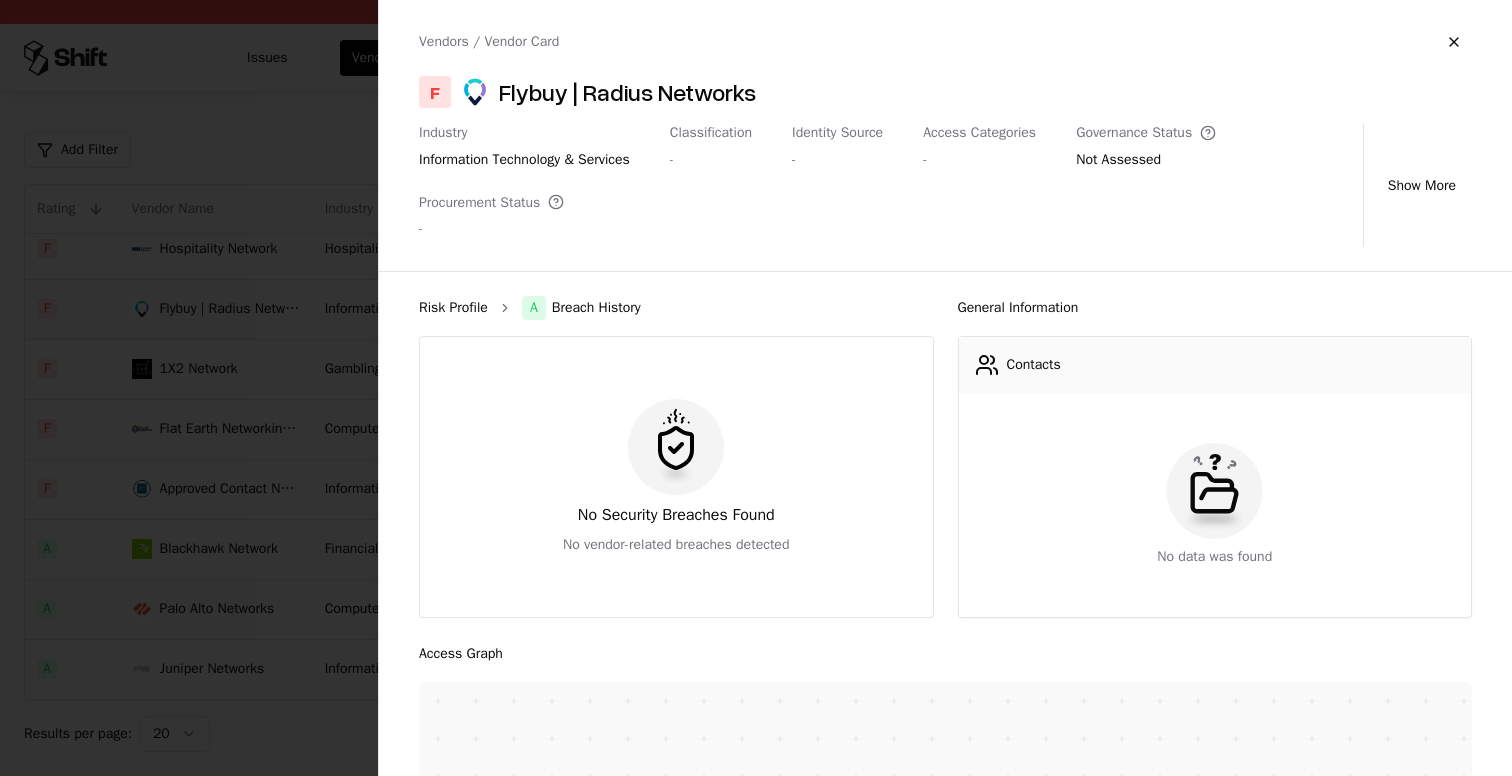 click on "Risk Profile" at bounding box center (453, 308) 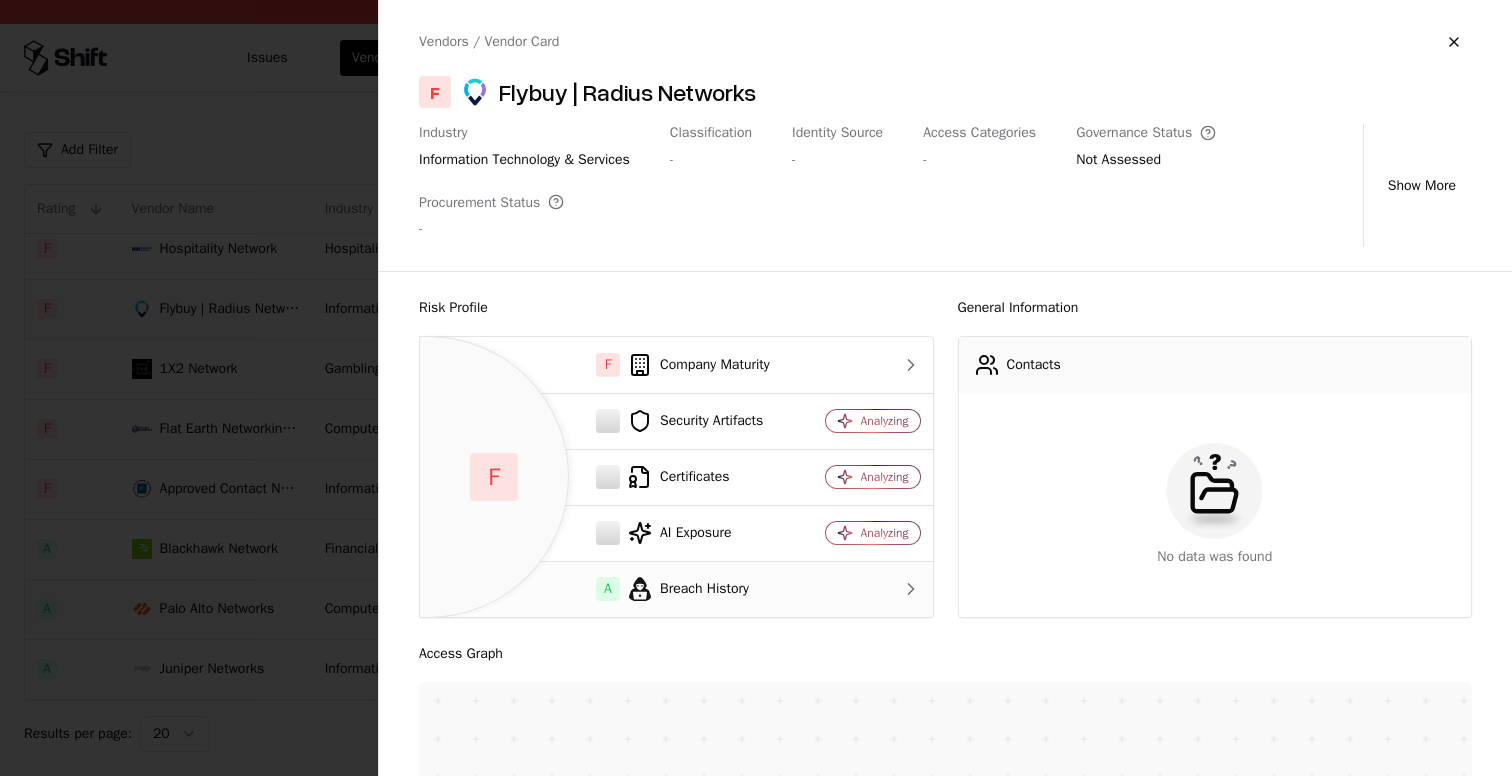click on "A Breach History" at bounding box center [613, 589] 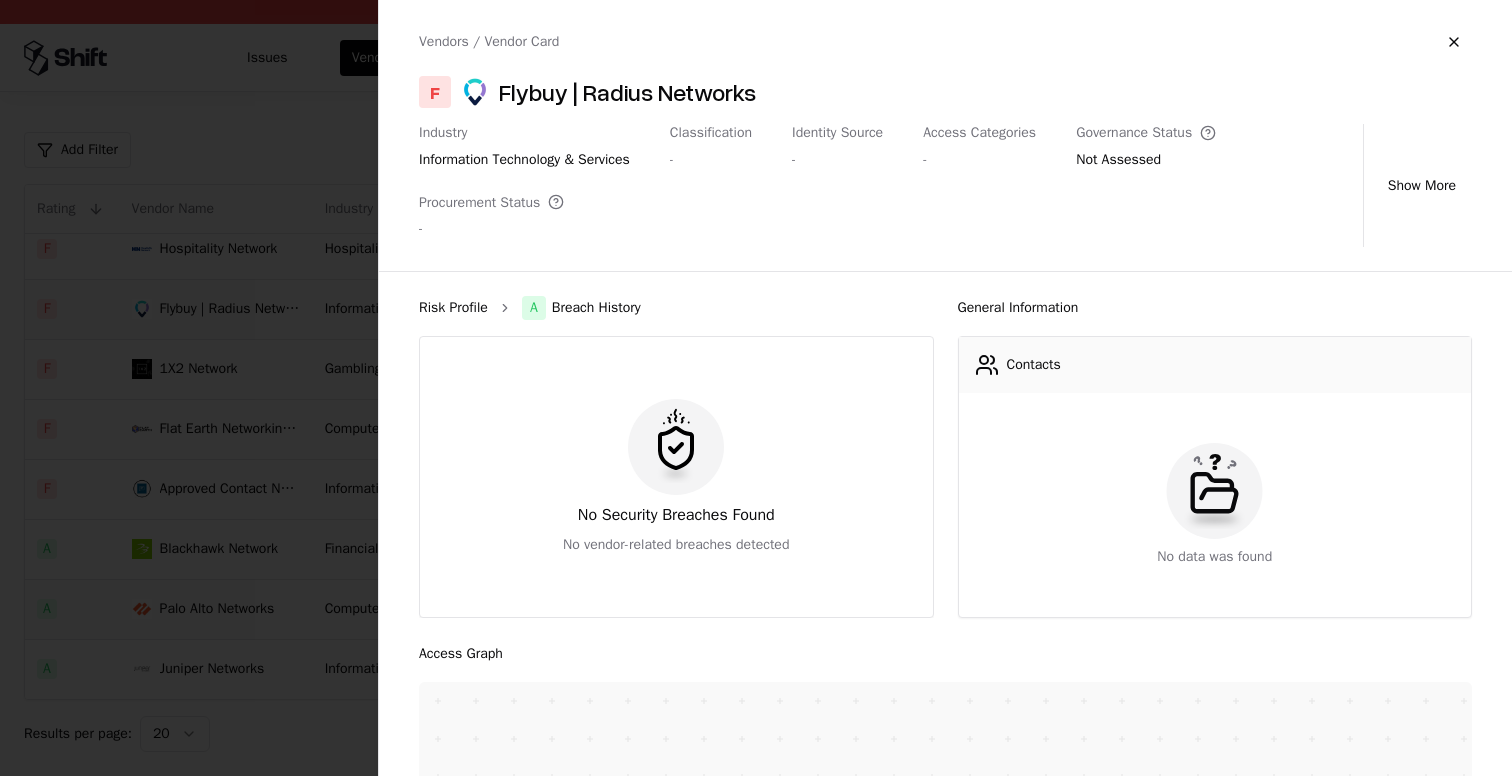 click on "Risk Profile" at bounding box center [453, 308] 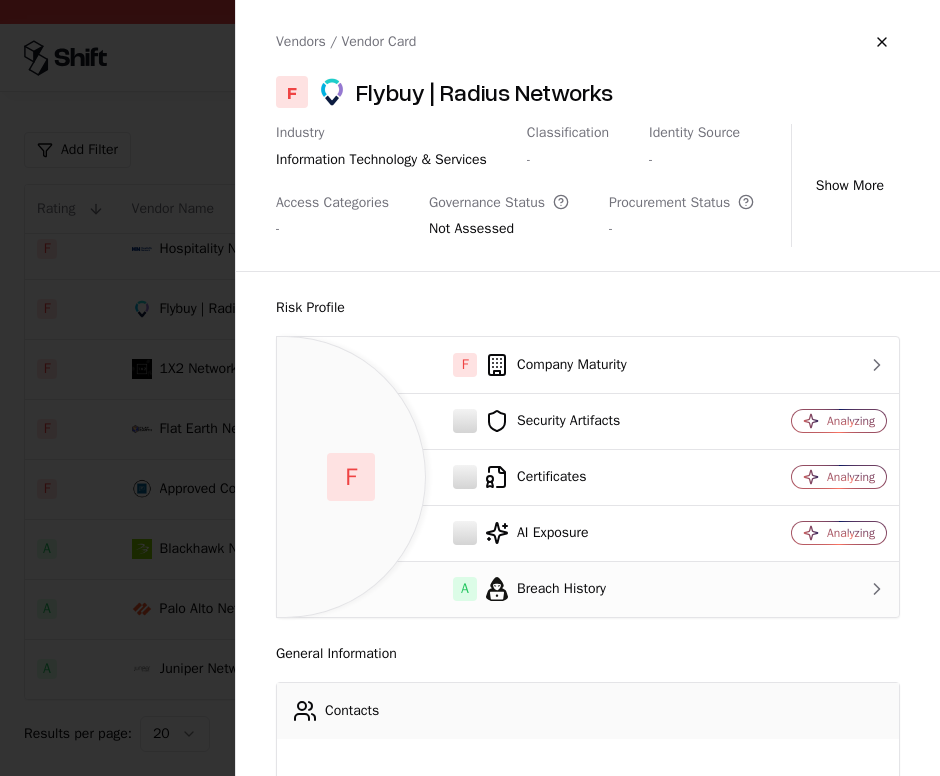 click on "A Breach History" at bounding box center [511, 589] 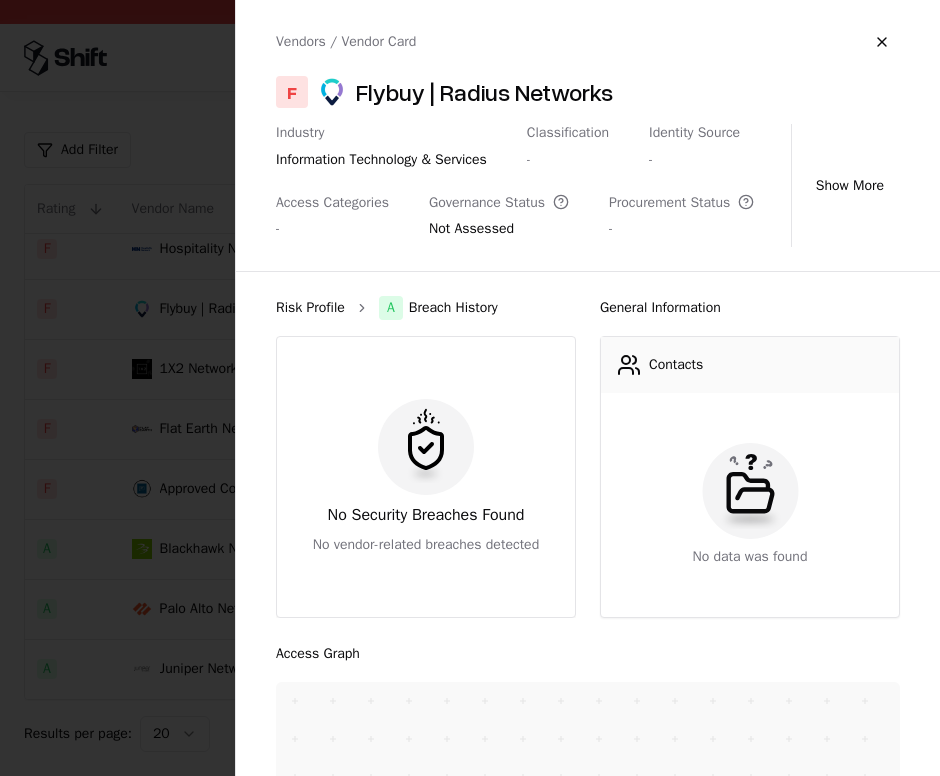 click on "Risk Profile" at bounding box center (310, 308) 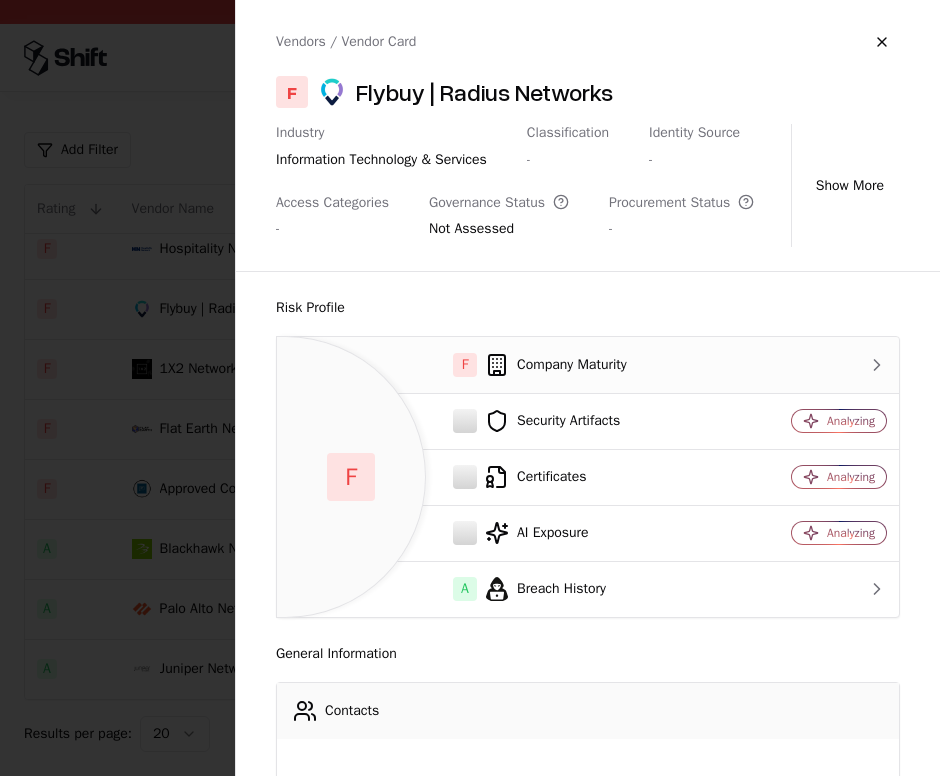click on "F Company Maturity" at bounding box center [511, 365] 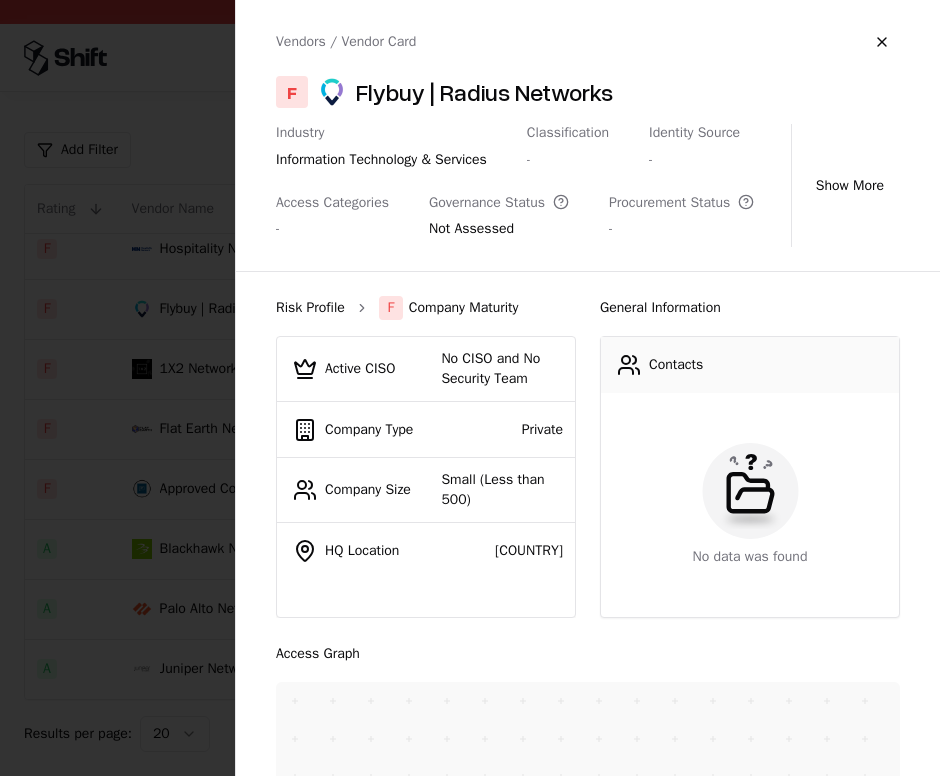 click on "Risk Profile" at bounding box center (310, 308) 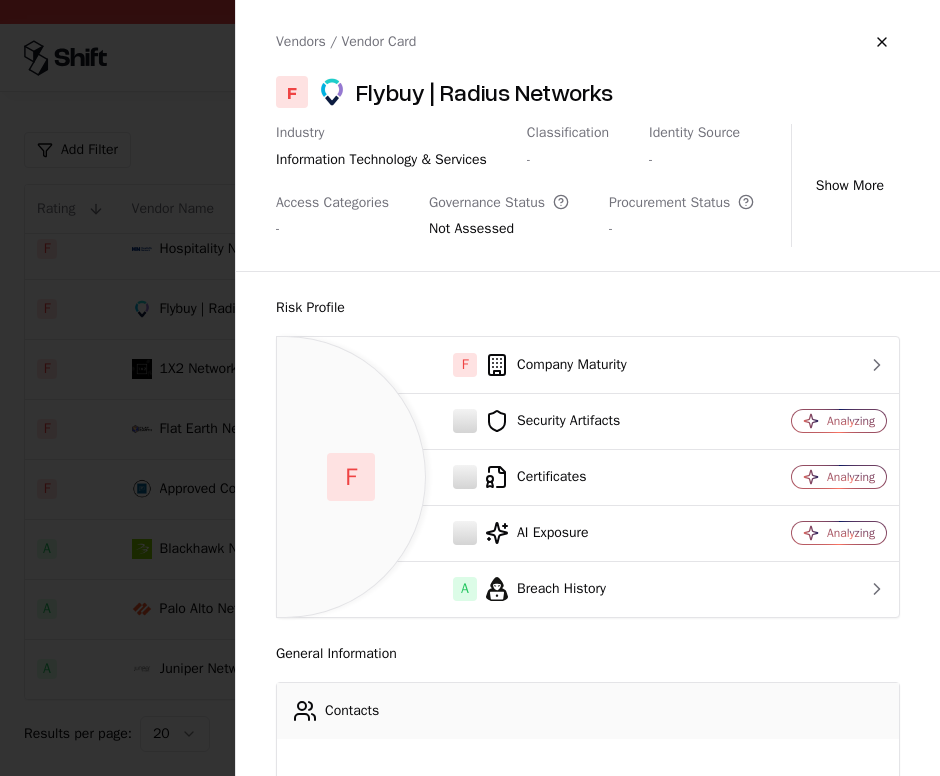 click at bounding box center [470, 388] 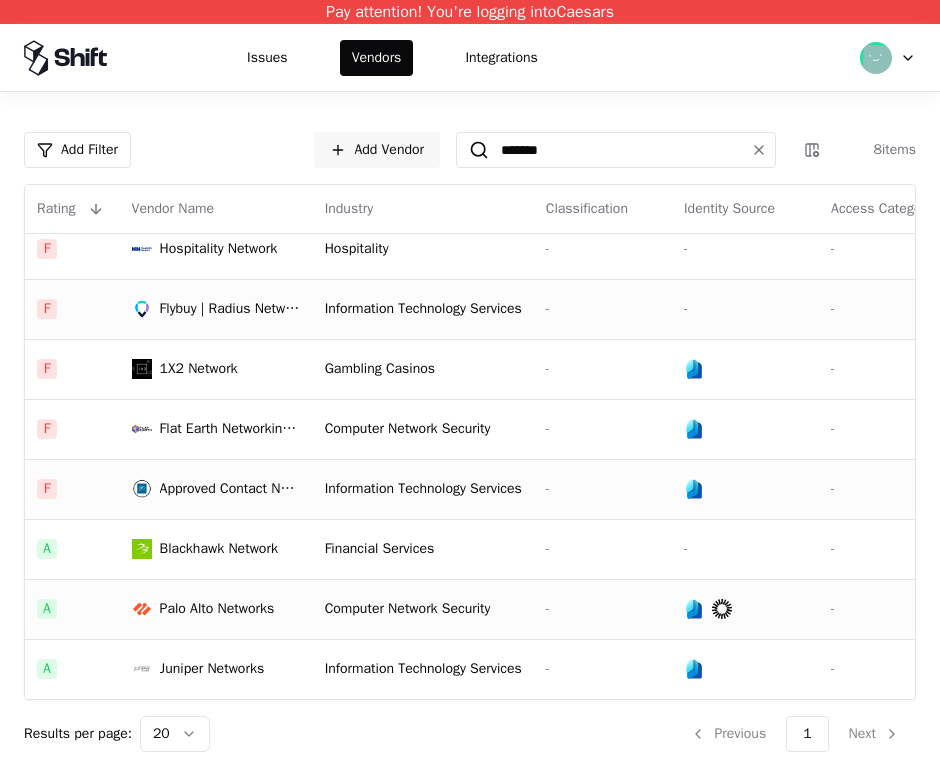 scroll, scrollTop: 0, scrollLeft: 0, axis: both 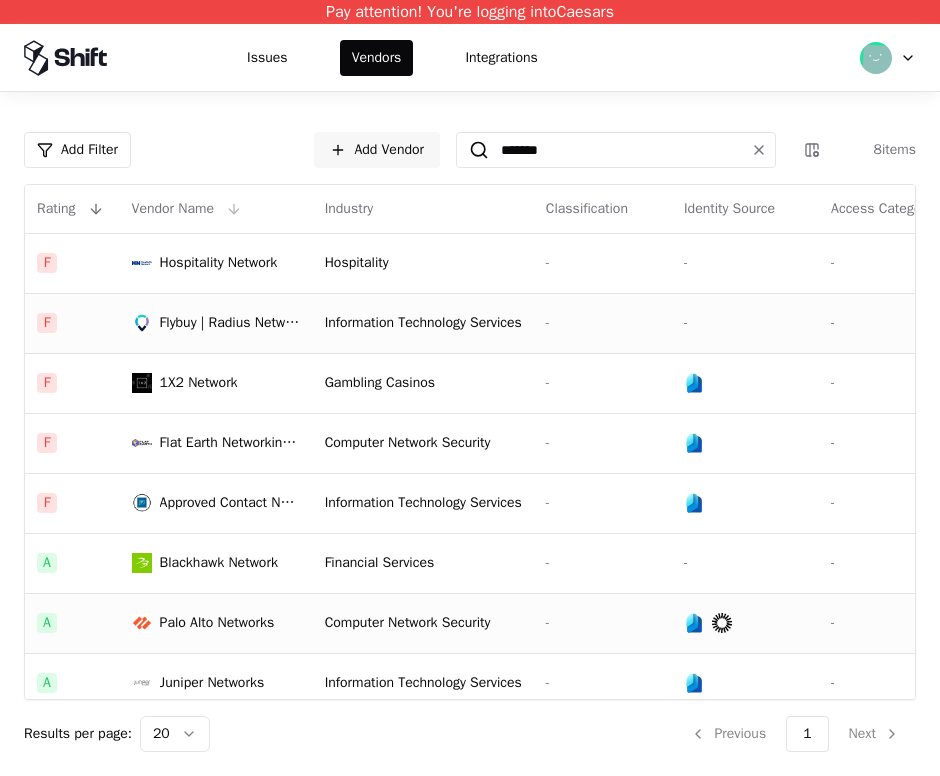 click on "Vendor Name" at bounding box center [173, 209] 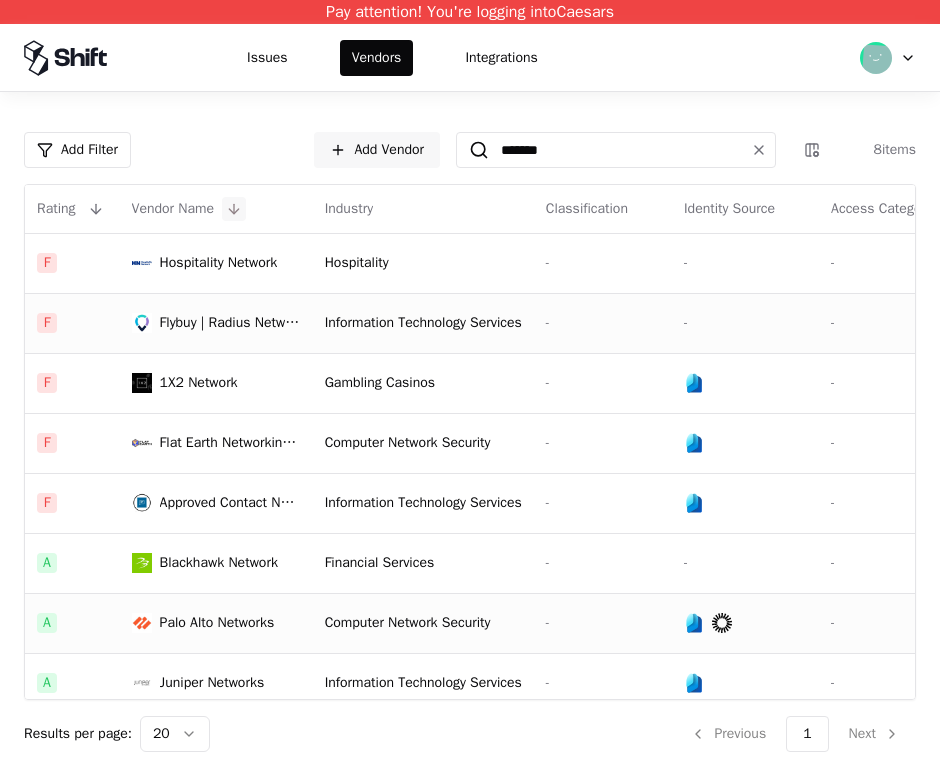click at bounding box center [234, 209] 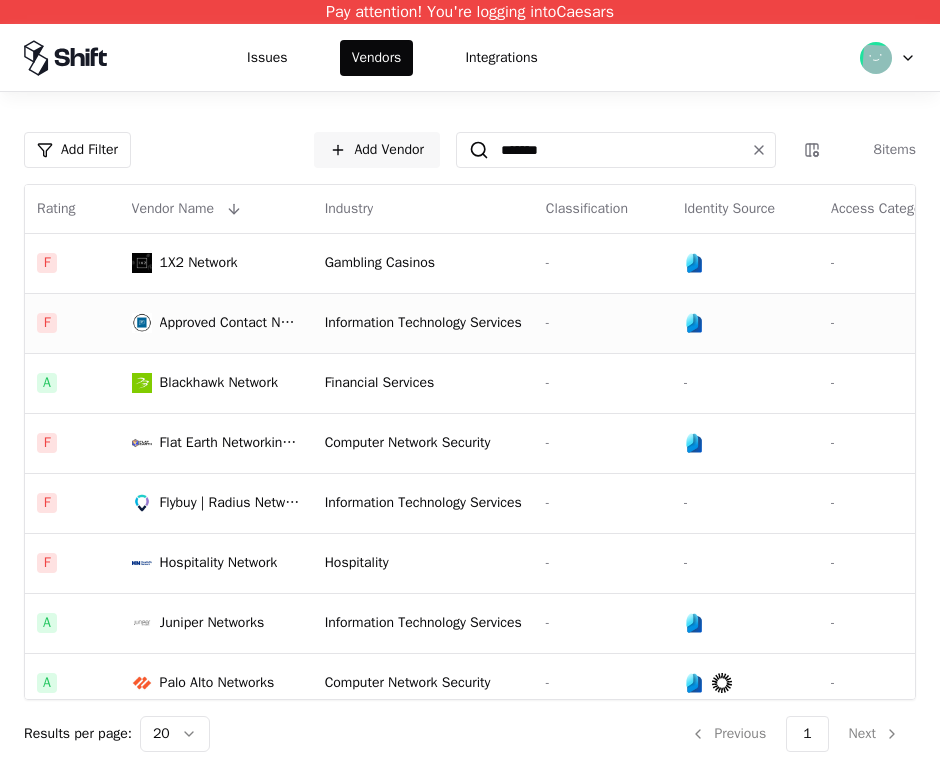 click on "Information Technology Services" at bounding box center (423, 323) 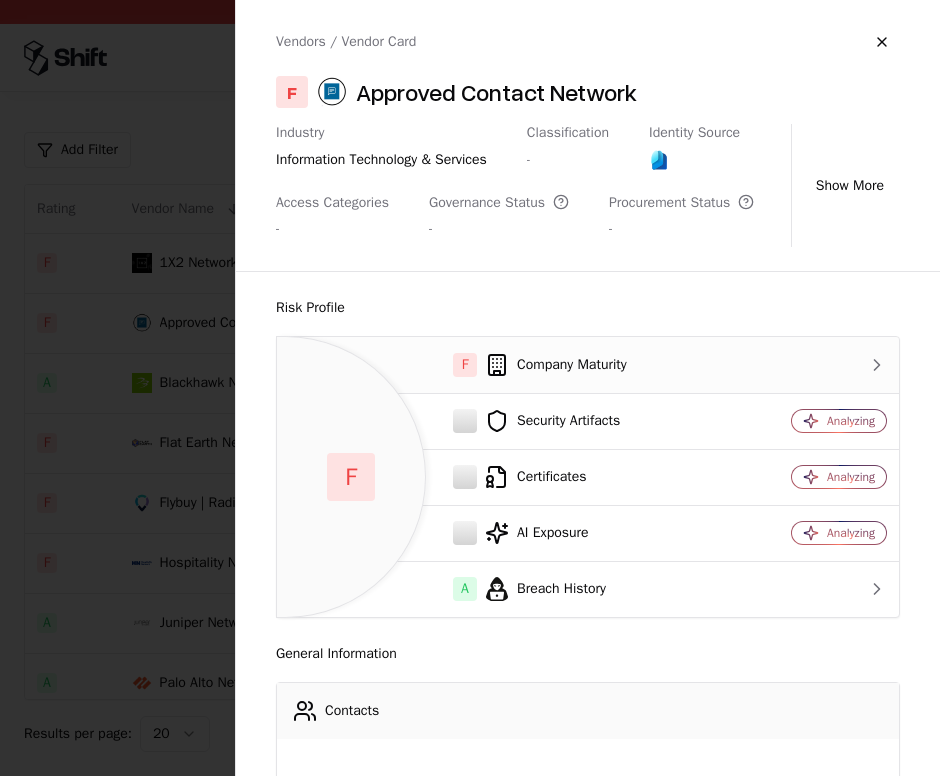 click on "F Company Maturity" at bounding box center (511, 365) 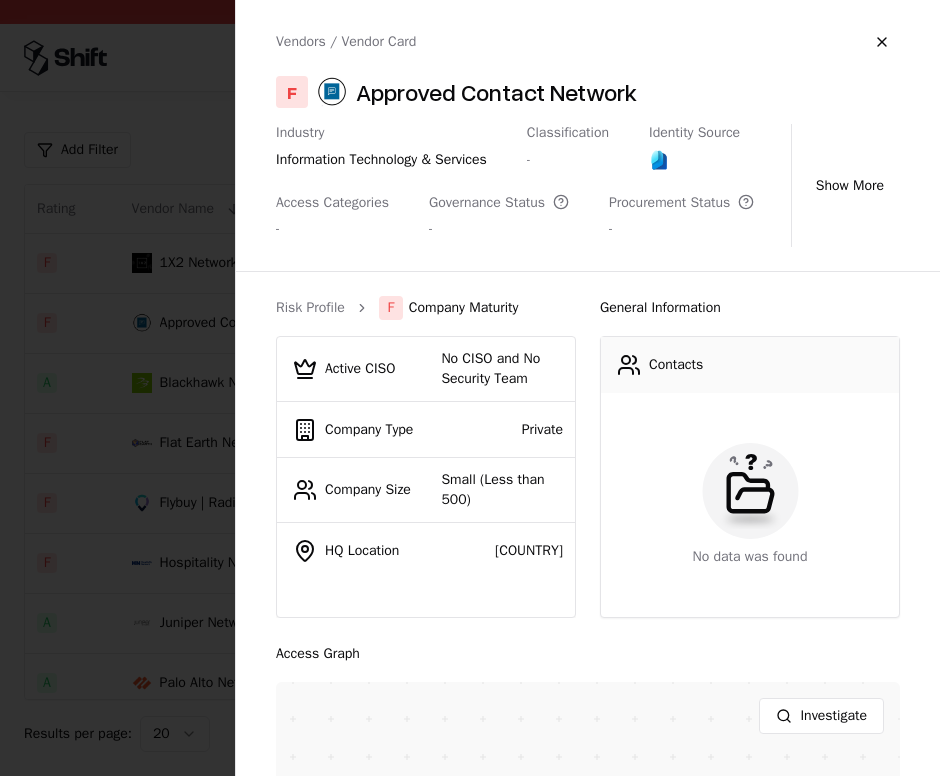 click on "Risk Profile F Company Maturity" at bounding box center [426, 308] 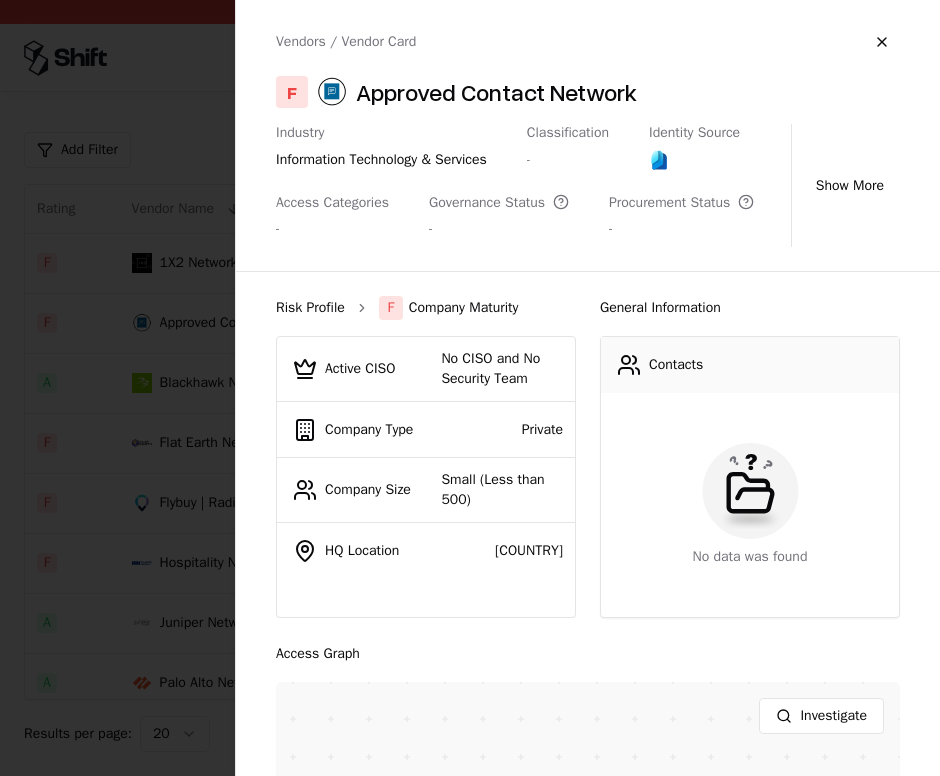 click on "Risk Profile" at bounding box center [310, 308] 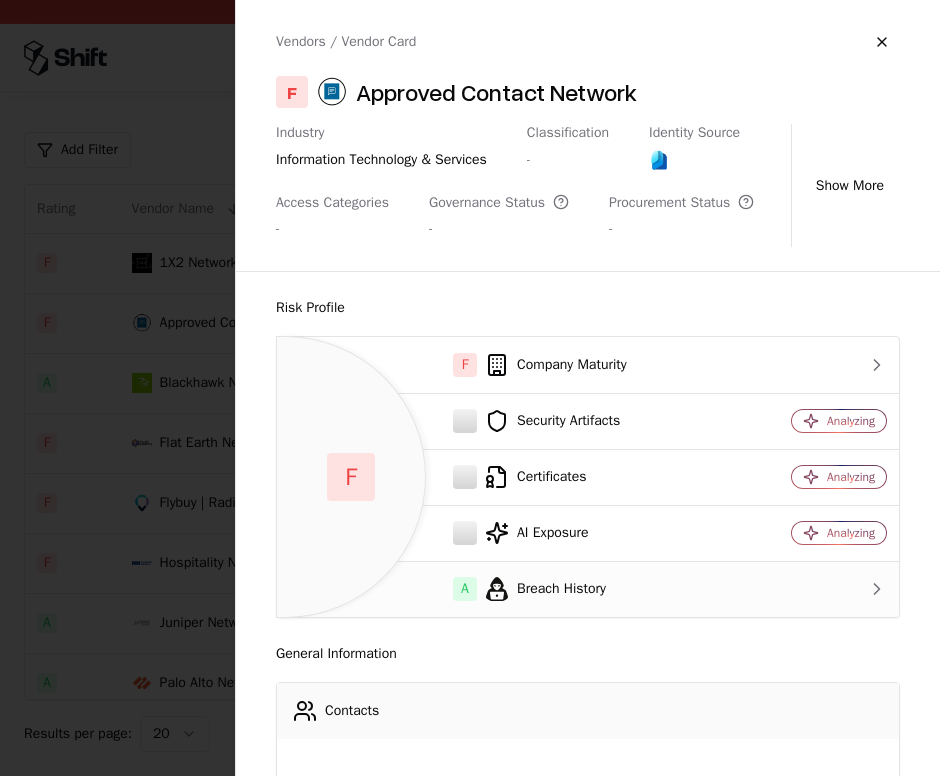 click on "A Breach History" at bounding box center [511, 589] 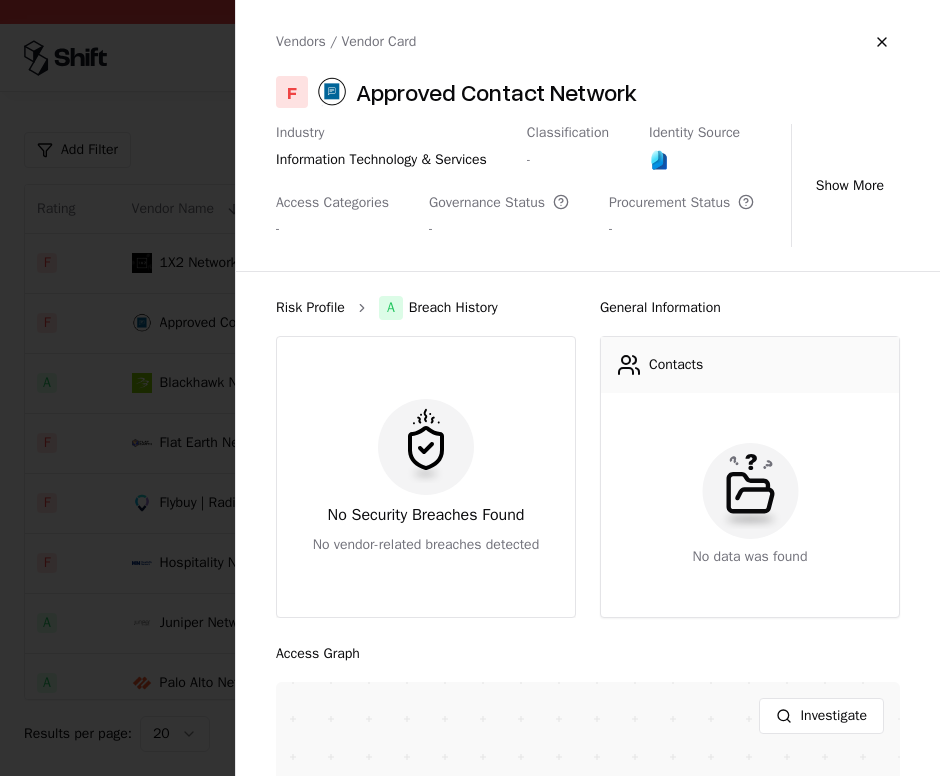 click on "Risk Profile" at bounding box center [310, 308] 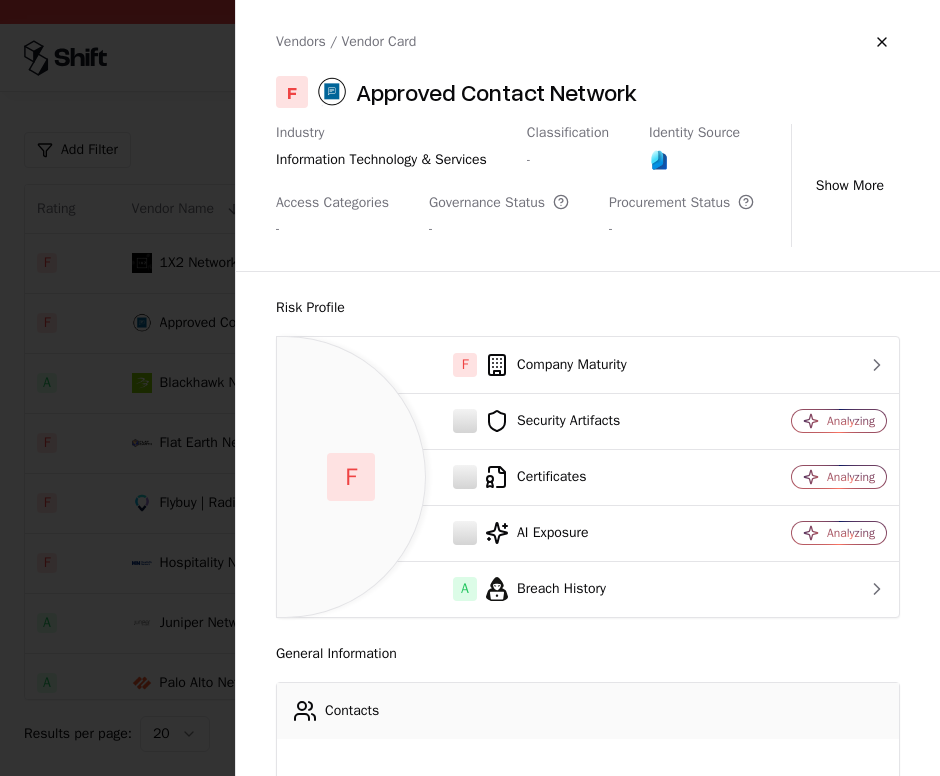 click on "Approved Contact Network" at bounding box center (496, 92) 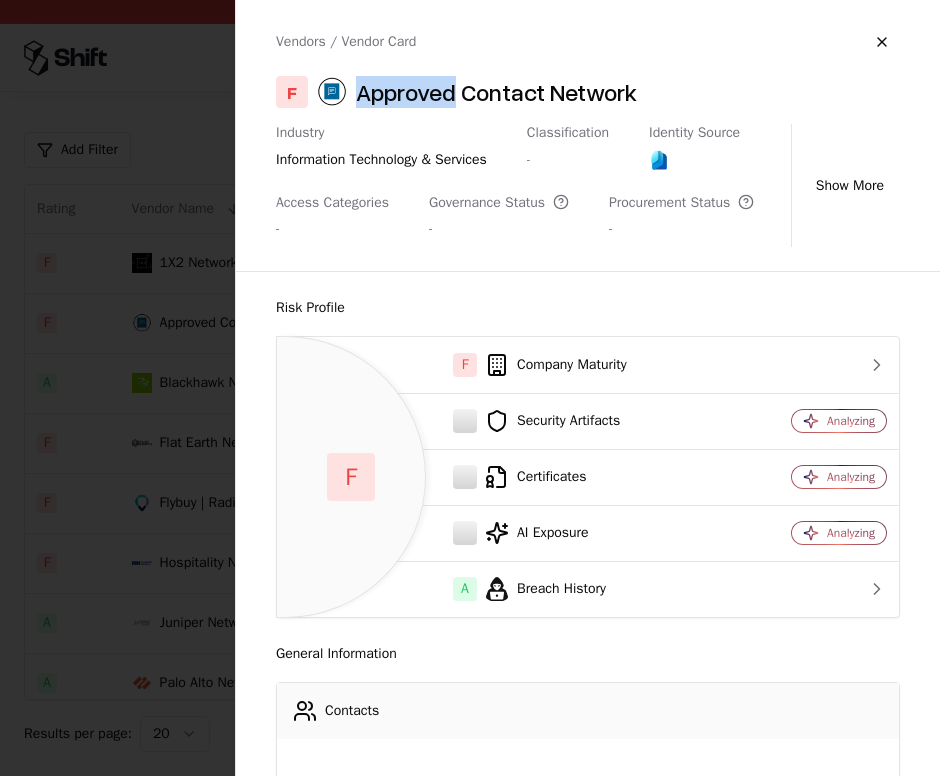 click on "Approved Contact Network" at bounding box center [496, 92] 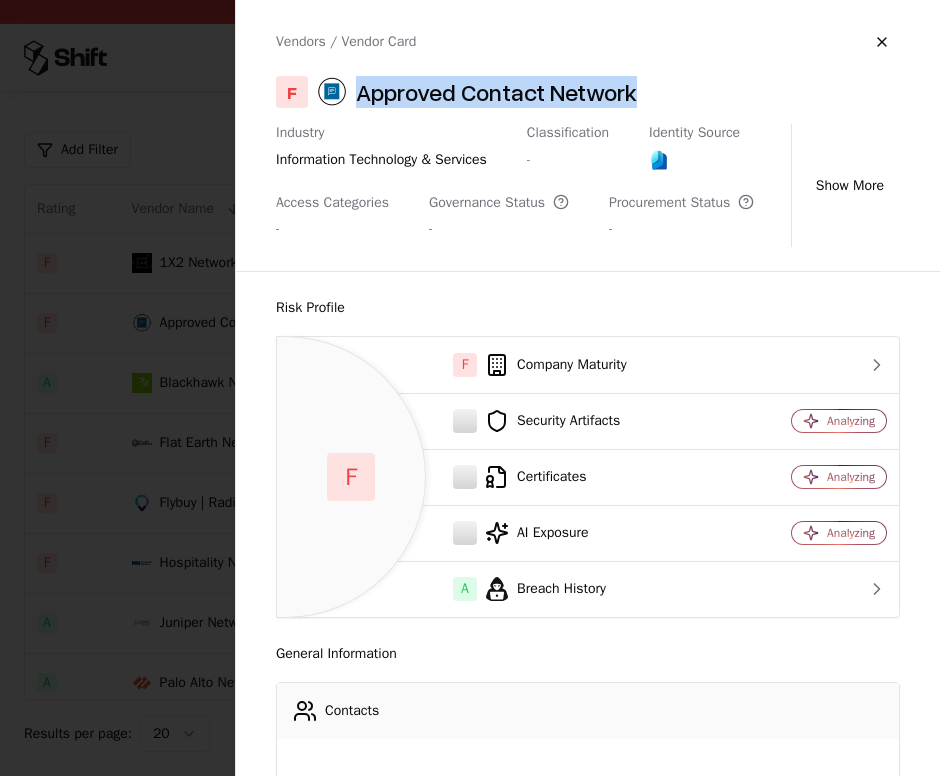 click on "Approved Contact Network" at bounding box center (496, 92) 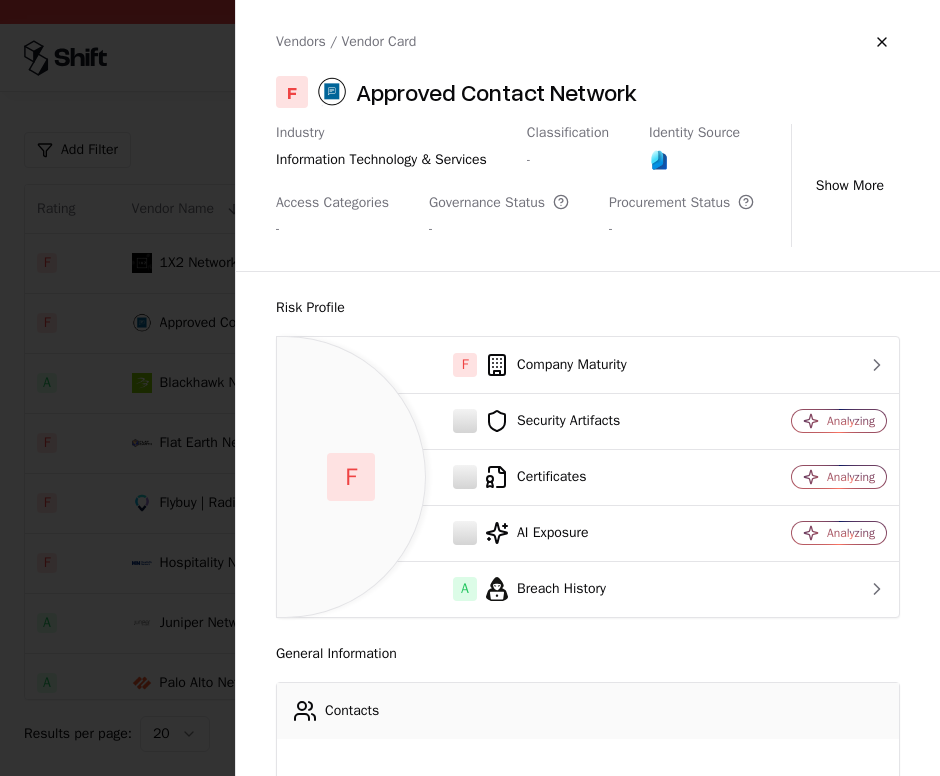 click at bounding box center (470, 388) 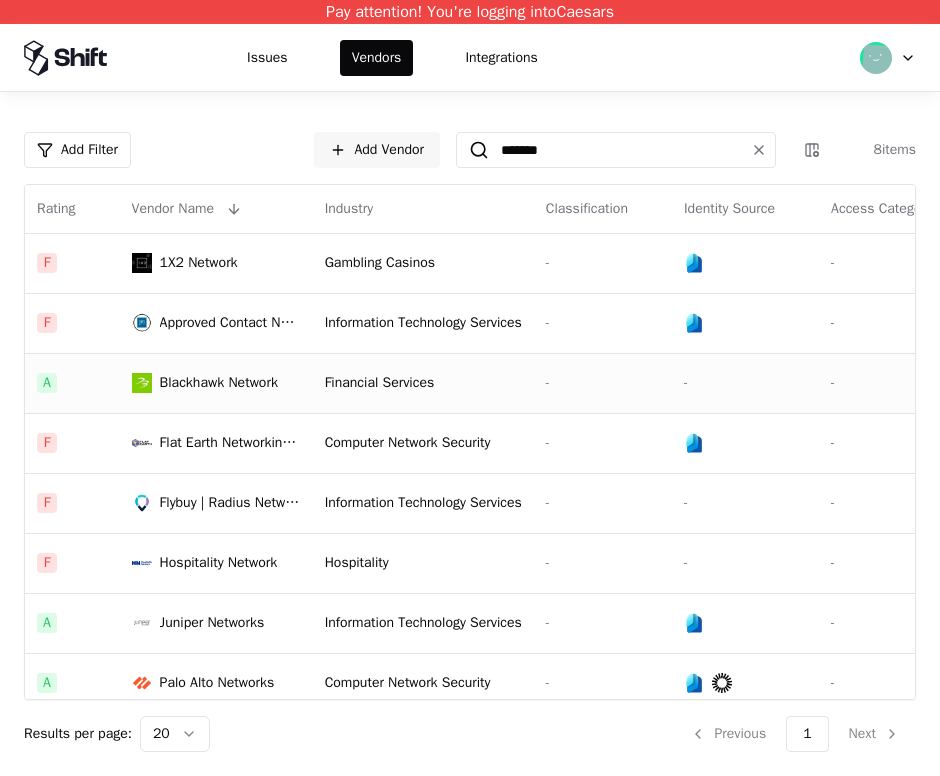 click on "Blackhawk Network" at bounding box center (219, 383) 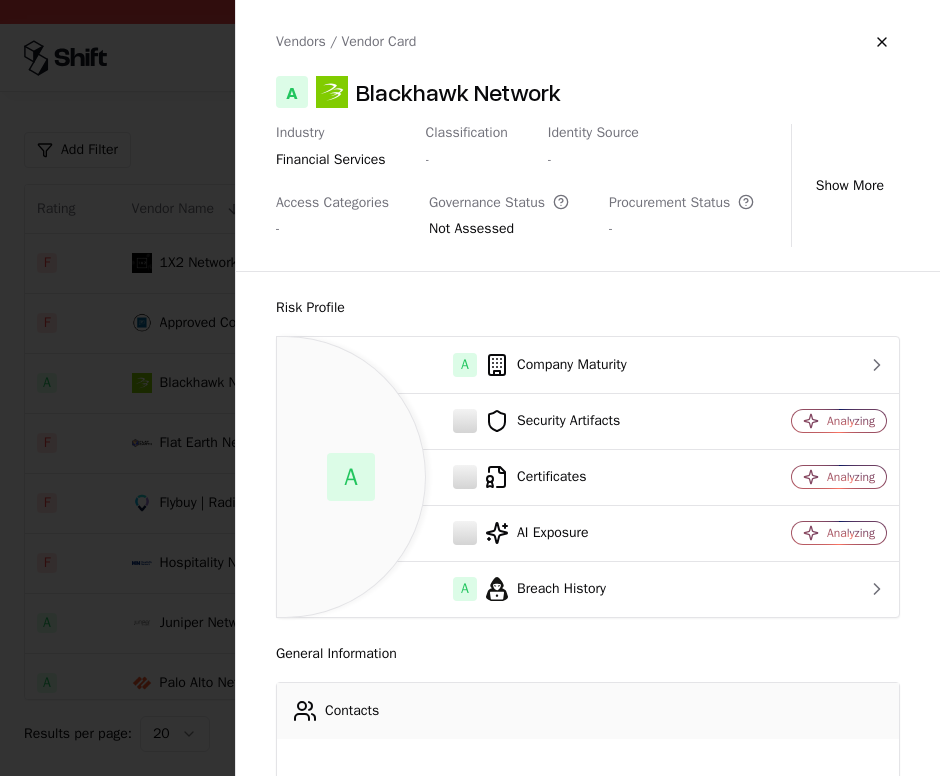 click at bounding box center [470, 388] 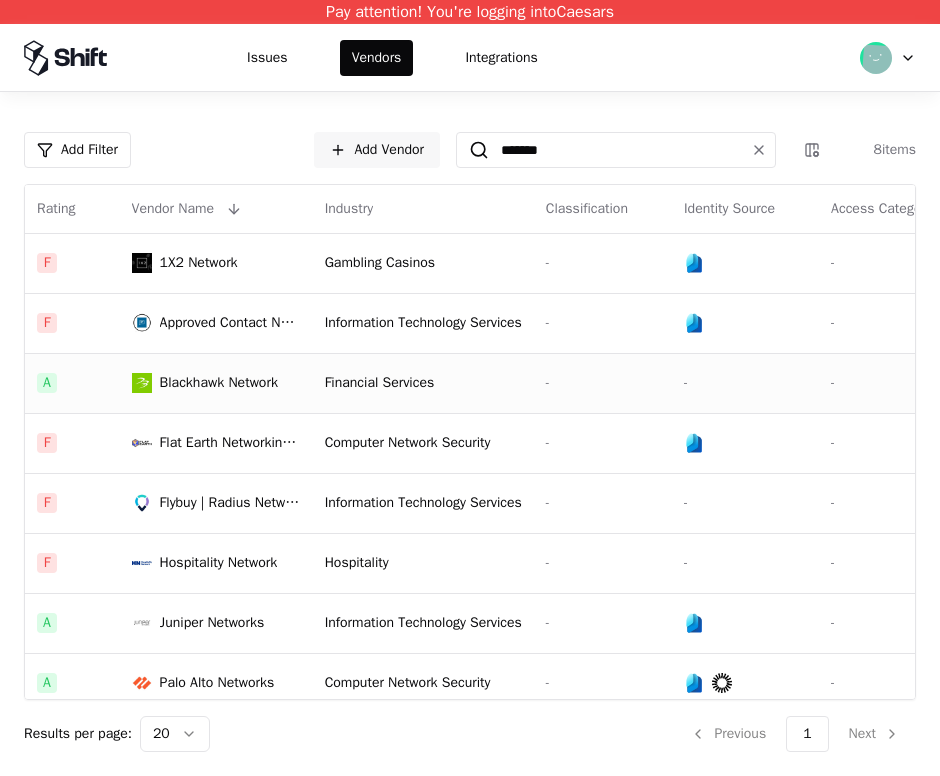 scroll, scrollTop: 14, scrollLeft: 0, axis: vertical 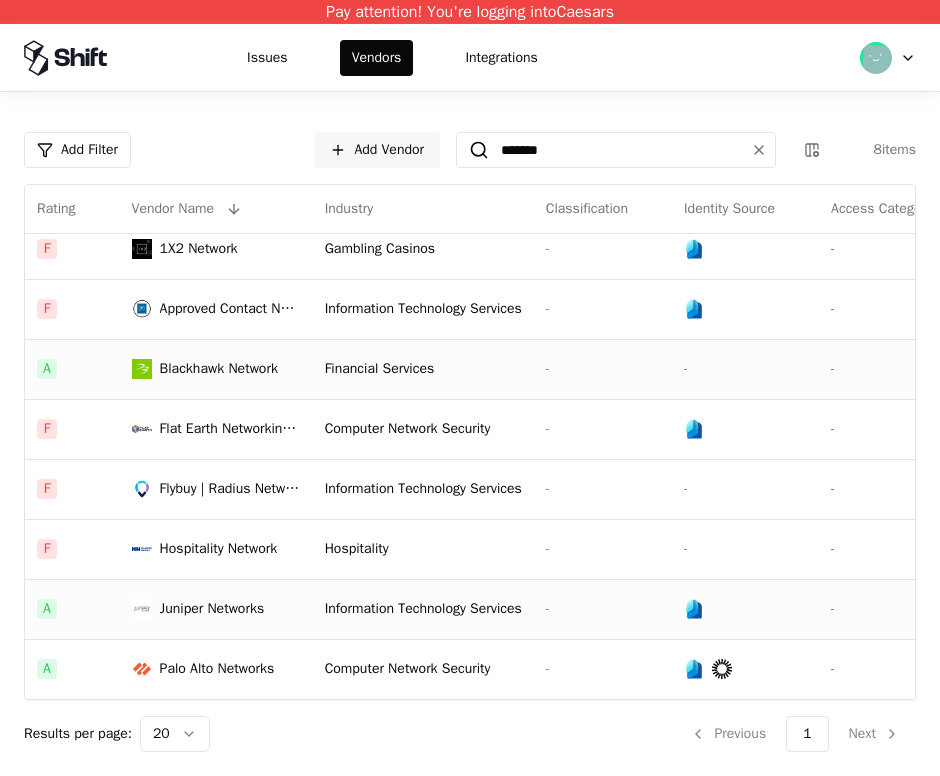 click on "Juniper Networks" at bounding box center (212, 609) 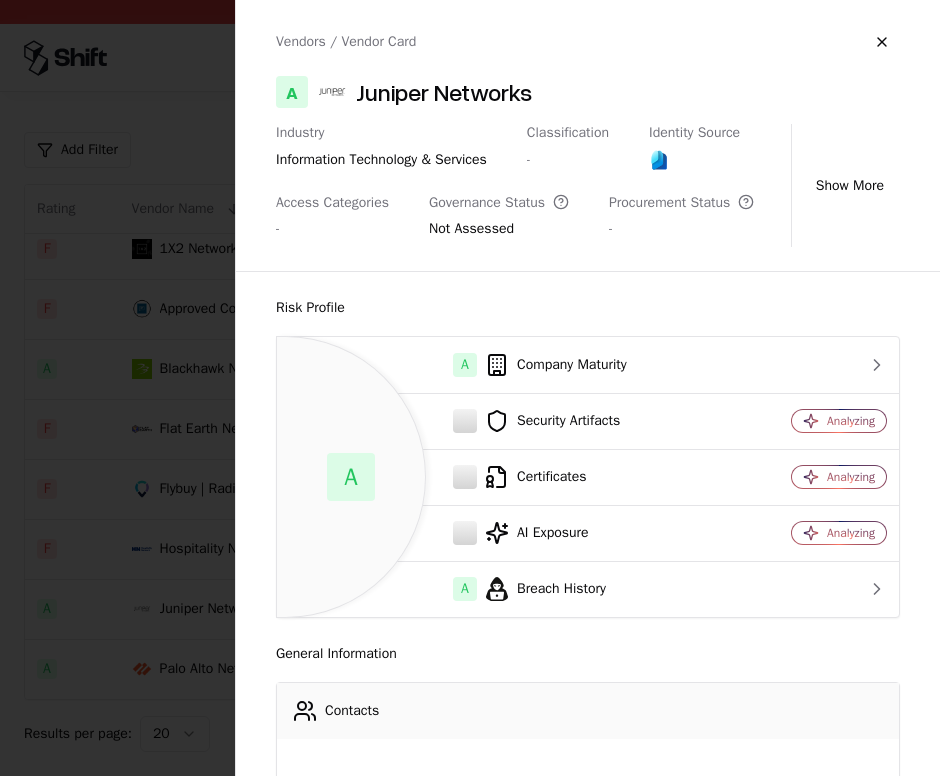 click at bounding box center [470, 388] 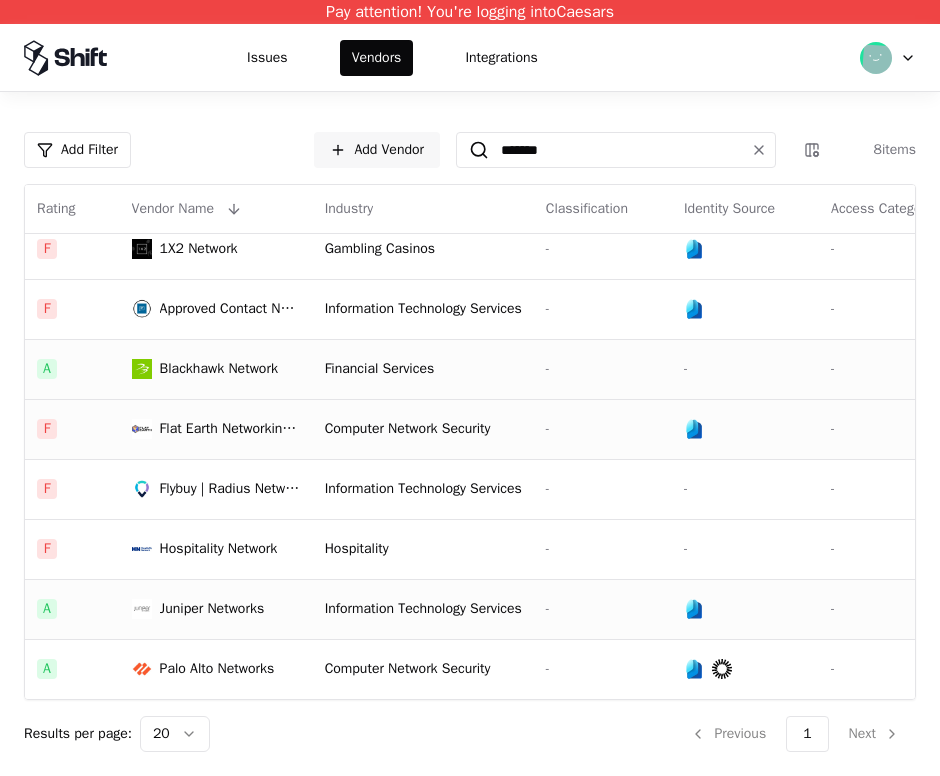 scroll, scrollTop: 0, scrollLeft: 0, axis: both 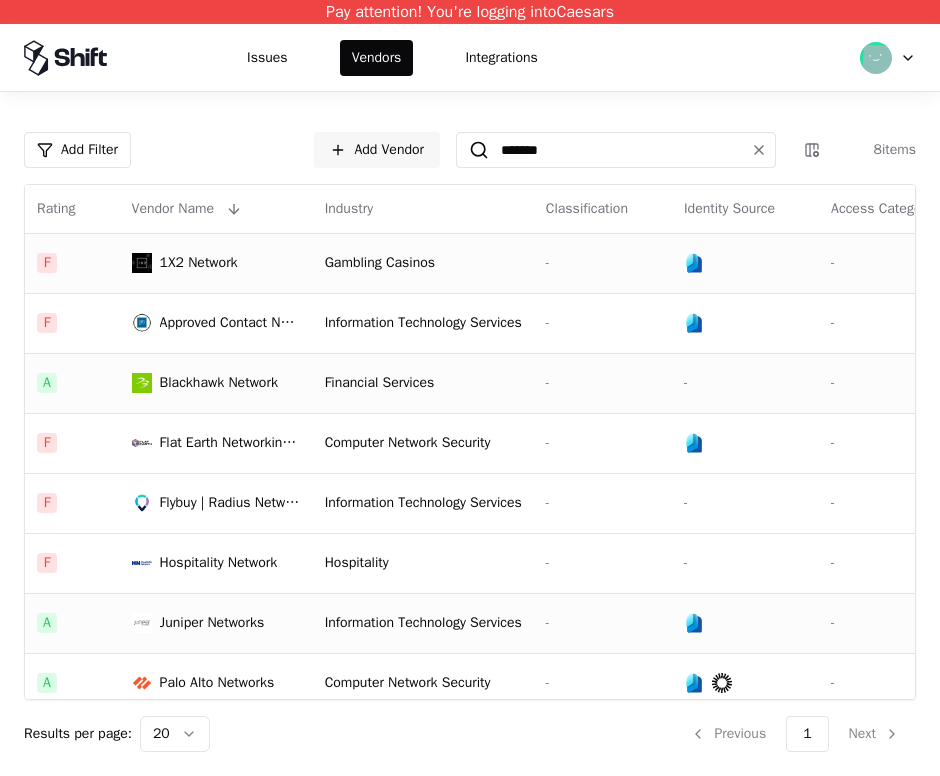 click on "Gambling Casinos" at bounding box center (423, 263) 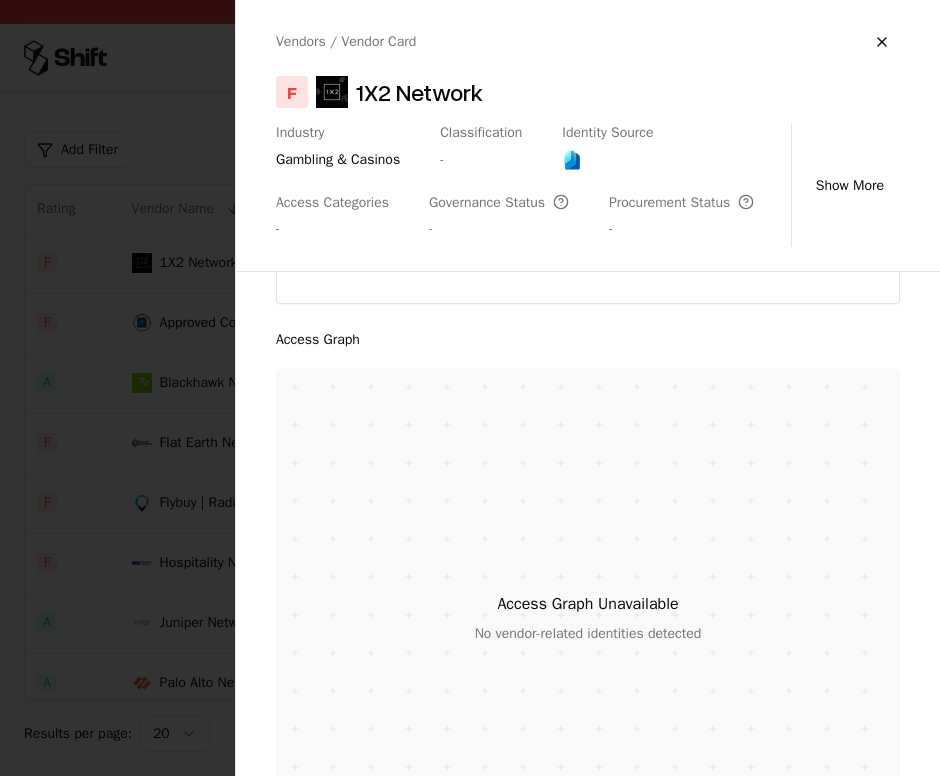 scroll, scrollTop: 776, scrollLeft: 0, axis: vertical 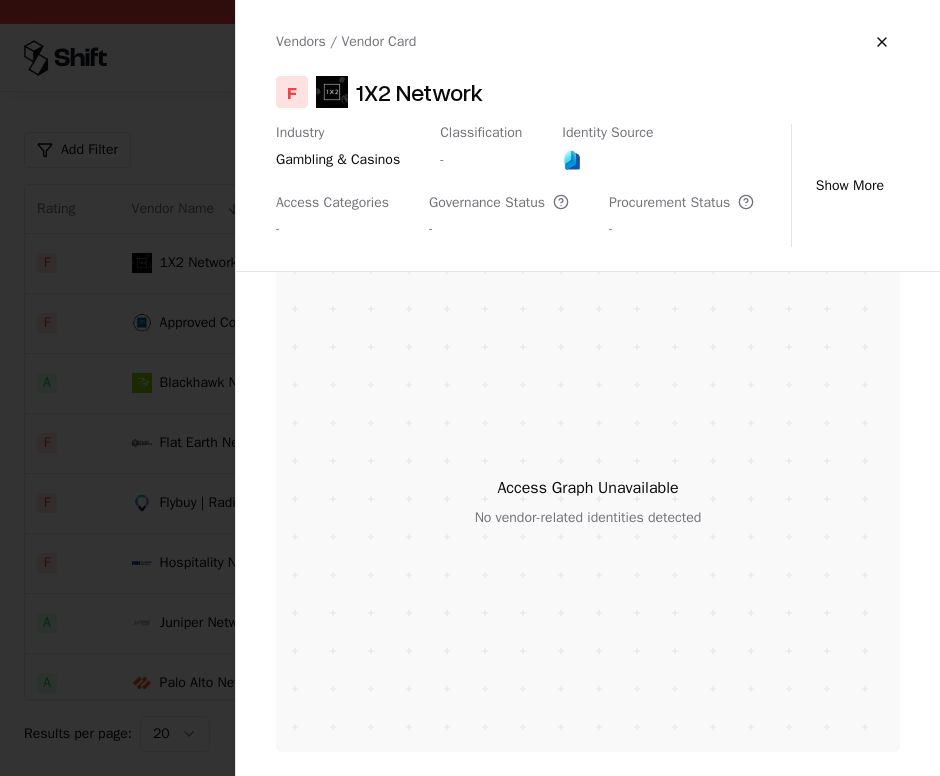 click at bounding box center [470, 388] 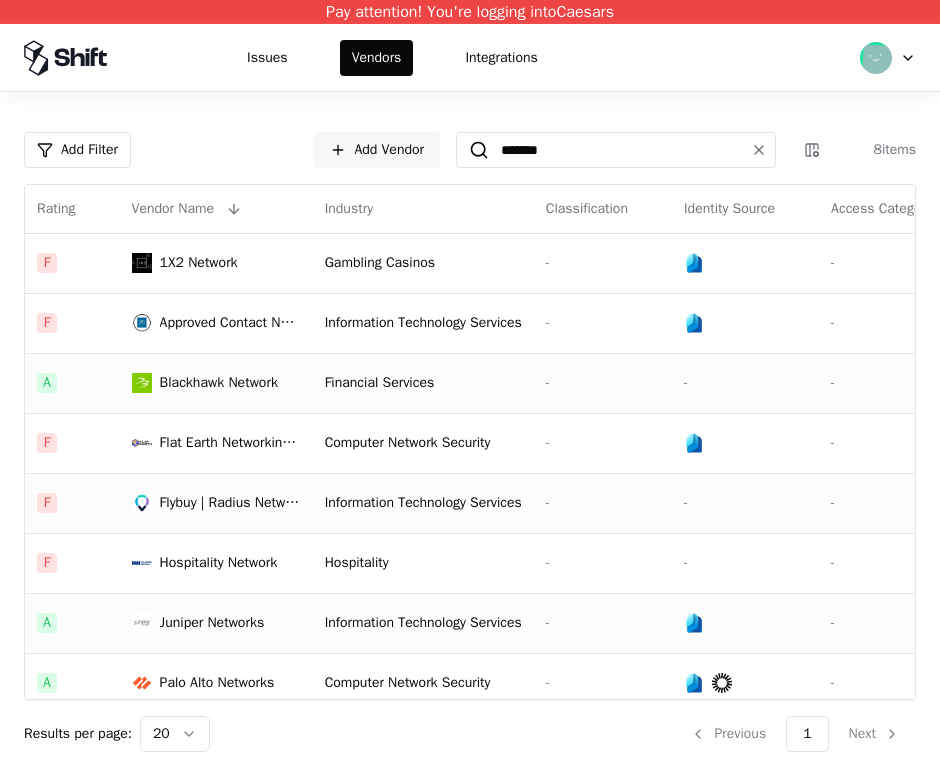 click on "Flybuy | Radius Networks" at bounding box center [216, 503] 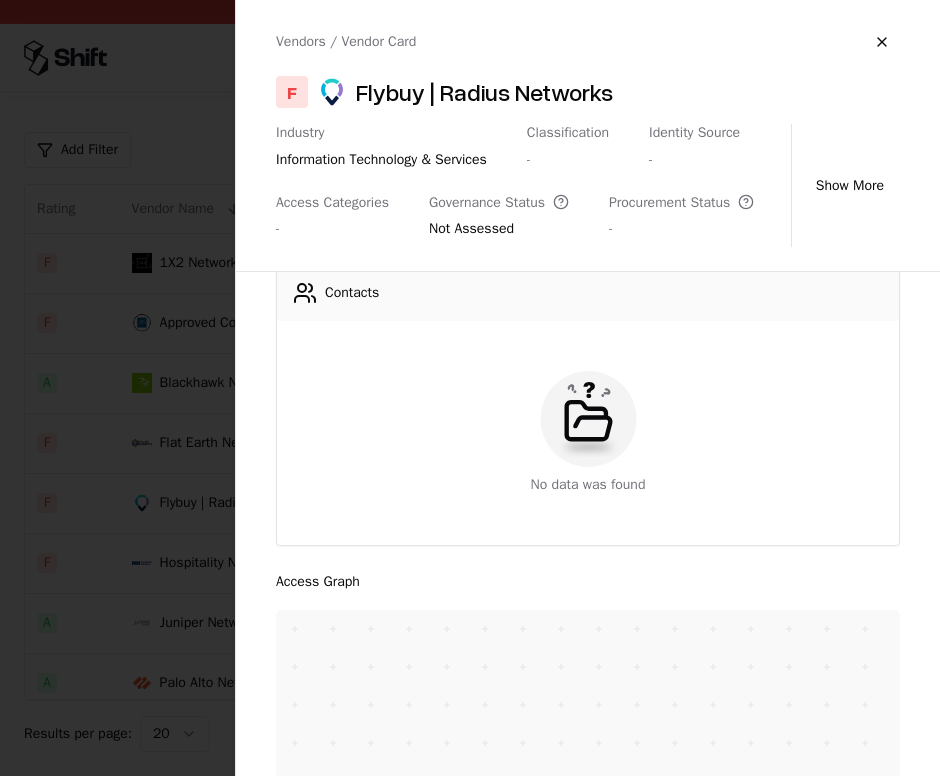 scroll, scrollTop: 456, scrollLeft: 0, axis: vertical 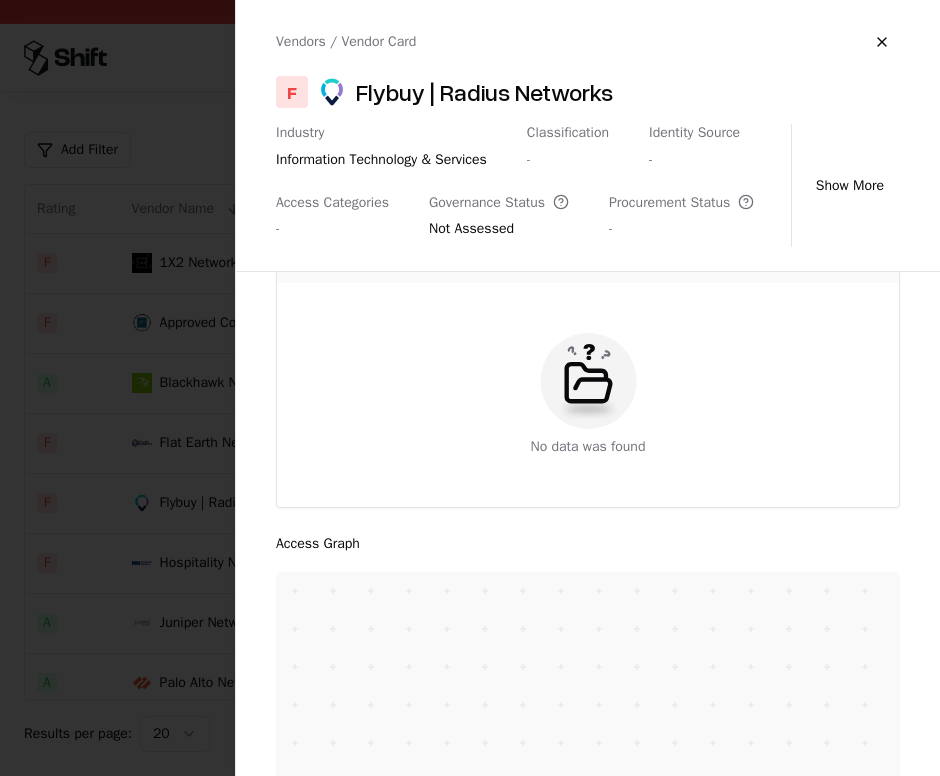 click at bounding box center (470, 388) 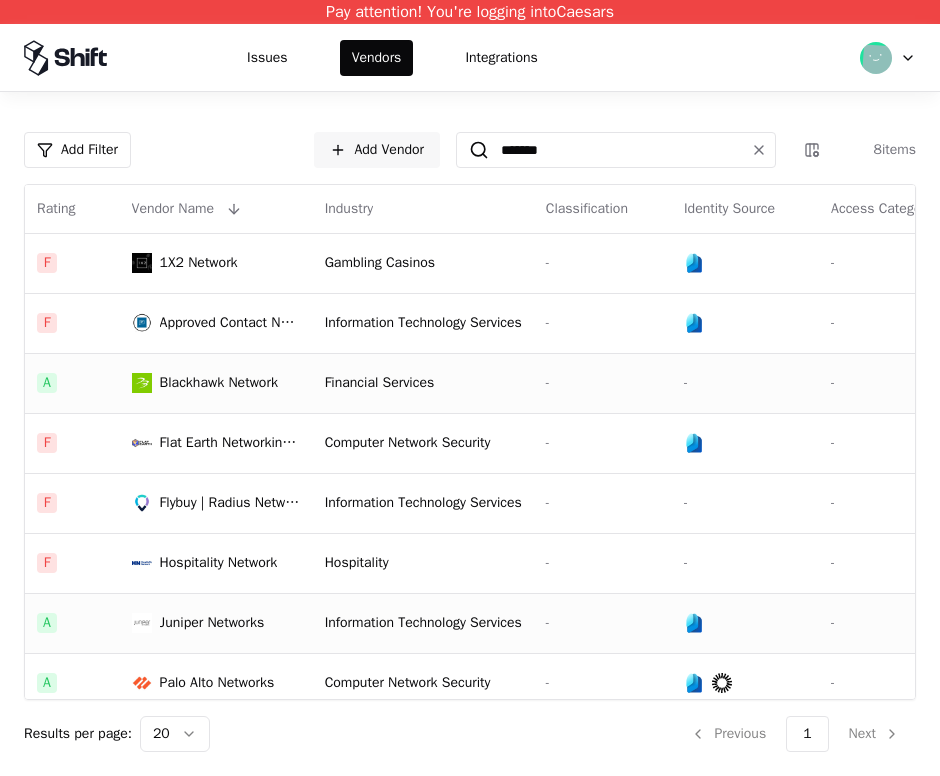 click on "Juniper Networks" at bounding box center [216, 623] 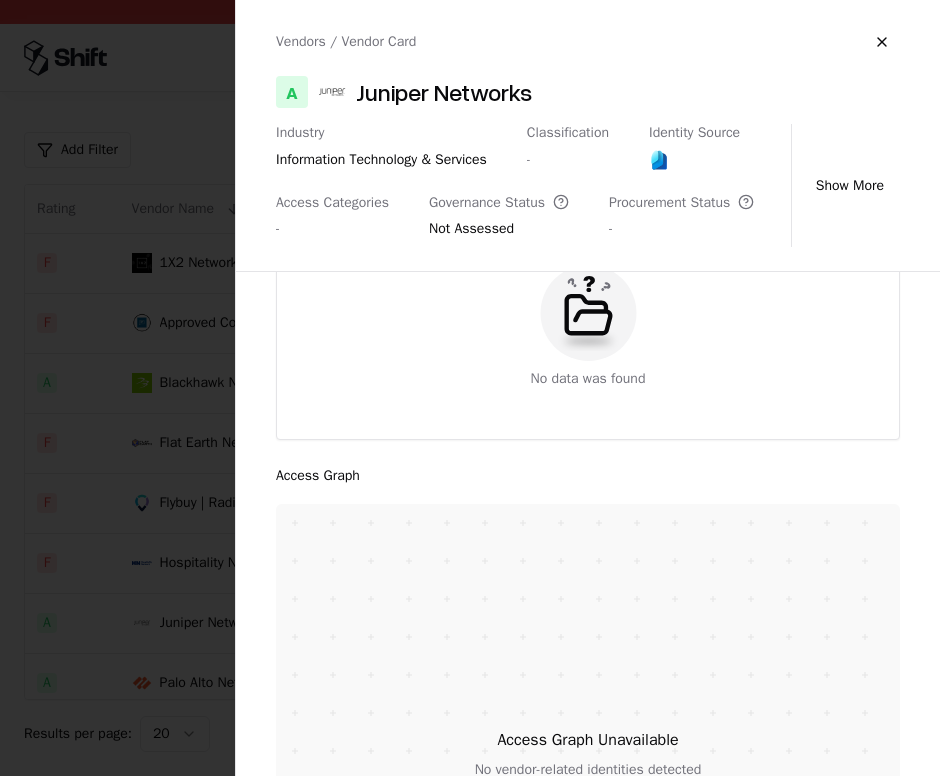 scroll, scrollTop: 592, scrollLeft: 0, axis: vertical 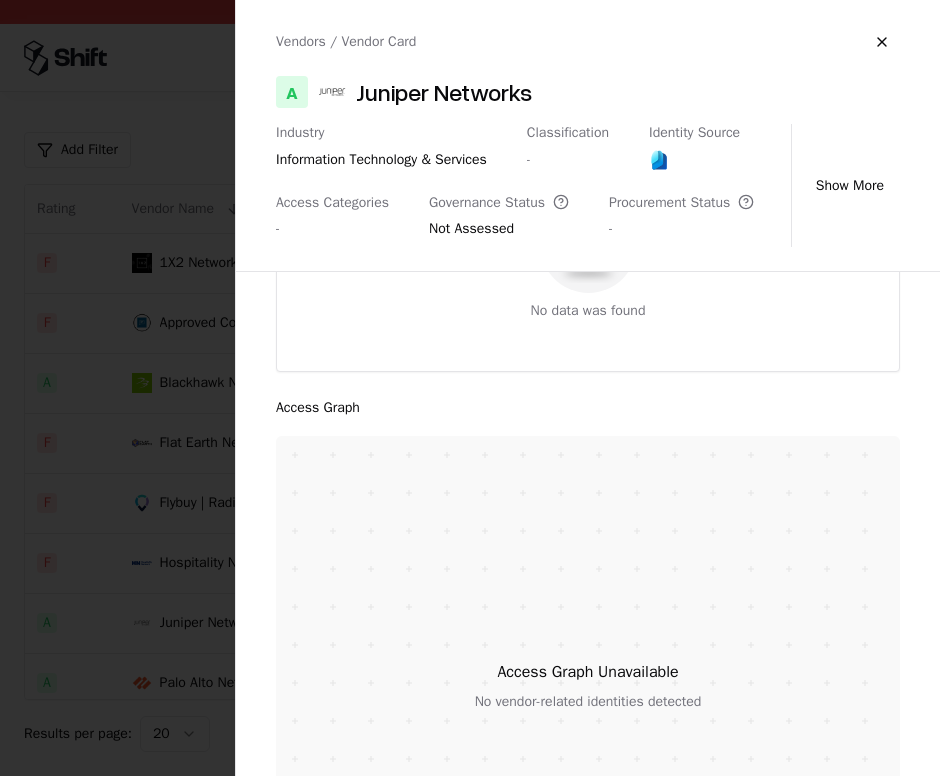 click at bounding box center [470, 388] 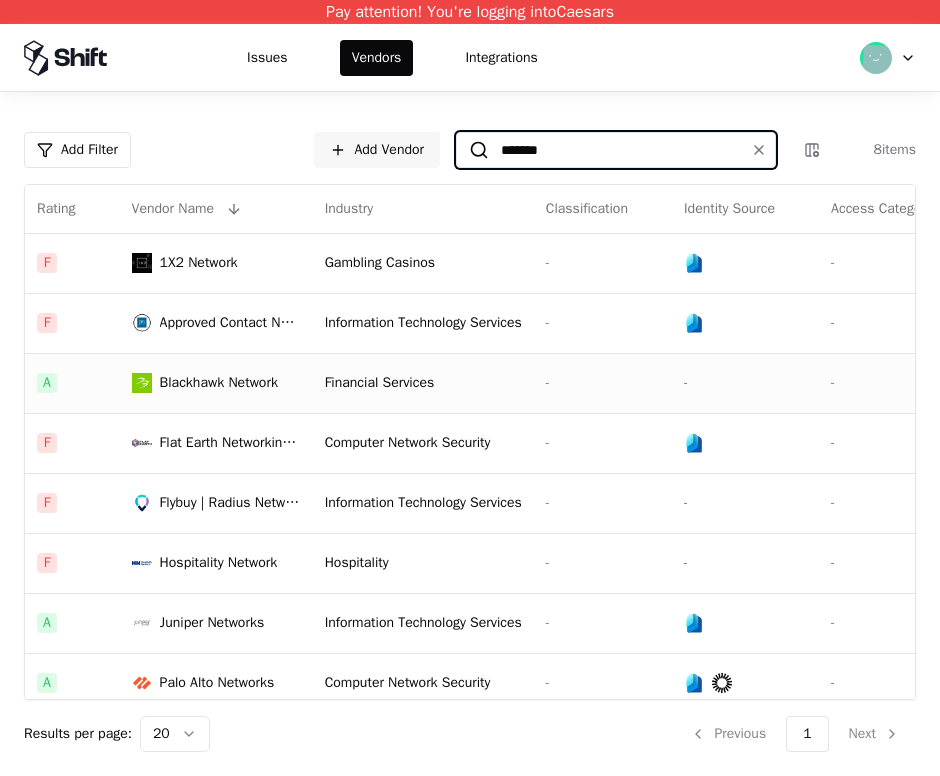 click on "*******" at bounding box center (612, 150) 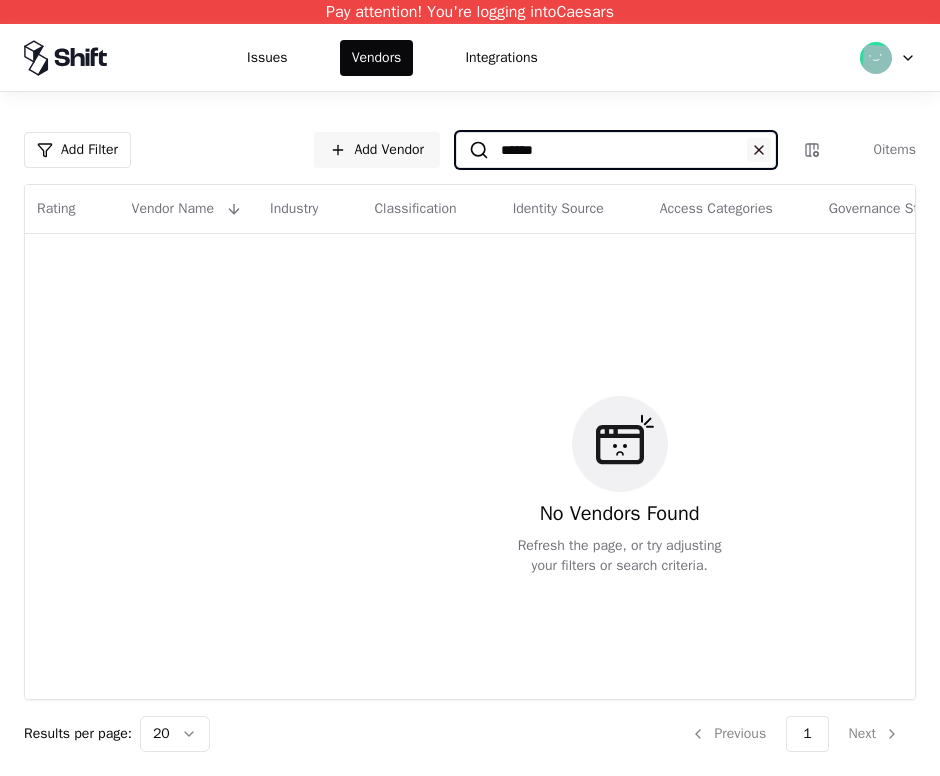 type on "******" 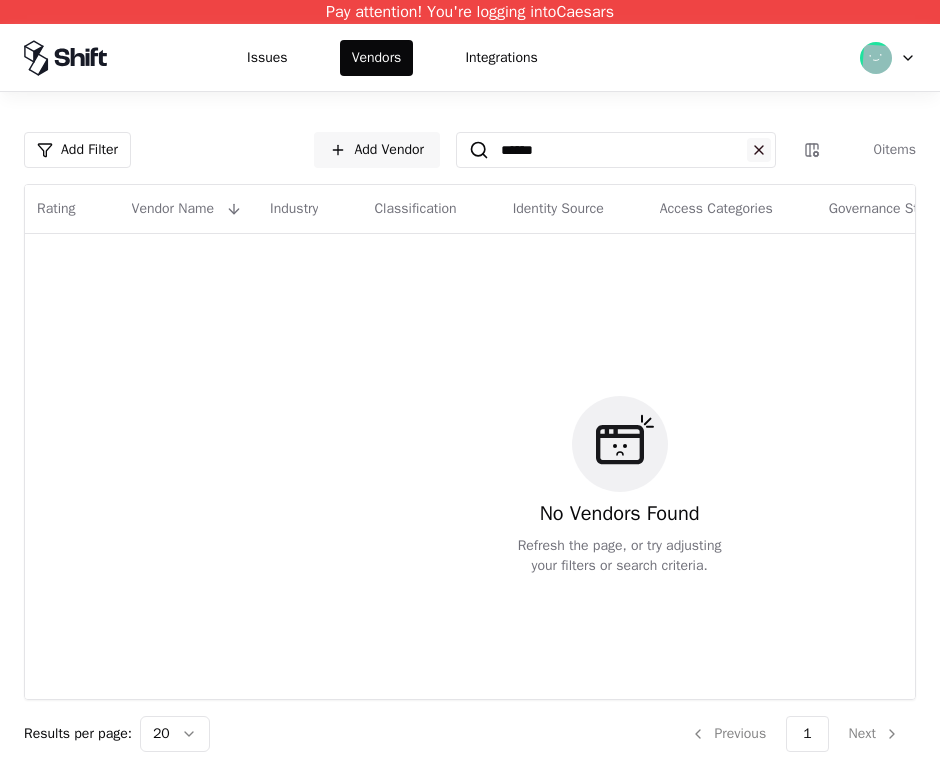 type 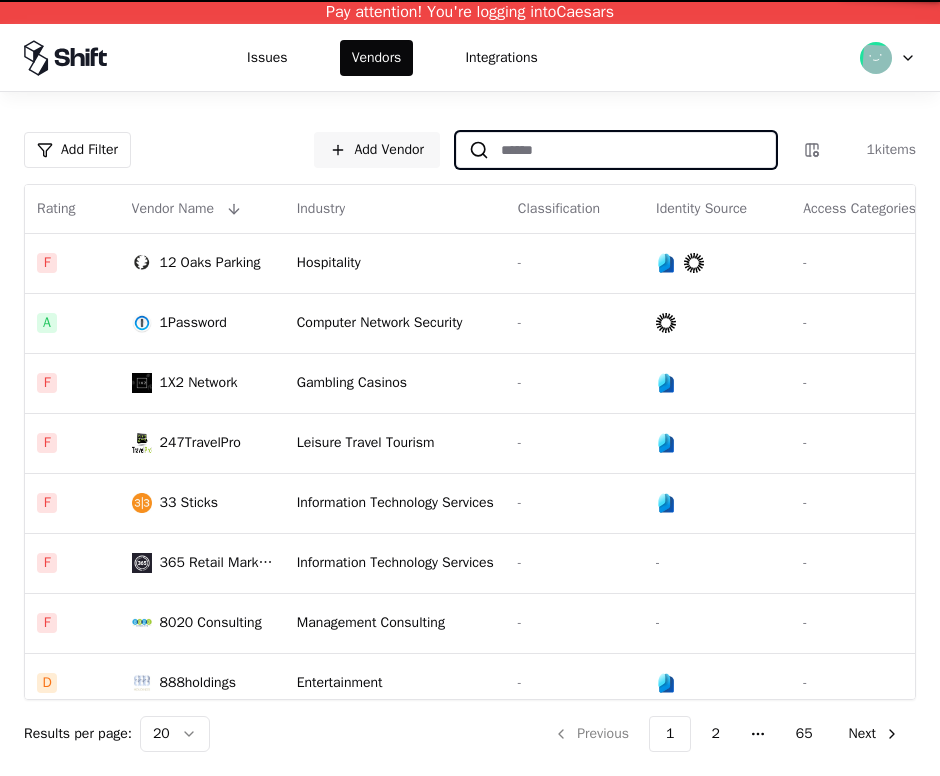 click at bounding box center [632, 150] 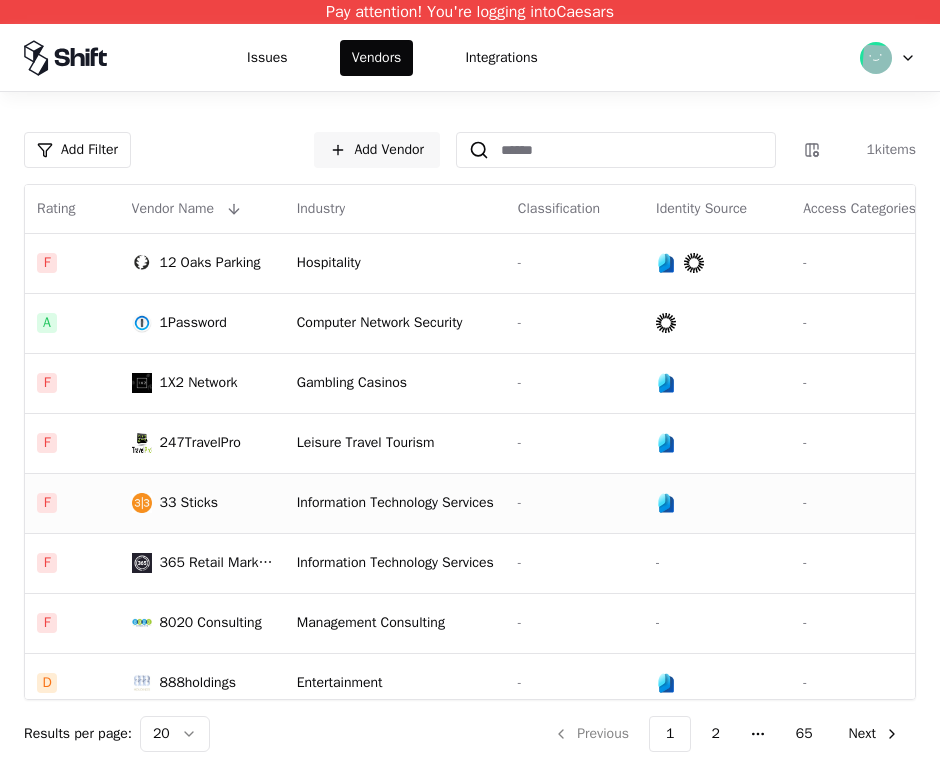 click on "Information Technology Services" at bounding box center (395, 503) 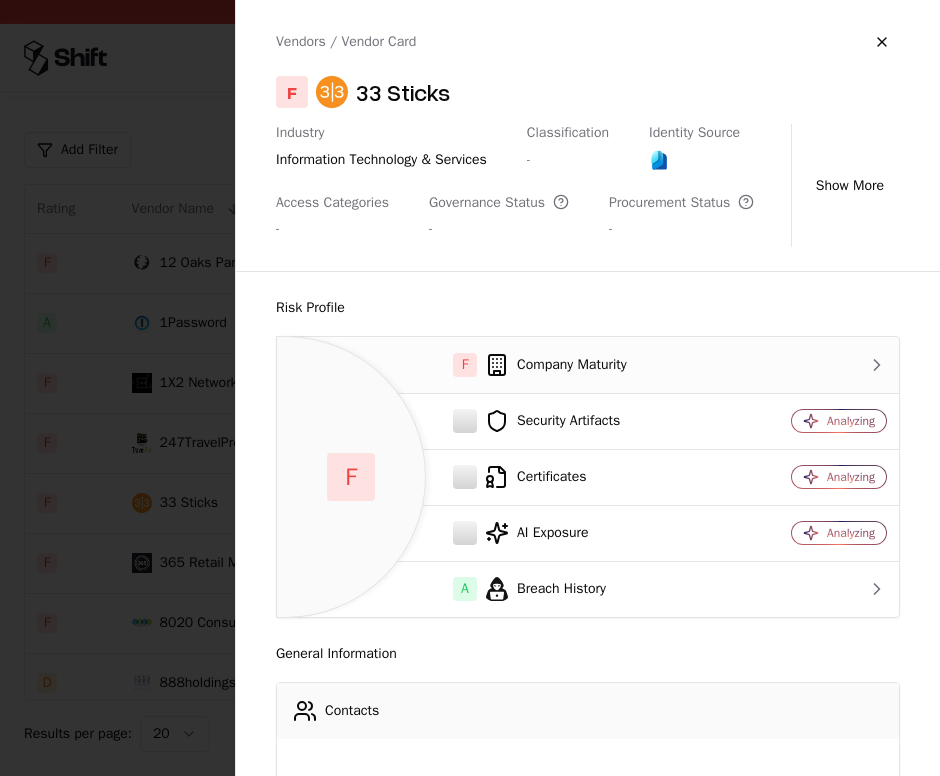 click on "F Company Maturity" at bounding box center [511, 365] 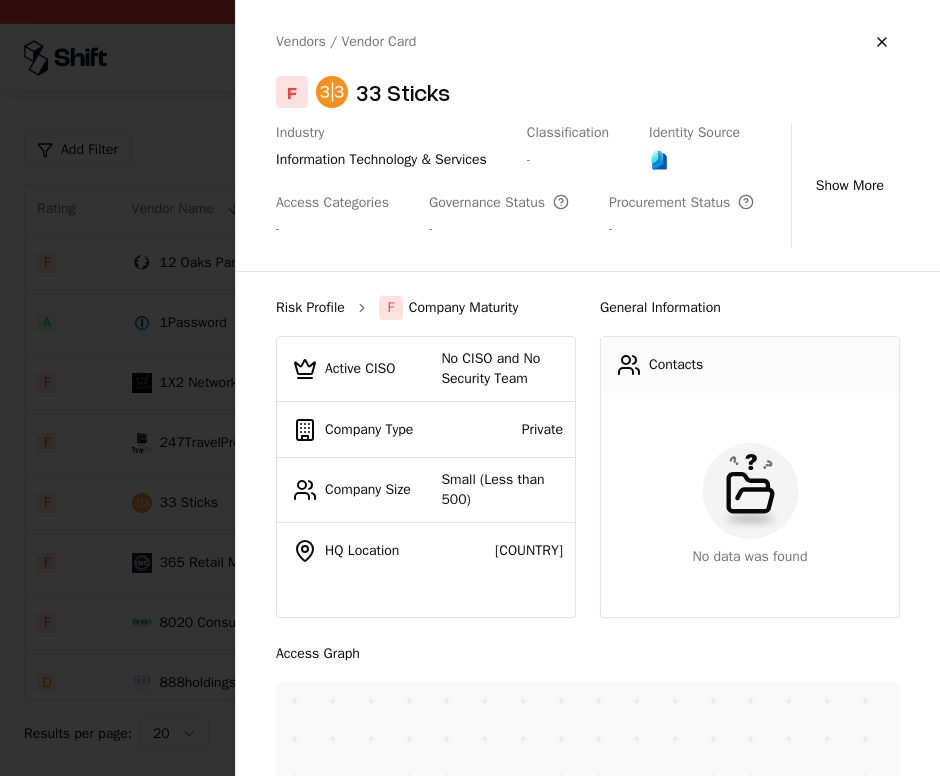 click on "Risk Profile" at bounding box center (310, 308) 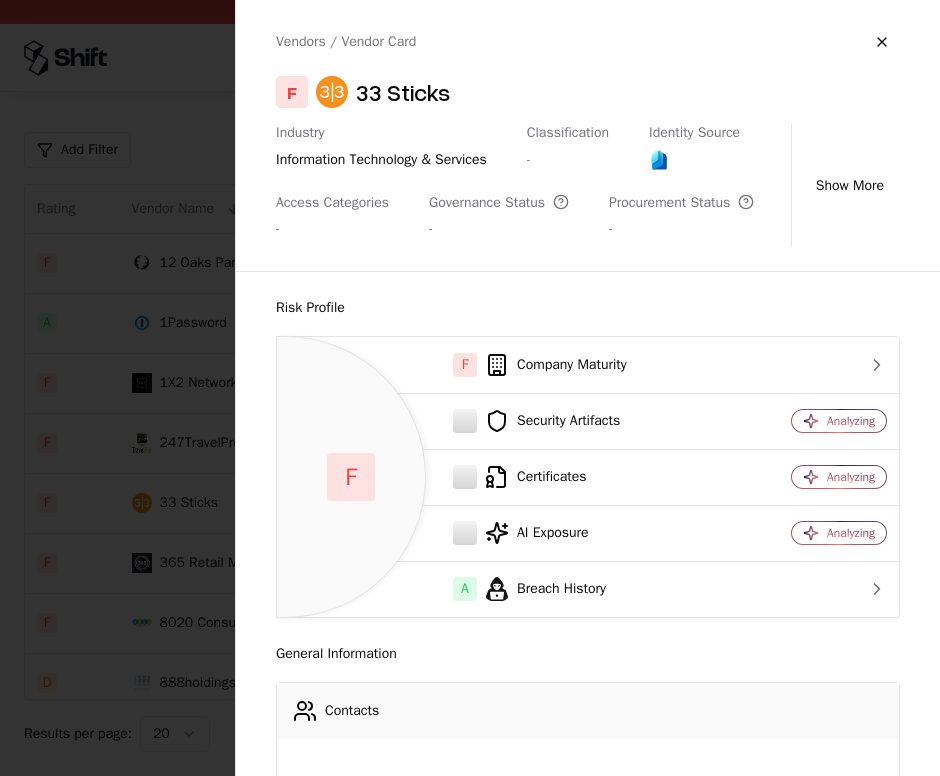 click at bounding box center (470, 388) 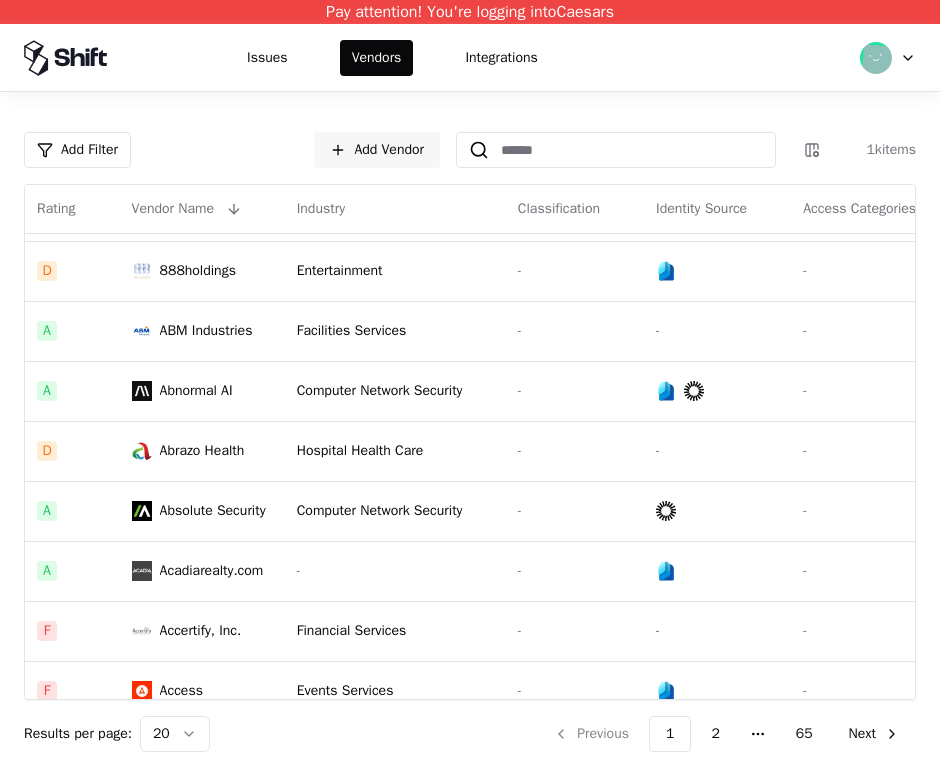 scroll, scrollTop: 655, scrollLeft: 0, axis: vertical 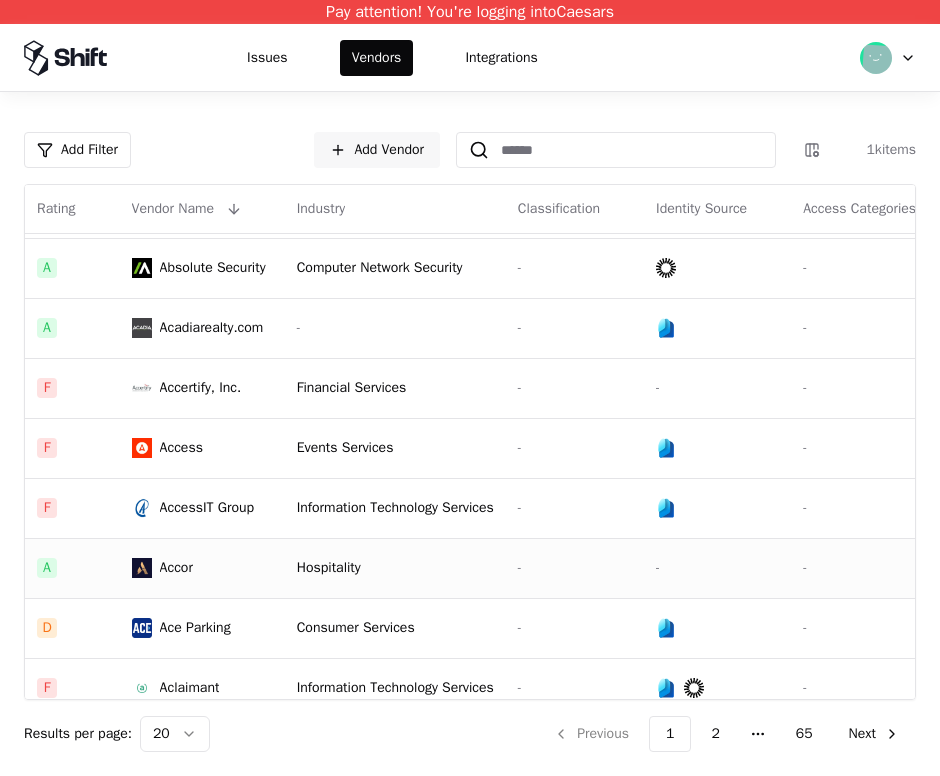 click on "Accor" at bounding box center (202, 568) 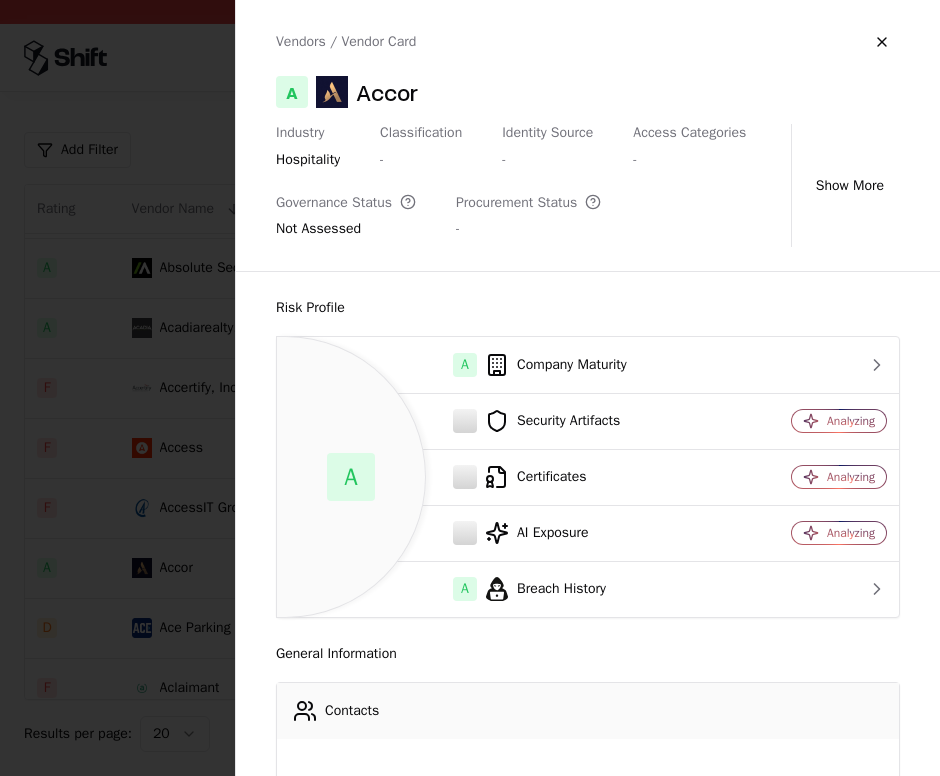 click at bounding box center (470, 388) 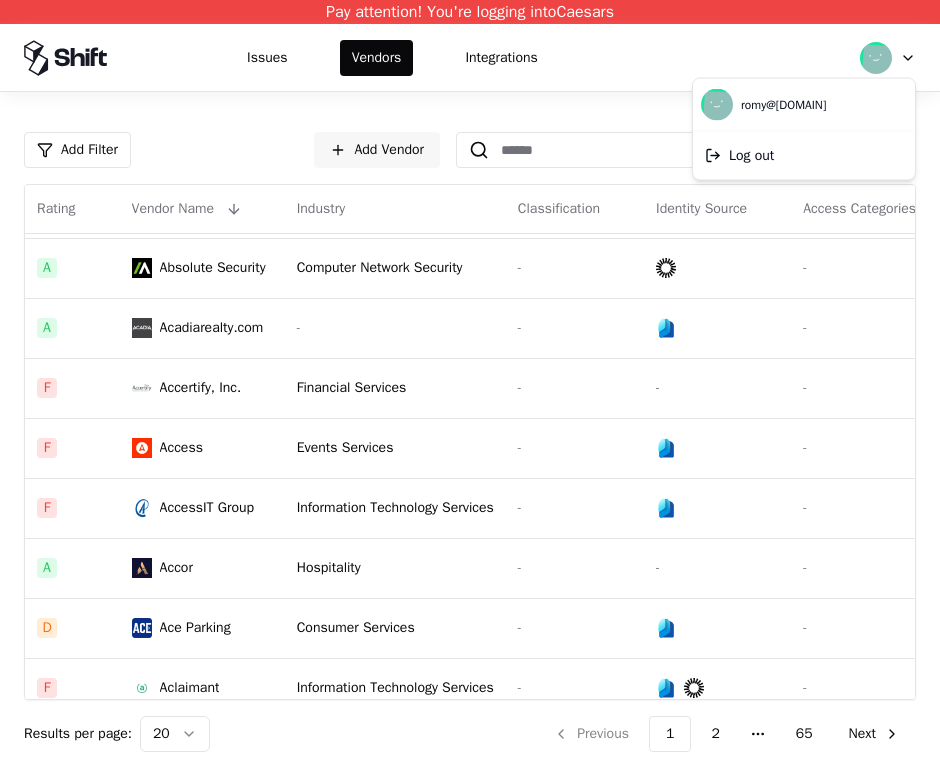 click on "Pay attention! You're logging into  Caesars Issues Vendors Integrations Add Filter  Add Vendor   1k  items Rating Vendor Name Industry Classification Identity Source Access Categories Governance Status Procurement Status F 12 Oaks Parking Hospitality - - - - A 1Password Computer Network Security - - Not Assessed - F 1X2 Network Gambling Casinos - - - - F 247TravelPro Leisure Travel Tourism - - - - F 33 Sticks Information Technology Services - - - - F 365 Retail Markets Information Technology Services - - - Not Assessed - F 8020 Consulting Management Consulting - - - Not Assessed - D 888holdings Entertainment - - - - A ABM Industries Facilities Services - - - Not Assessed - A Abnormal AI Computer Network Security - - Not Assessed - D Abrazo Health Hospital Health Care - - - Not Assessed - A Absolute Security Computer Network Security - - Not Assessed - A Acadiarealty.com - - - - - F Accertify, Inc. Financial Services - - - Not Assessed - F Access Events Services - - - - F AccessIT Group - - Not Assessed -" at bounding box center (470, 388) 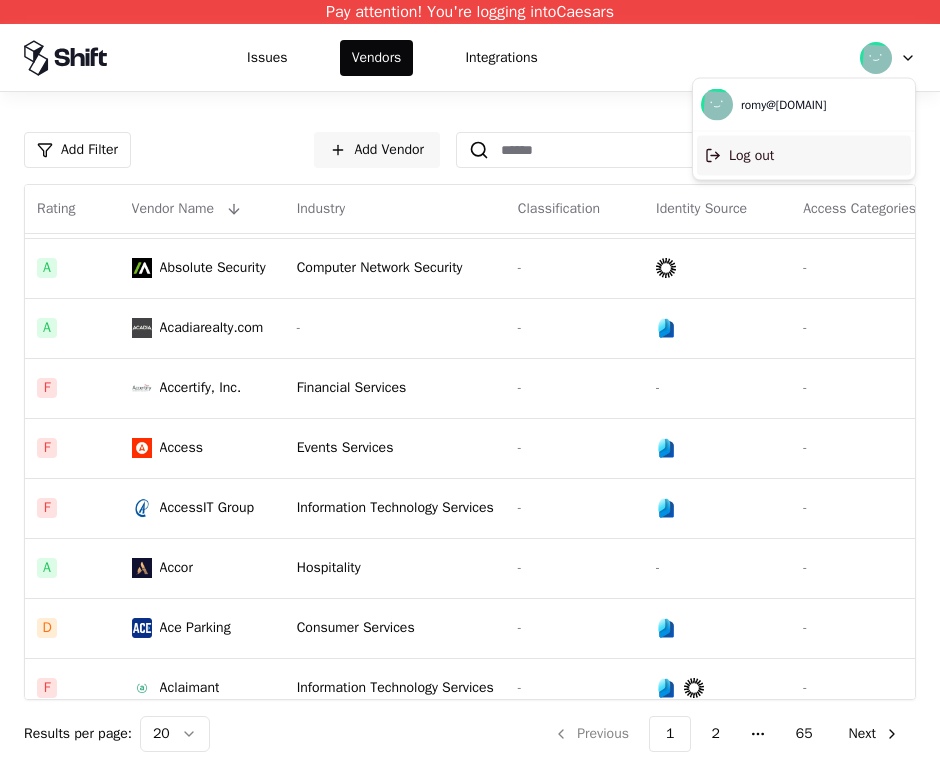 click on "Log out" at bounding box center (804, 156) 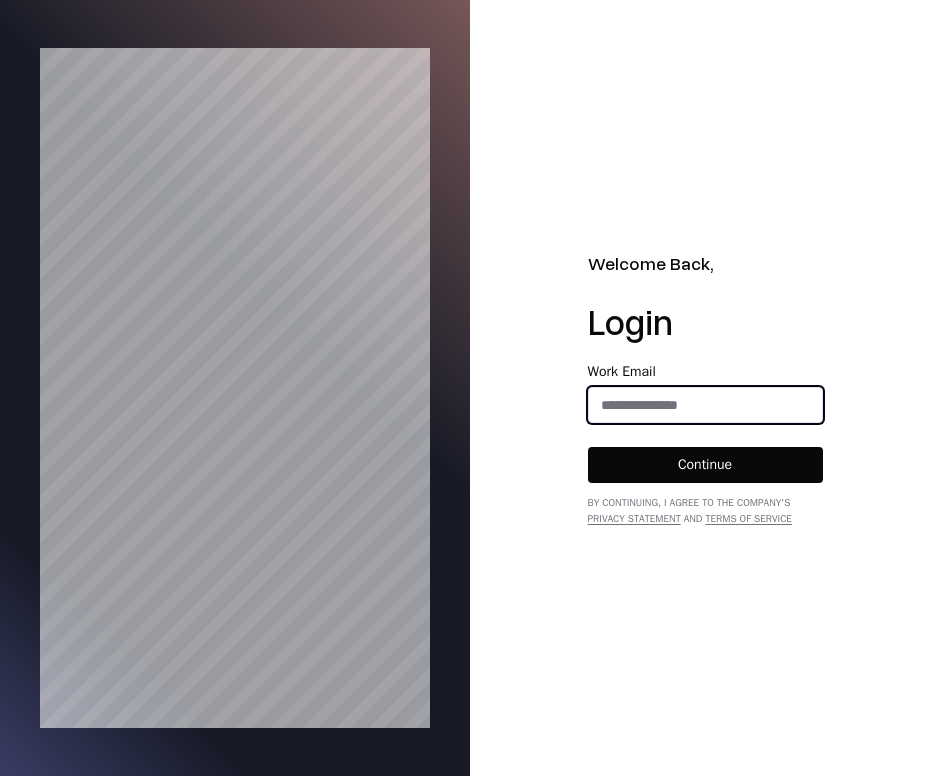 click at bounding box center (705, 405) 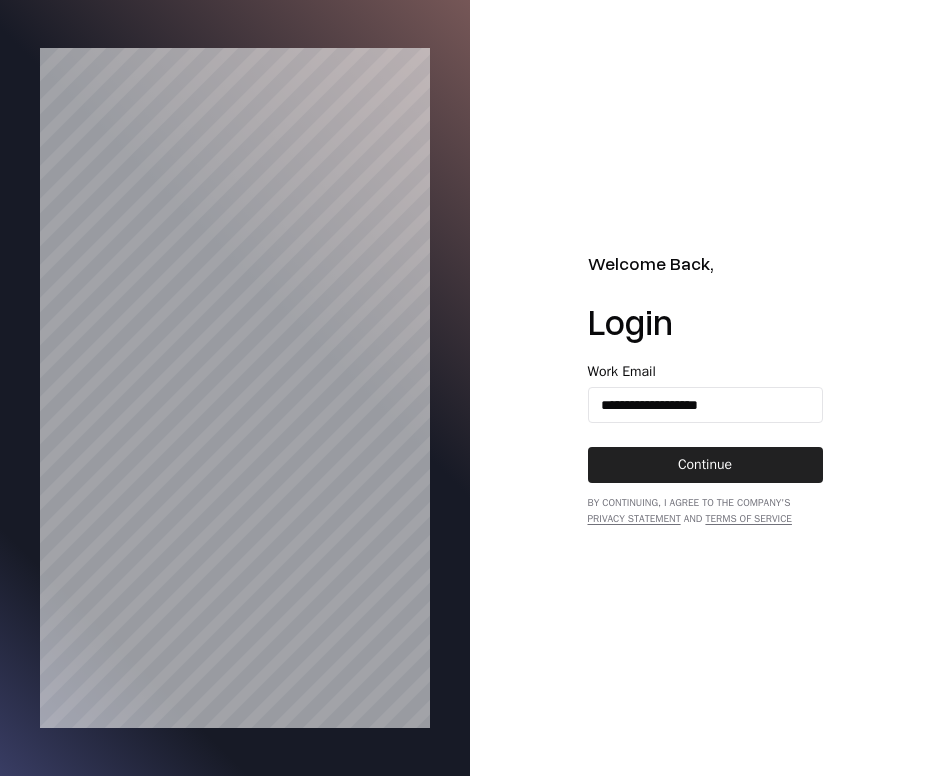 click on "Continue" at bounding box center (705, 465) 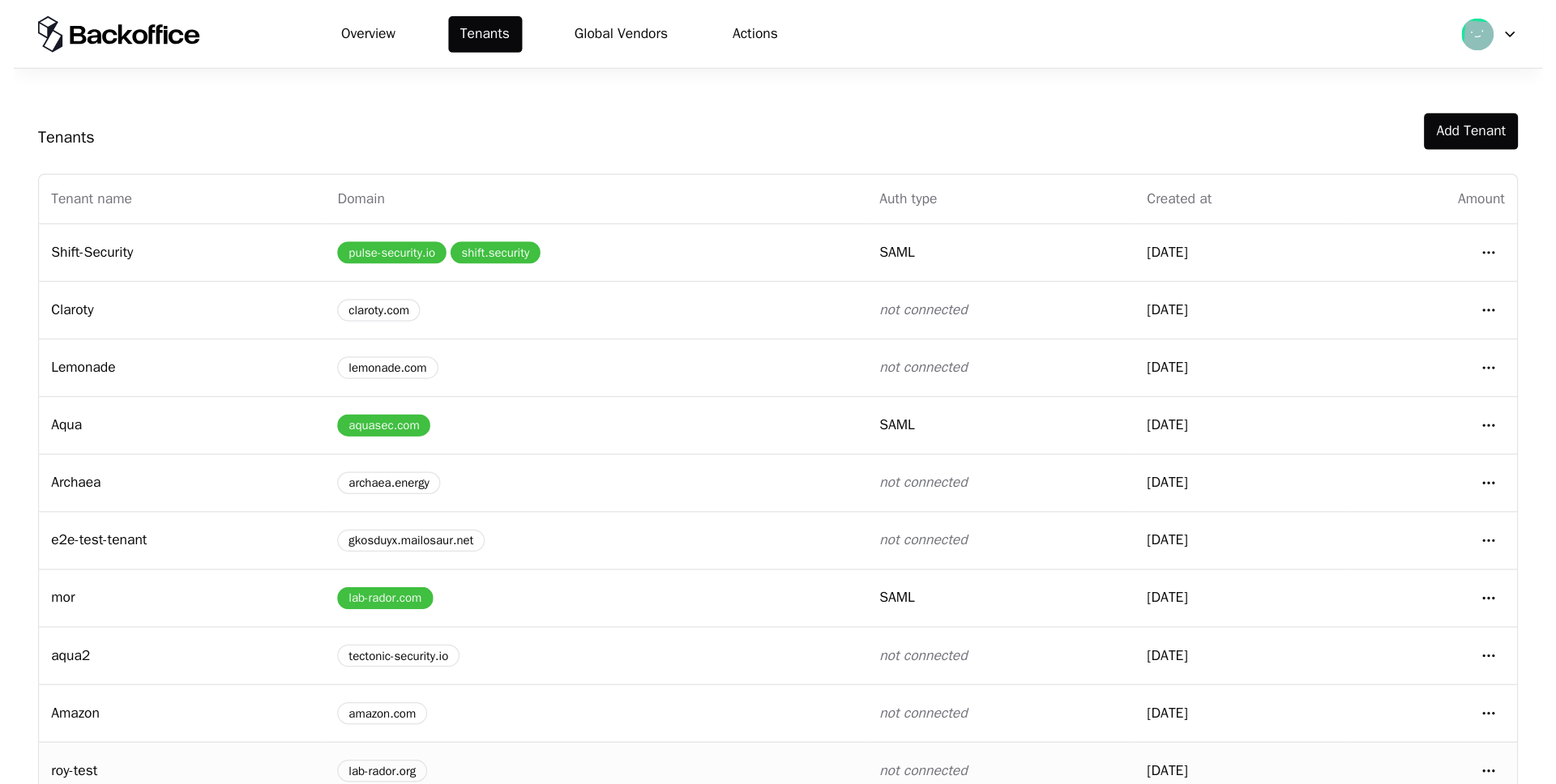 scroll, scrollTop: 0, scrollLeft: 0, axis: both 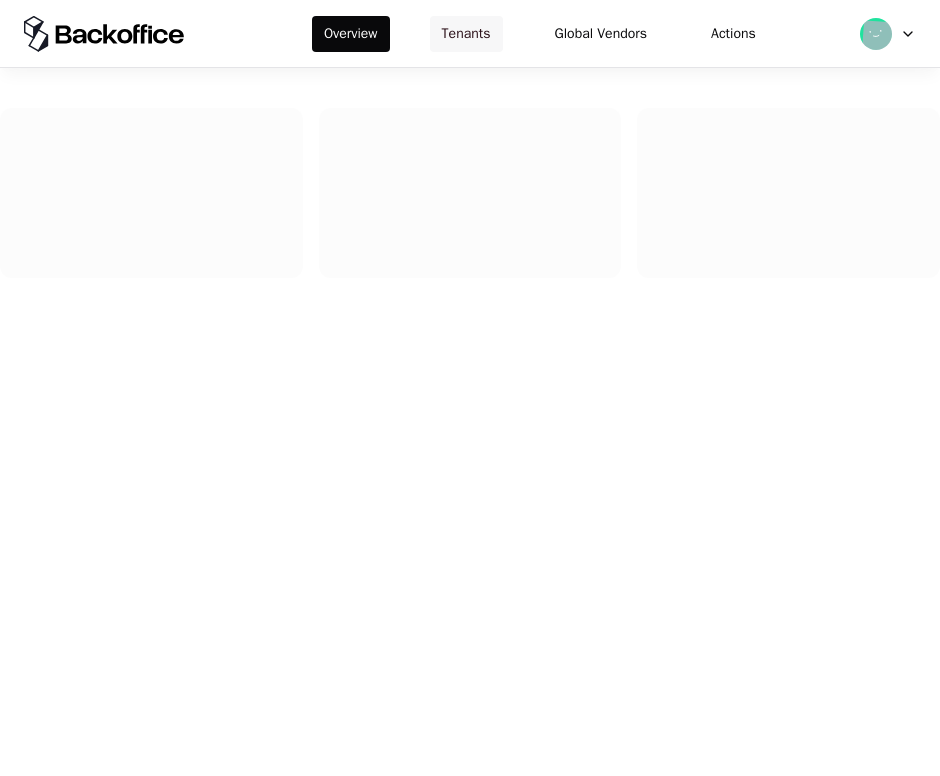 click on "Tenants" at bounding box center (466, 34) 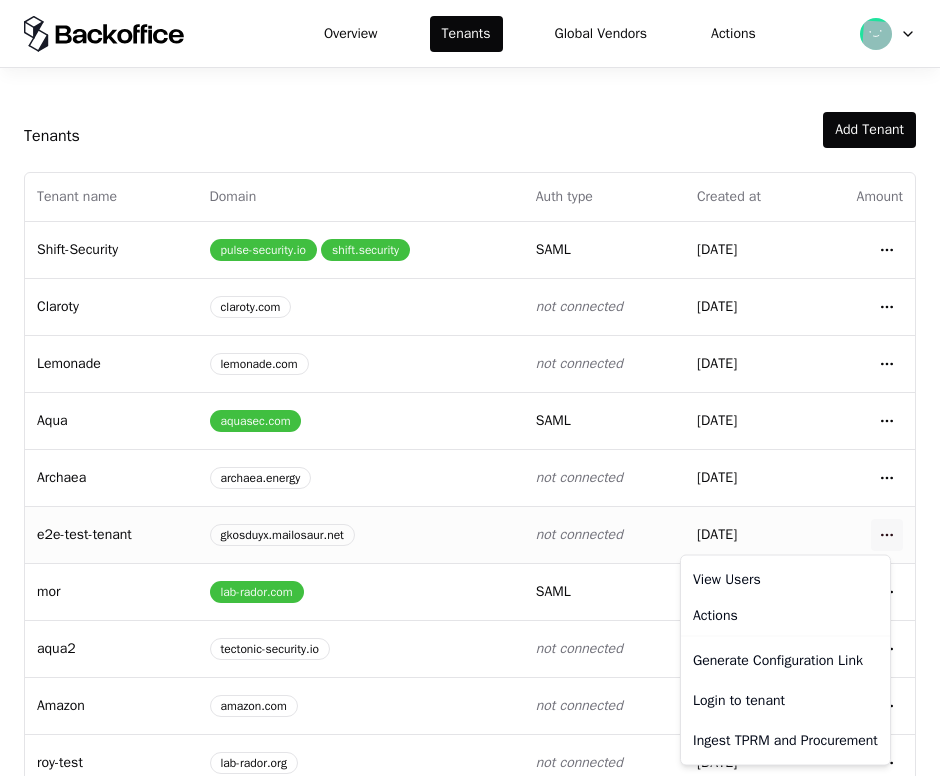 click on "Overview Tenants Global Vendors Actions Tenants Add Tenant Tenant name Domain Auth type Created at Amount Shift-Security pulse-security.io shift.security saml 01/20/2025 Open menu Claroty claroty.com not connected 01/22/2025 Open menu Lemonade lemonade.com not connected 01/22/2025 Open menu Aqua aquasec.com saml 01/20/2025 Open menu Archaea archaea.energy not connected 03/03/2025 Open menu e2e-test-tenant gkosduyx.mailosaur.net not connected 03/17/2025 Open menu mor lab-rador.com saml 04/01/2025 Open menu aqua2 tectonic-security.io not connected 04/10/2025 Open menu Amazon amazon.com not connected 04/22/2025 Open menu roy-test lab-rador.org not connected 05/13/2025 Open menu Labrador lab-rador.biz saml 01/20/2025 Open menu Caesars caesars.com not connected 05/19/2025 Open menu bausch bausch.com saml 06/25/2025 Open menu Okta- TIN okta.com not connected 07/21/2025 Open menu
View Users Actions Generate Configuration Link Login to tenant Ingest TPRM and Procurement" at bounding box center [470, 388] 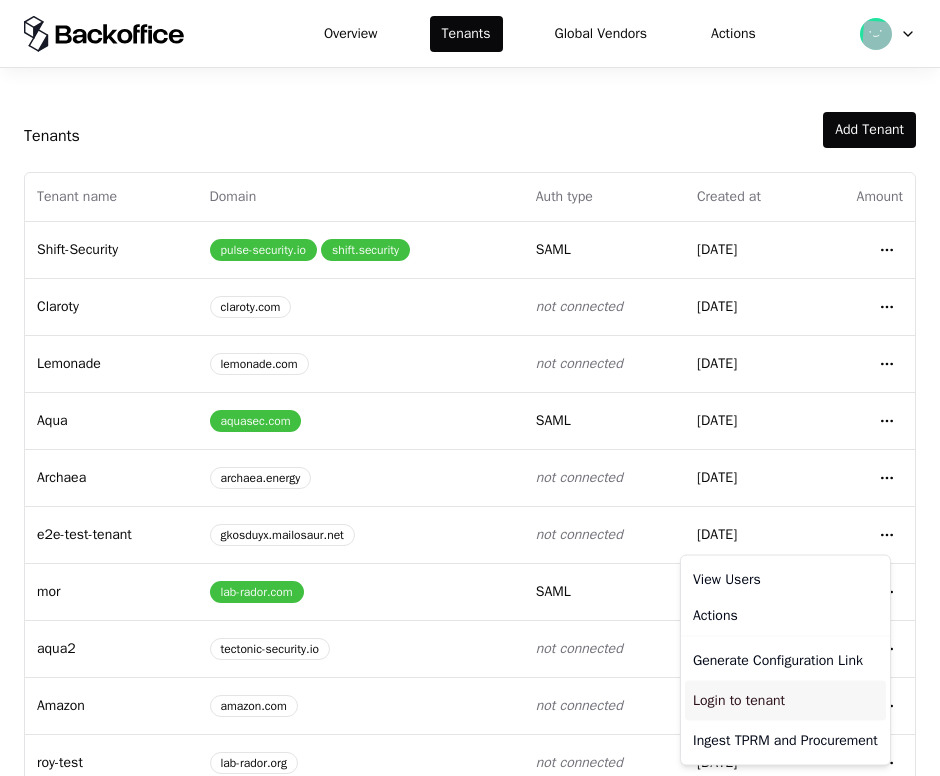 click on "Login to tenant" at bounding box center (785, 701) 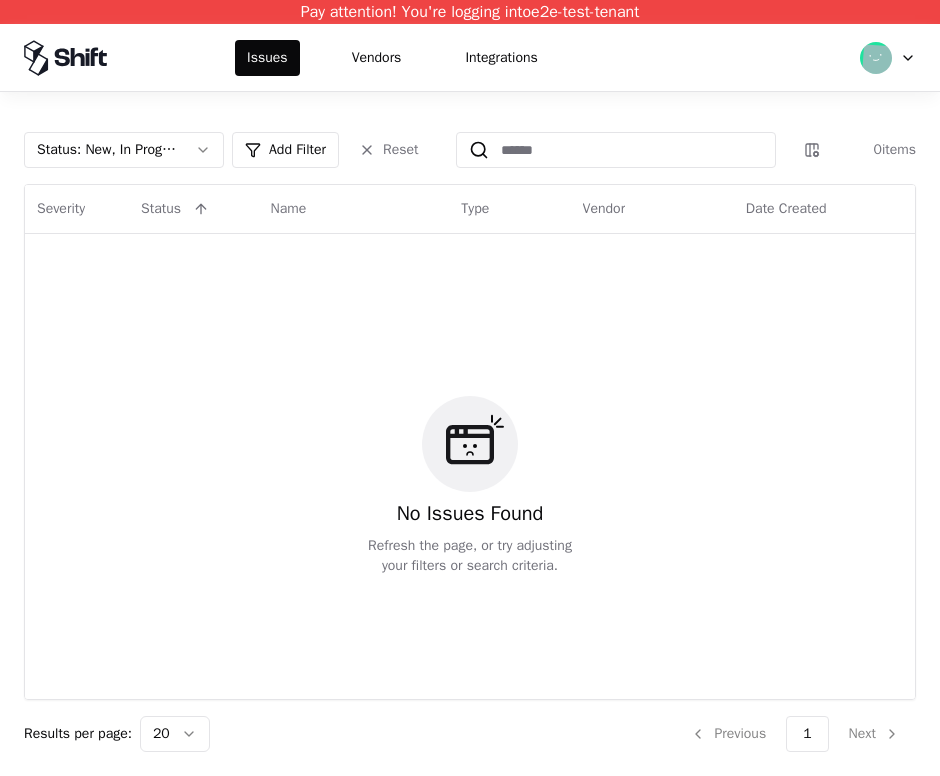 scroll, scrollTop: 0, scrollLeft: 0, axis: both 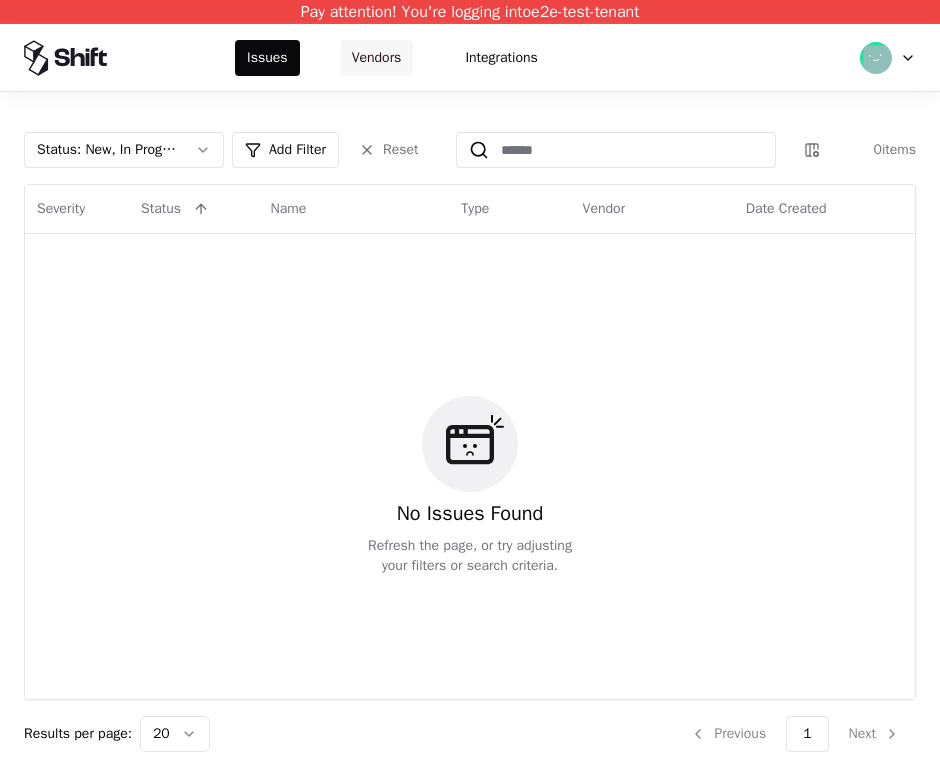 click on "Vendors" at bounding box center [377, 58] 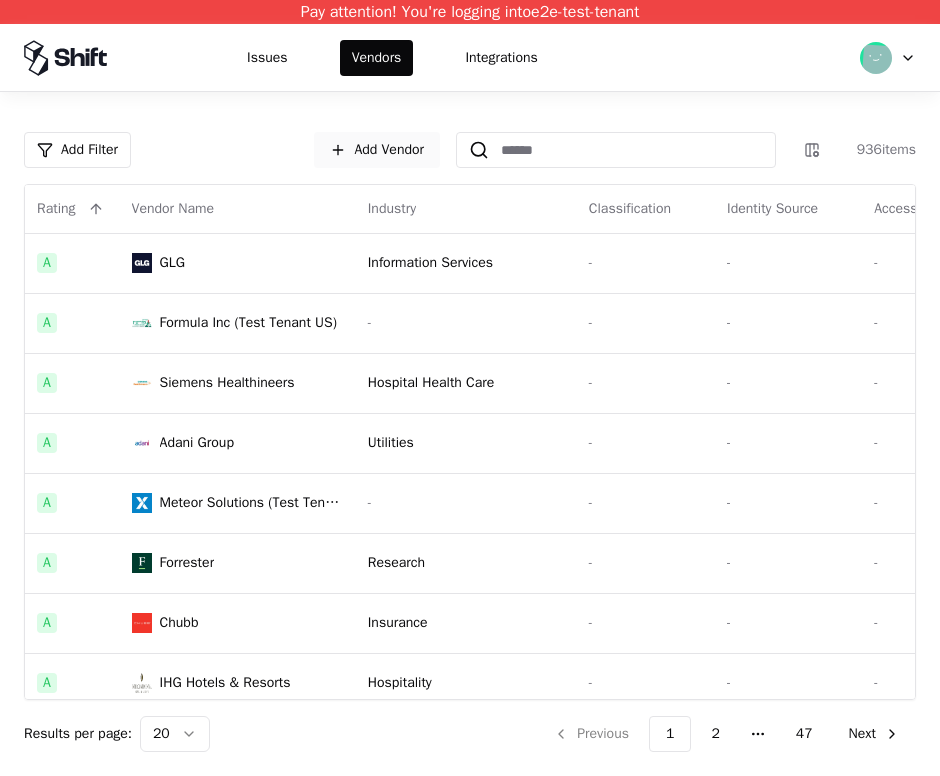 click on "Add Vendor" at bounding box center [377, 150] 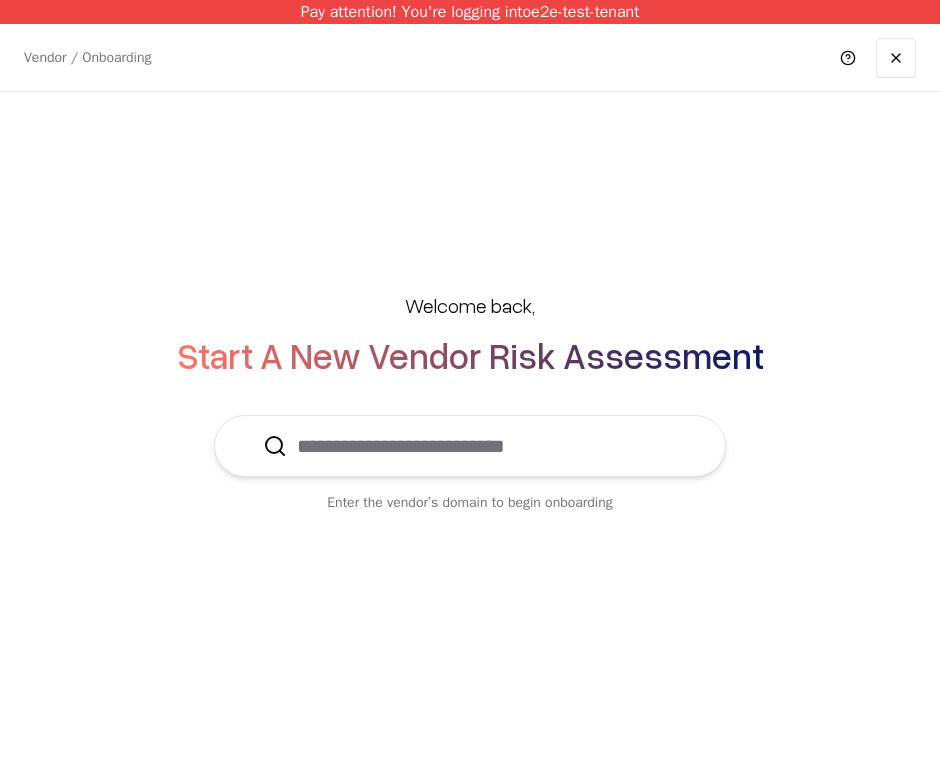 click at bounding box center [482, 446] 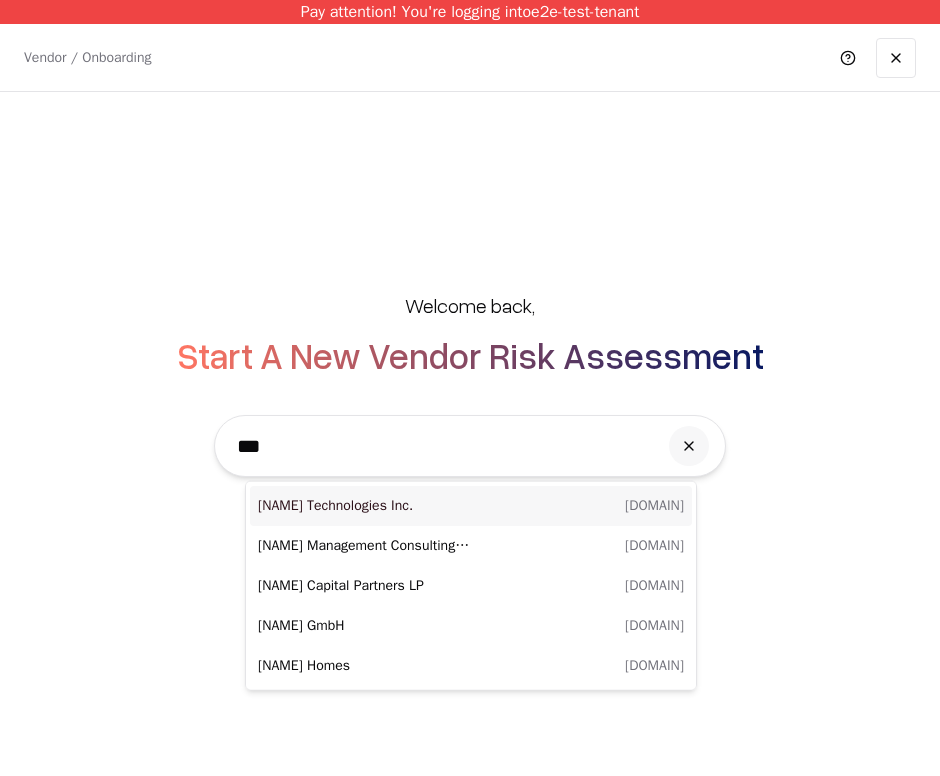 click on "GHK Technologies Inc." at bounding box center [364, 506] 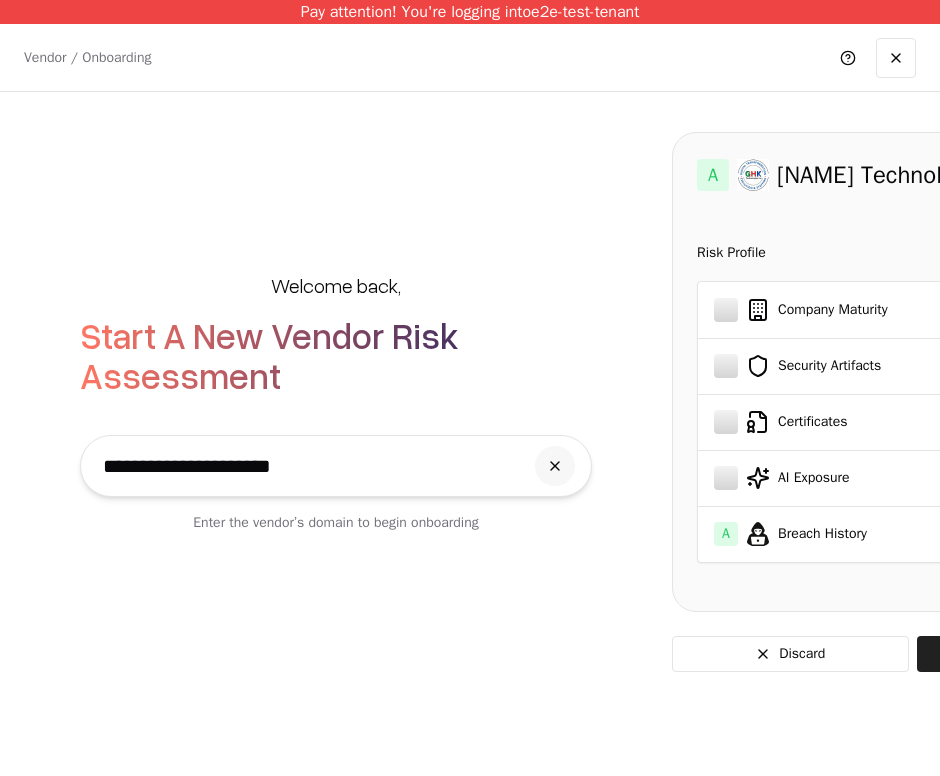 type on "**********" 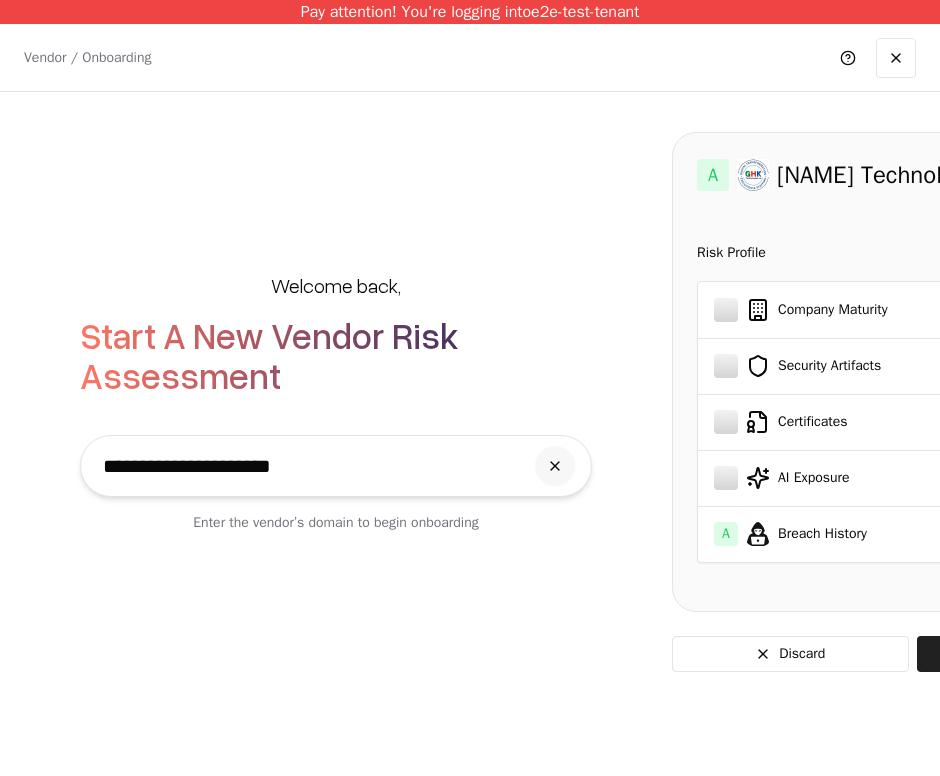 click on "Onboard Vendor" at bounding box center (1034, 654) 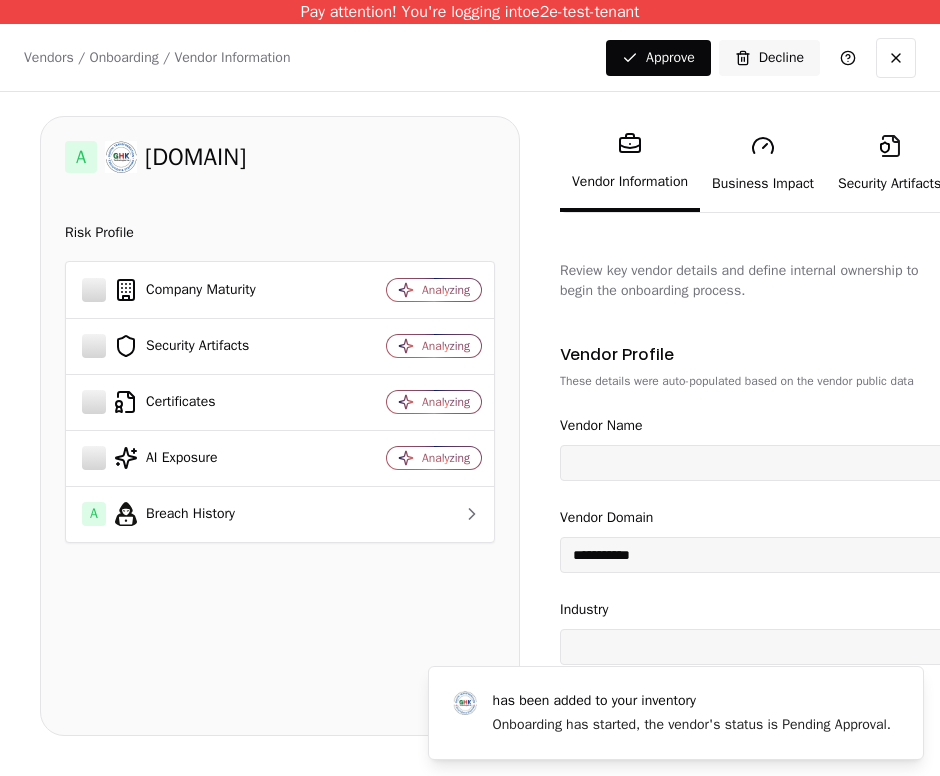 click on "Business Impact" at bounding box center (763, 164) 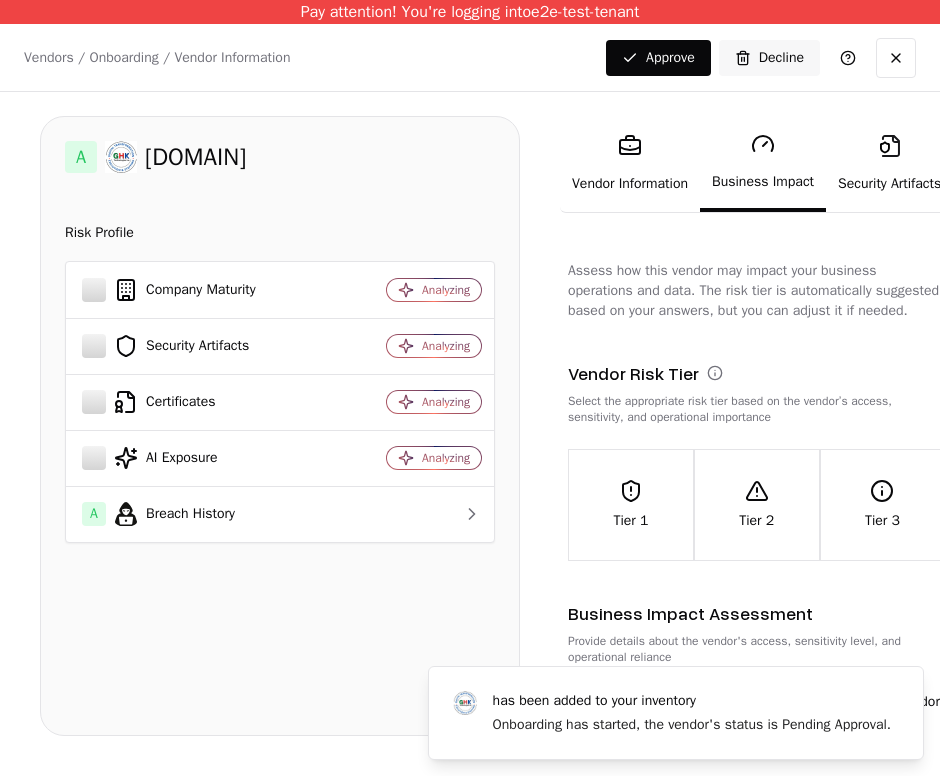 click 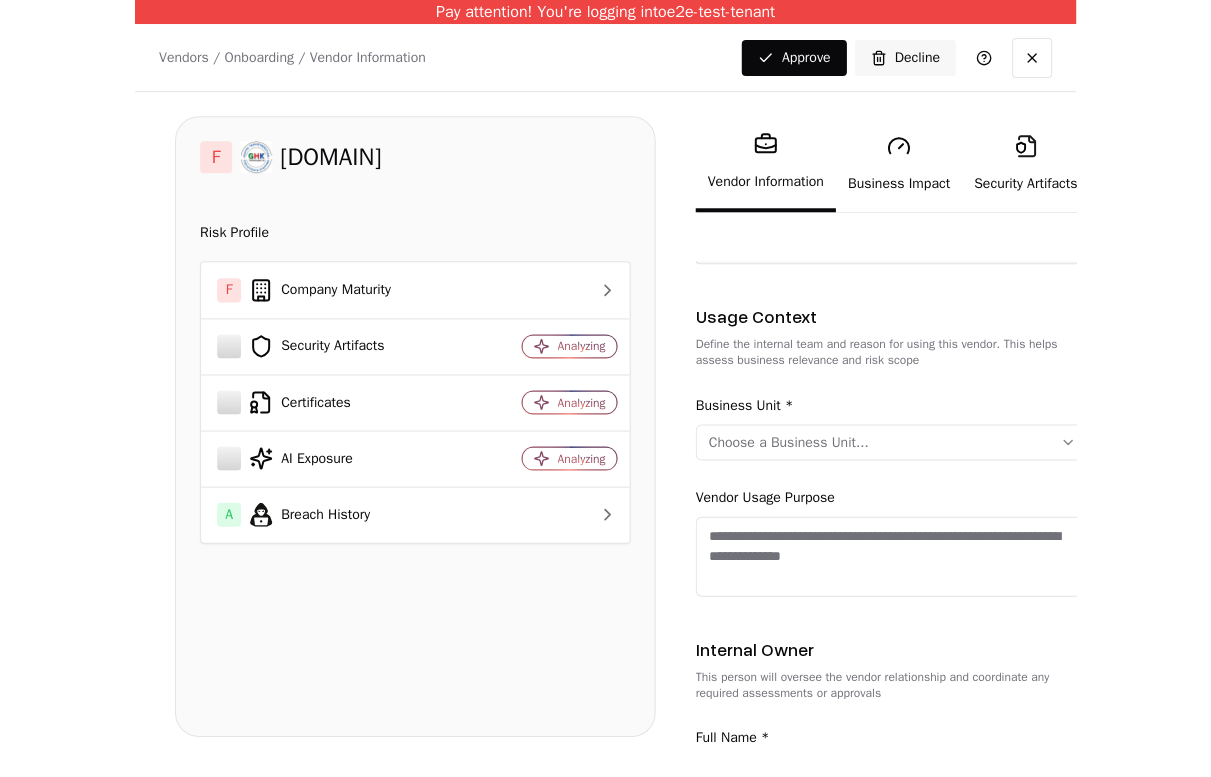 scroll, scrollTop: 413, scrollLeft: 0, axis: vertical 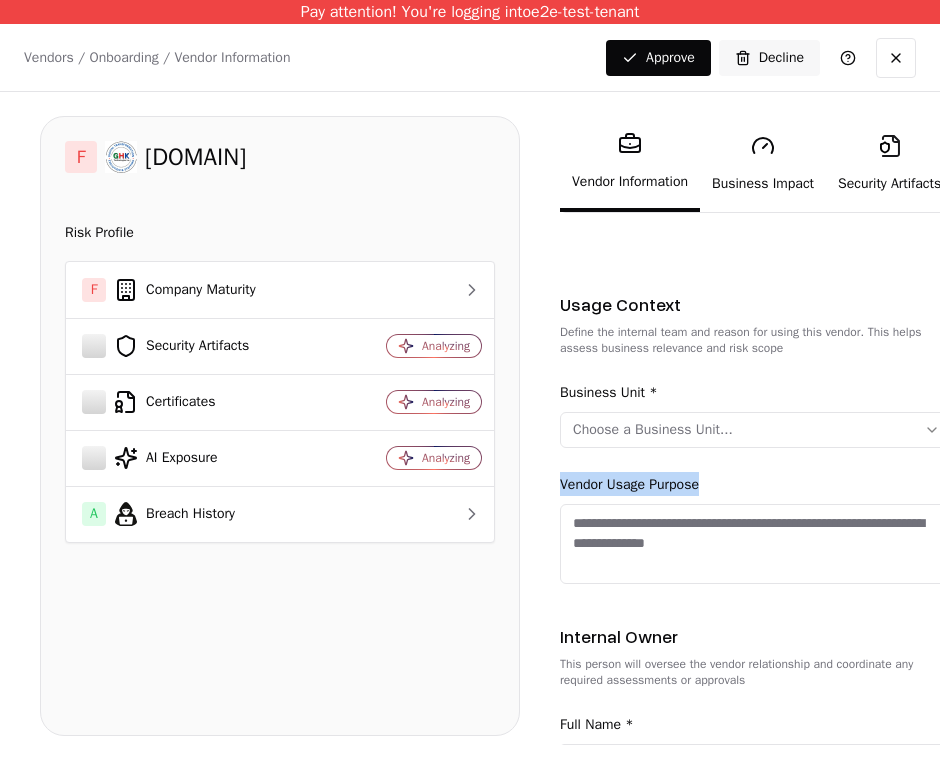 drag, startPoint x: 724, startPoint y: 479, endPoint x: 556, endPoint y: 488, distance: 168.2409 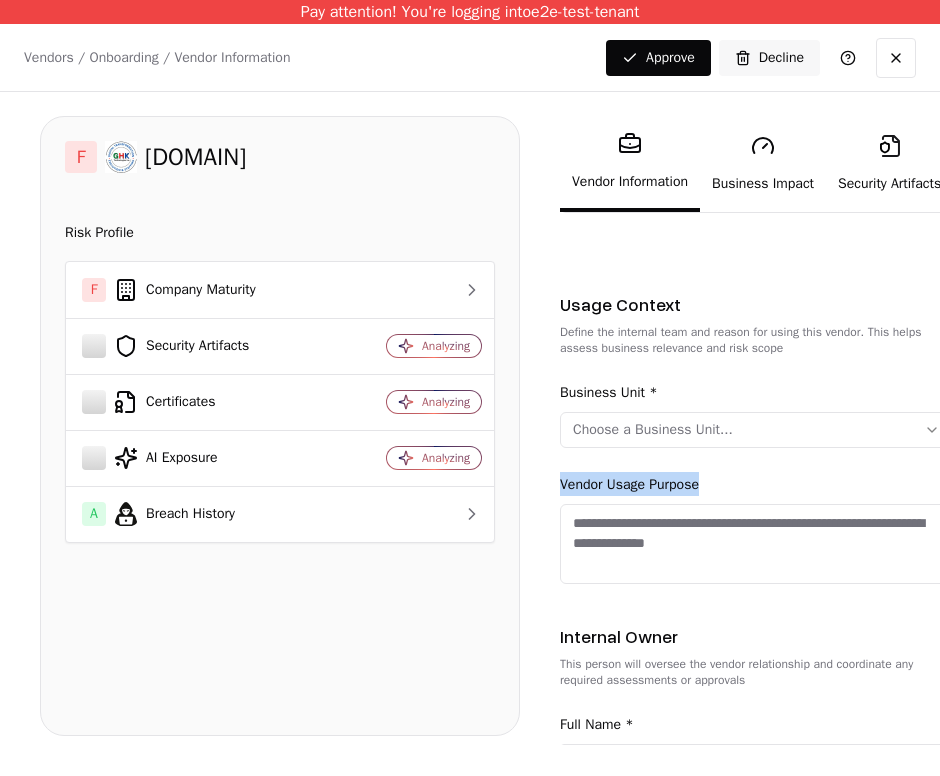 click on "**********" at bounding box center (470, 430) 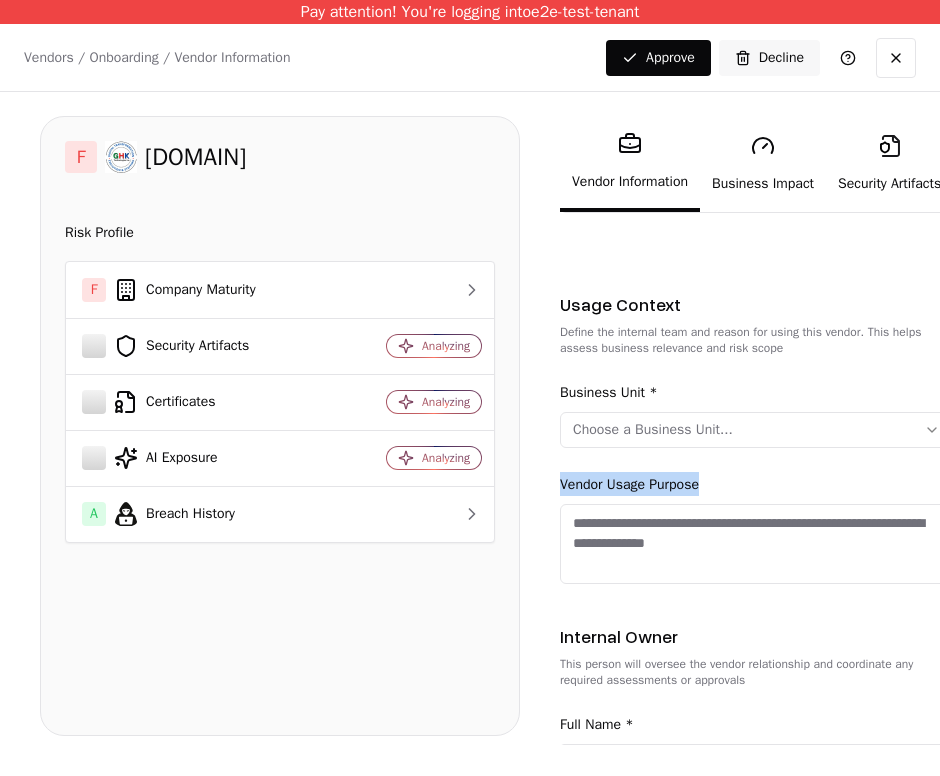 copy on "Vendor Usage Purpose" 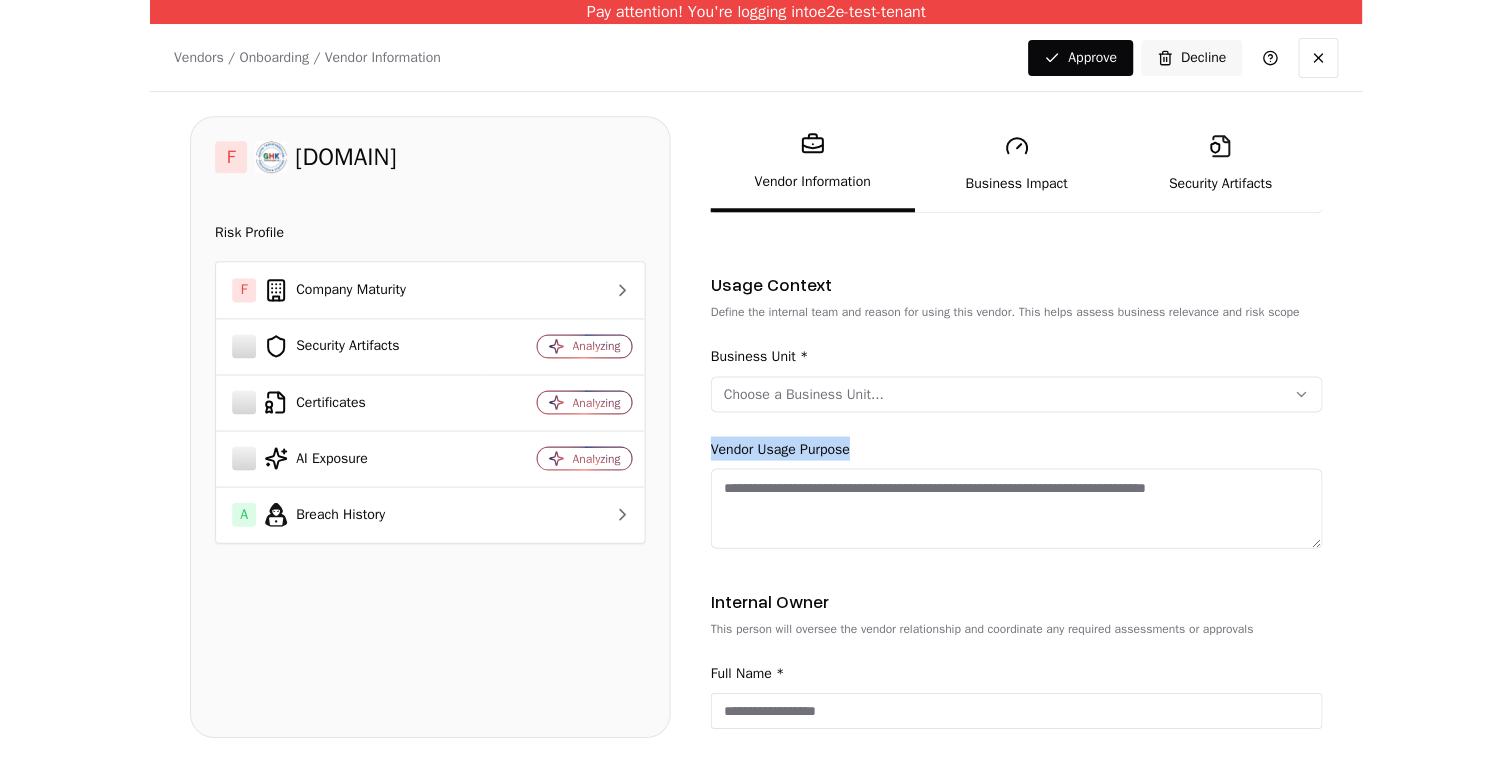 scroll, scrollTop: 393, scrollLeft: 0, axis: vertical 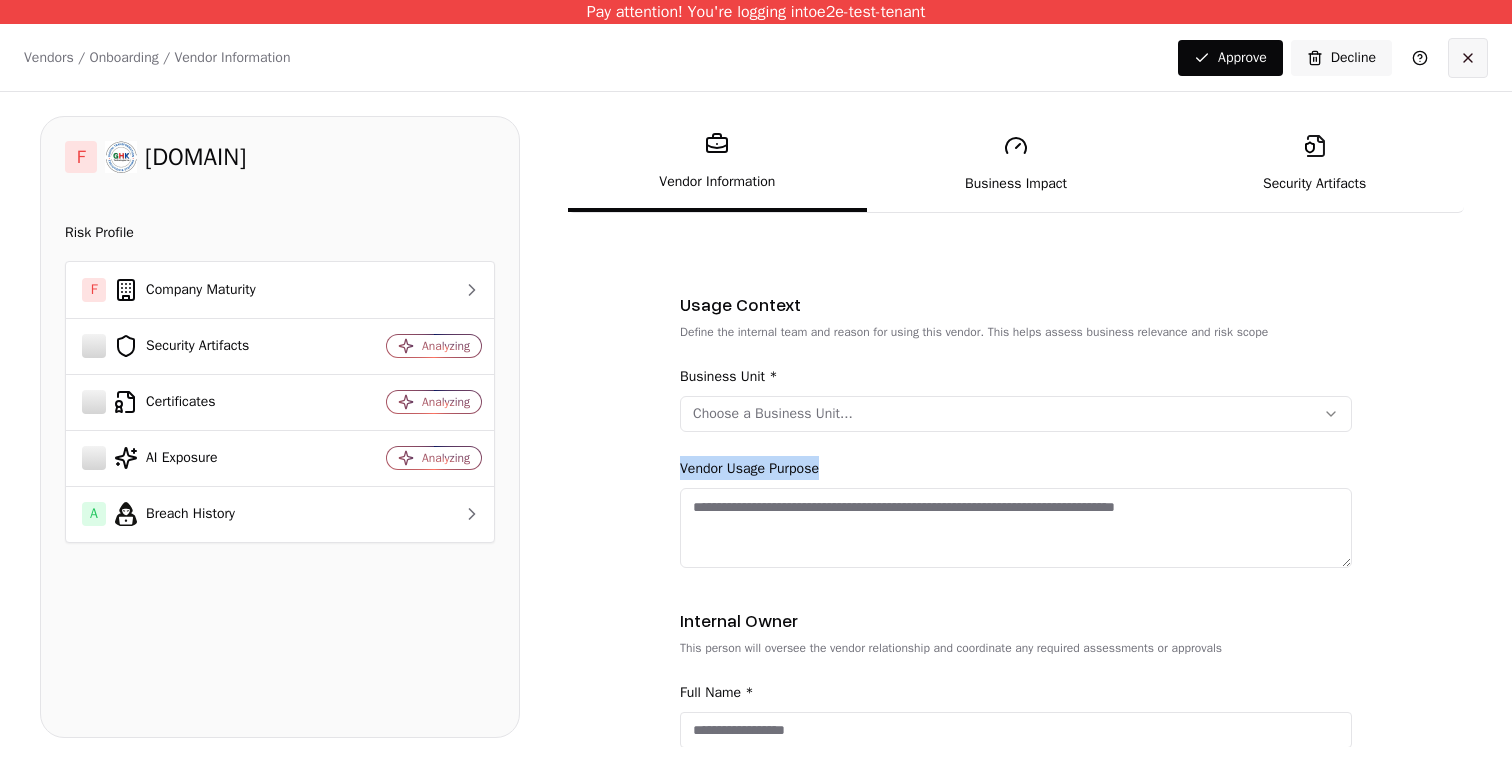 click at bounding box center (1468, 58) 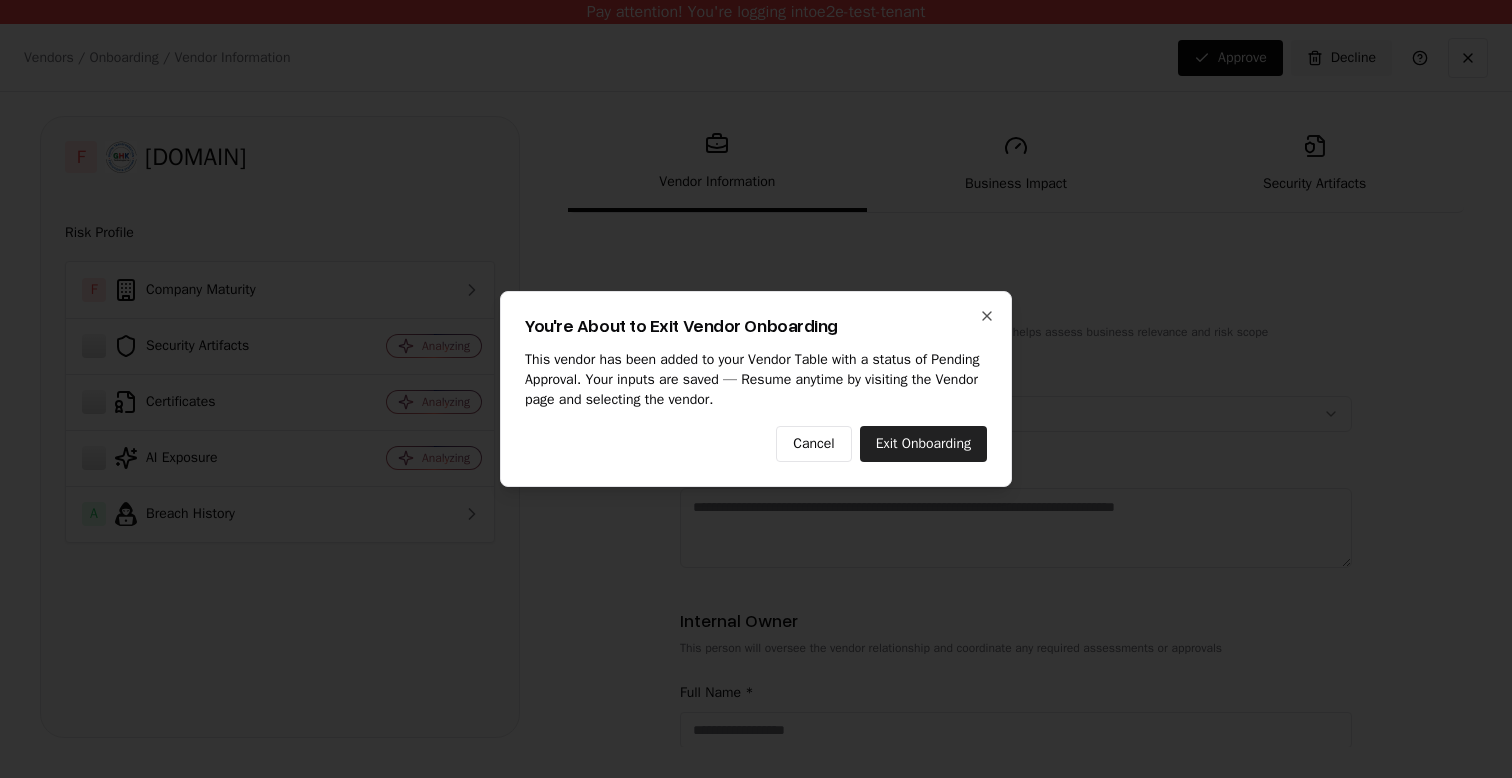 click on "Exit Onboarding" at bounding box center [923, 444] 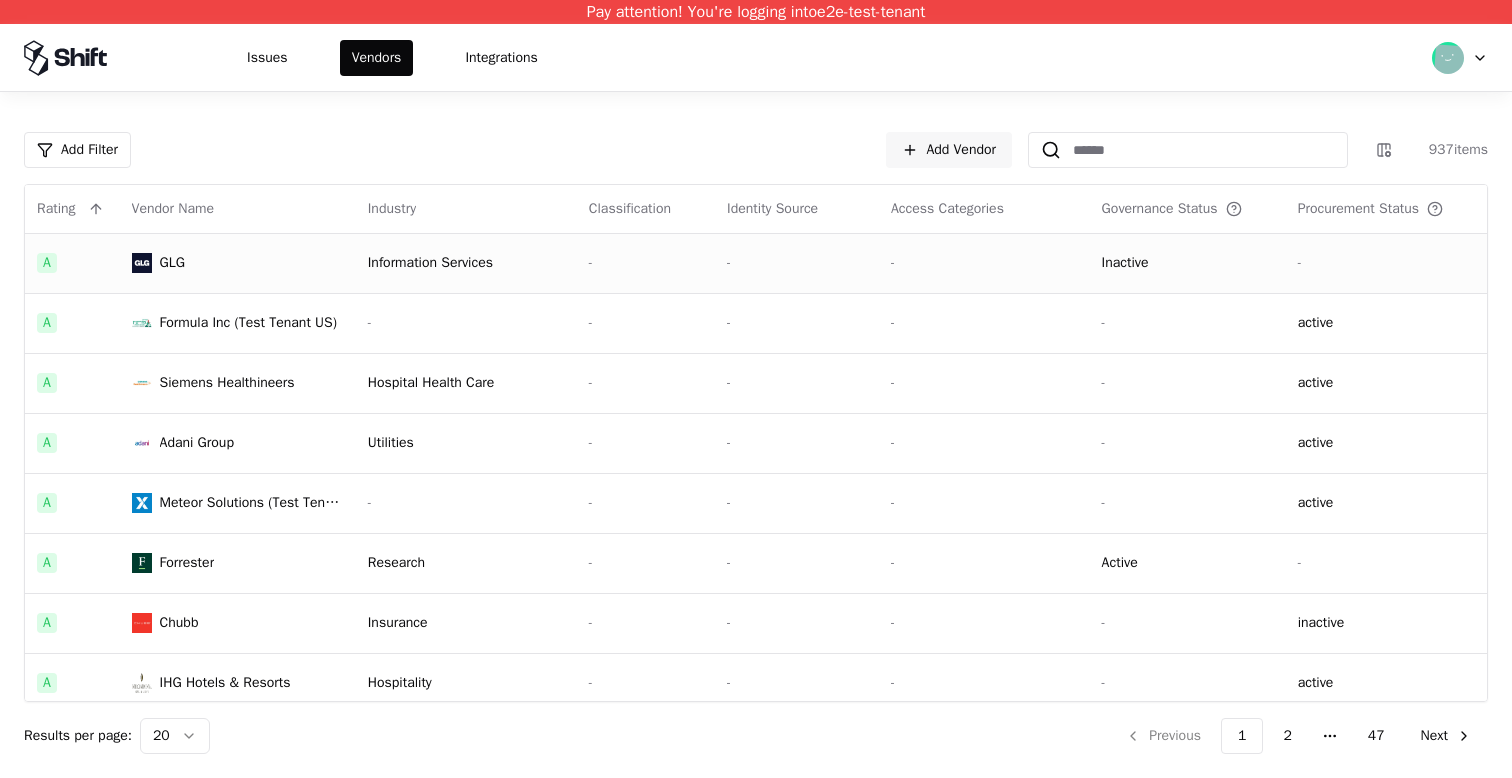 scroll, scrollTop: 732, scrollLeft: 0, axis: vertical 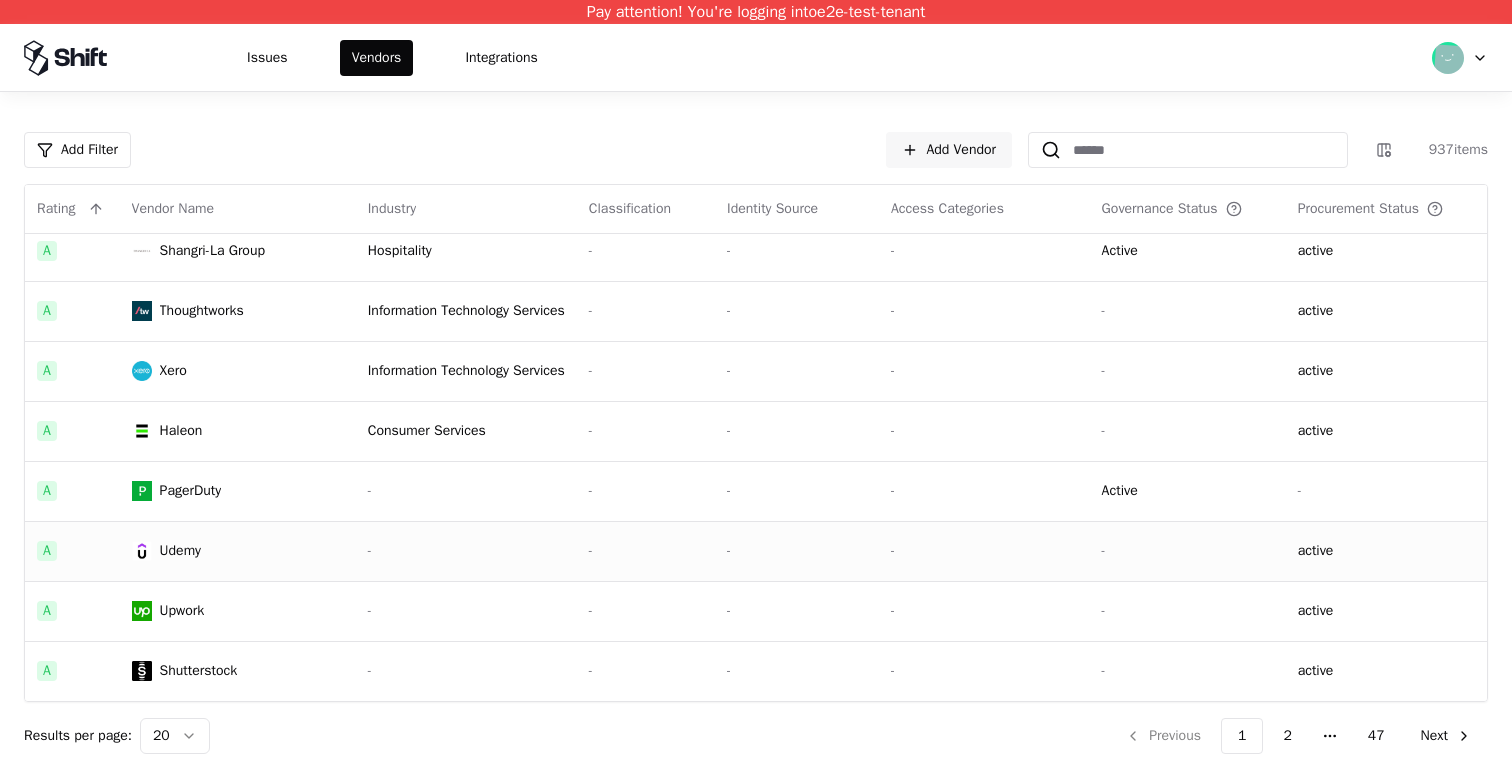 click on "-" at bounding box center [1188, 551] 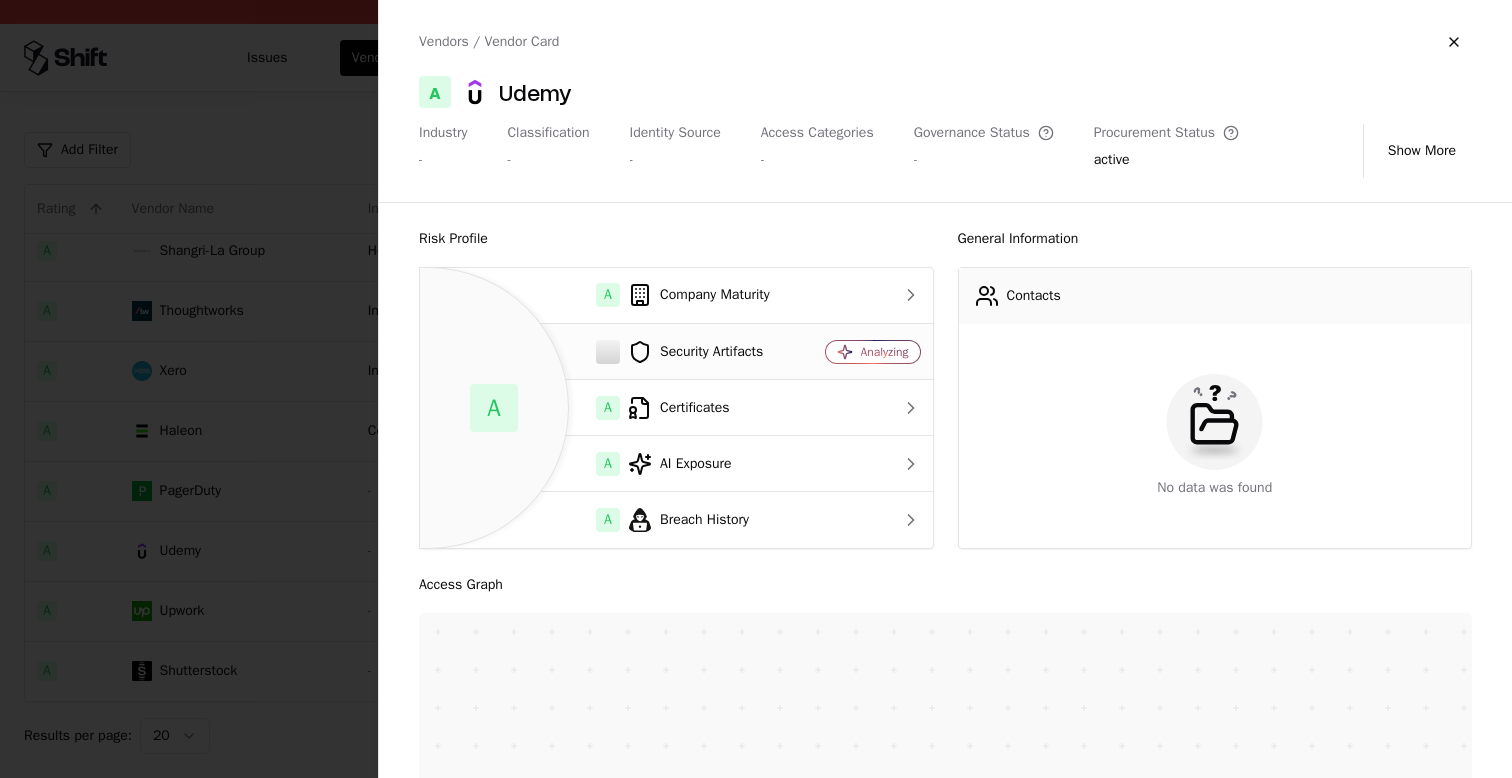 click on "Security Artifacts" at bounding box center (613, 352) 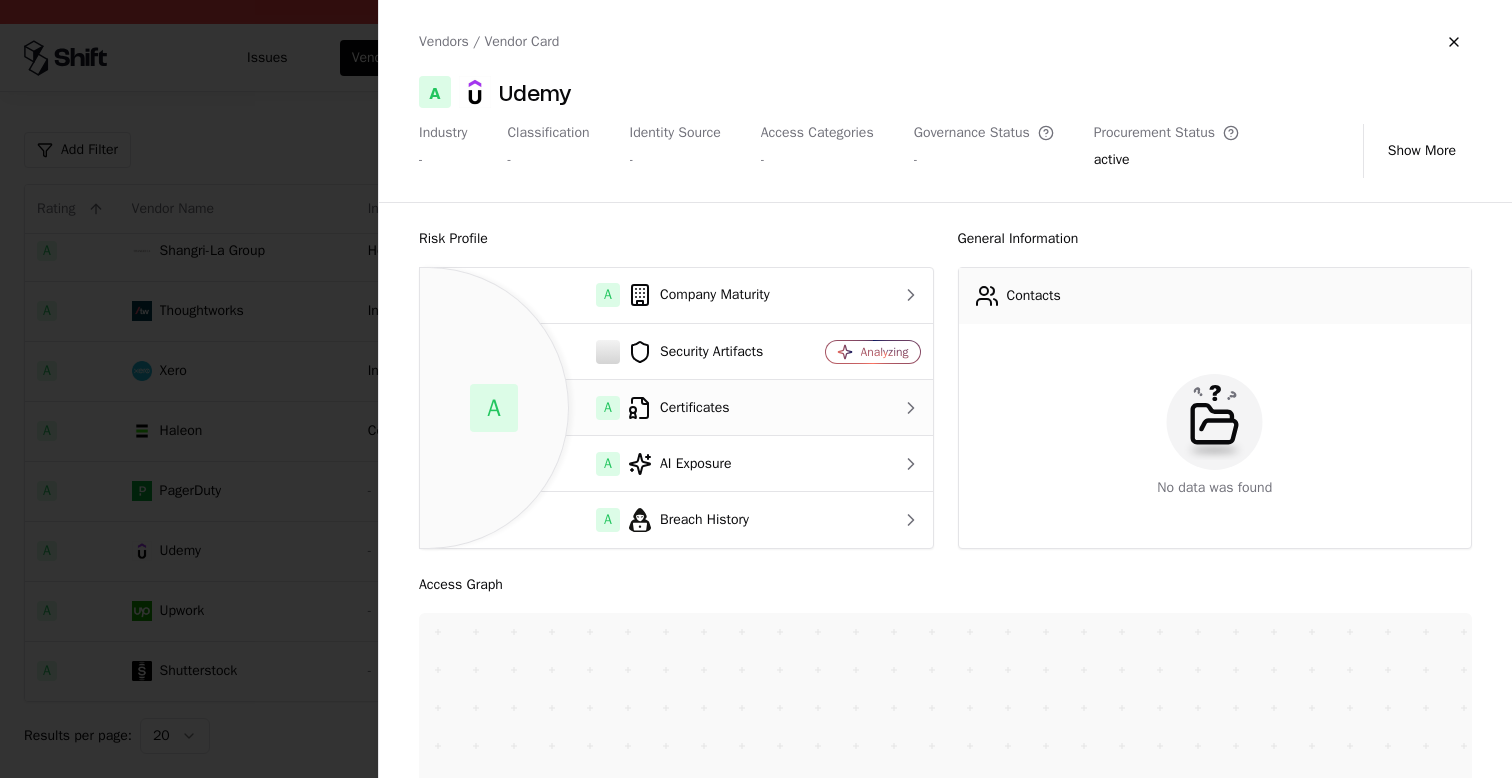 click on "A Certificates" at bounding box center [613, 408] 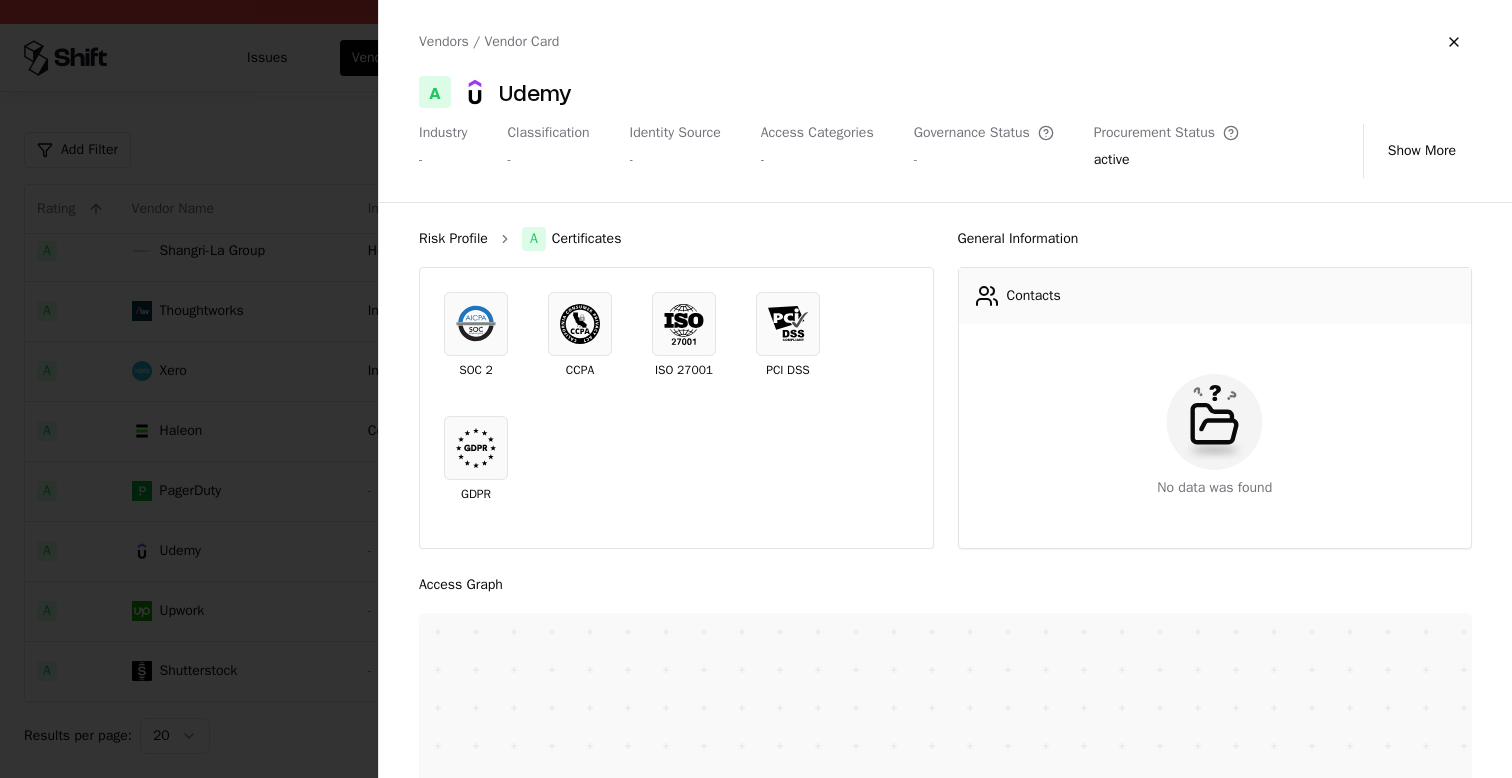 click on "Risk Profile" at bounding box center (453, 239) 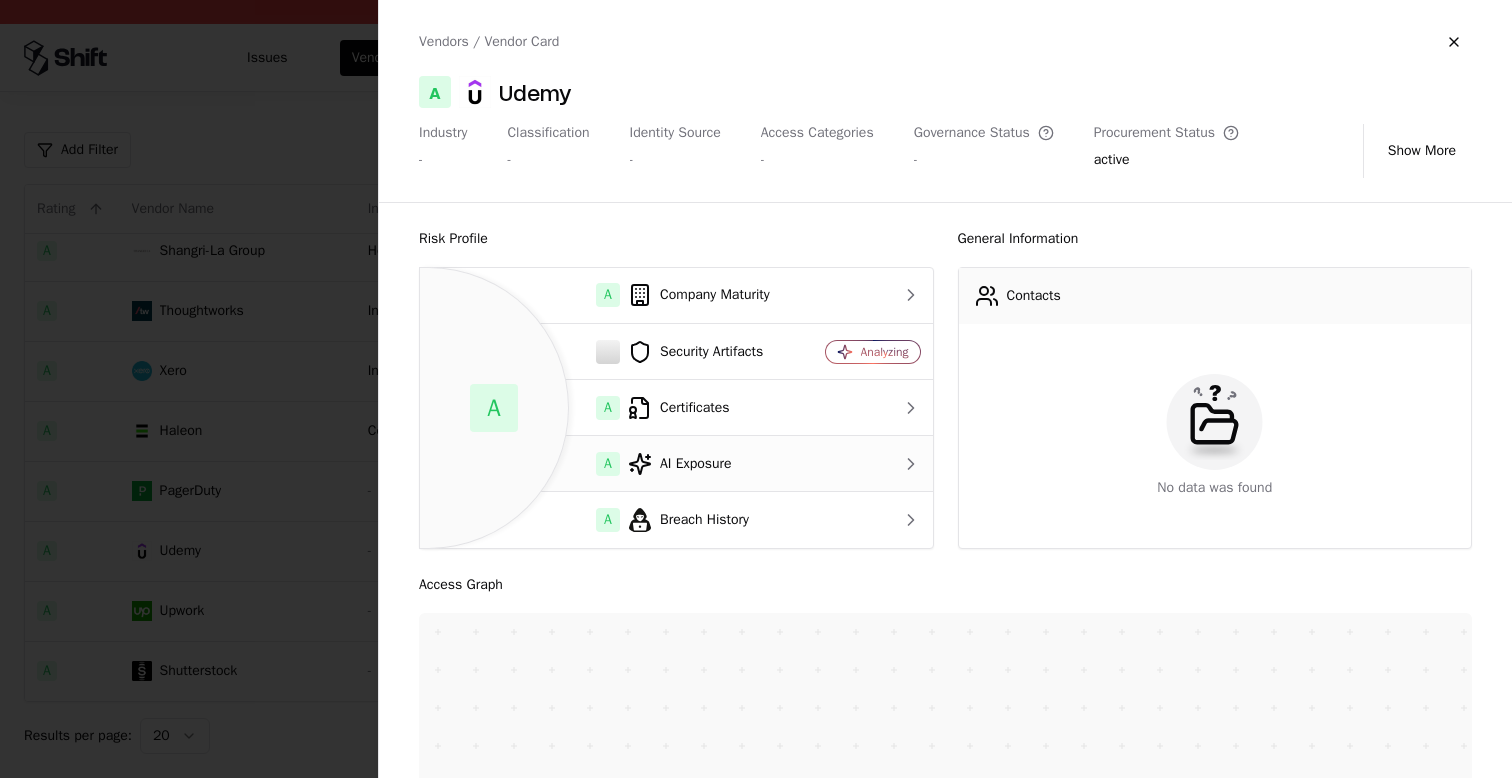 click on "A AI Exposure" at bounding box center [613, 464] 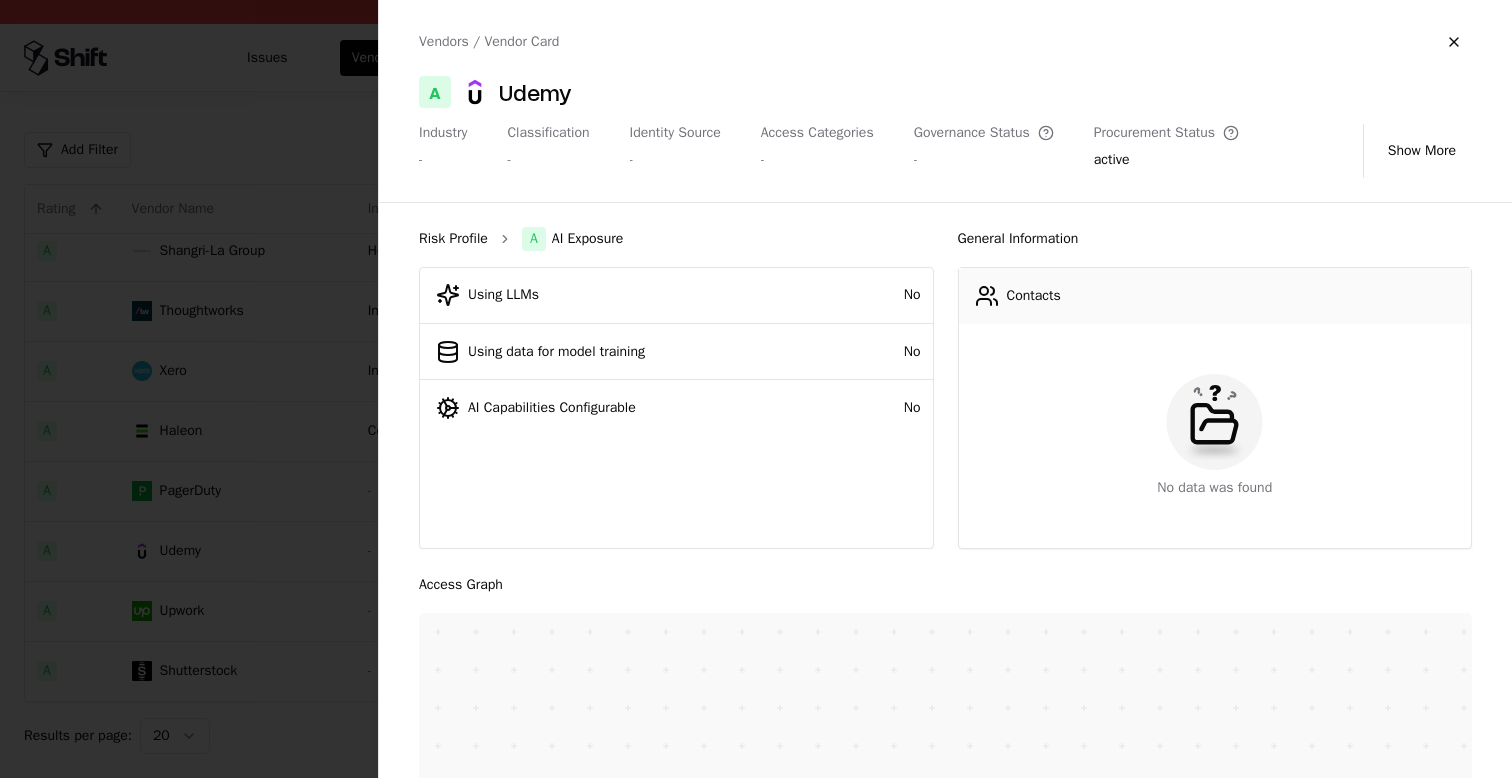 click on "Risk Profile" at bounding box center [453, 239] 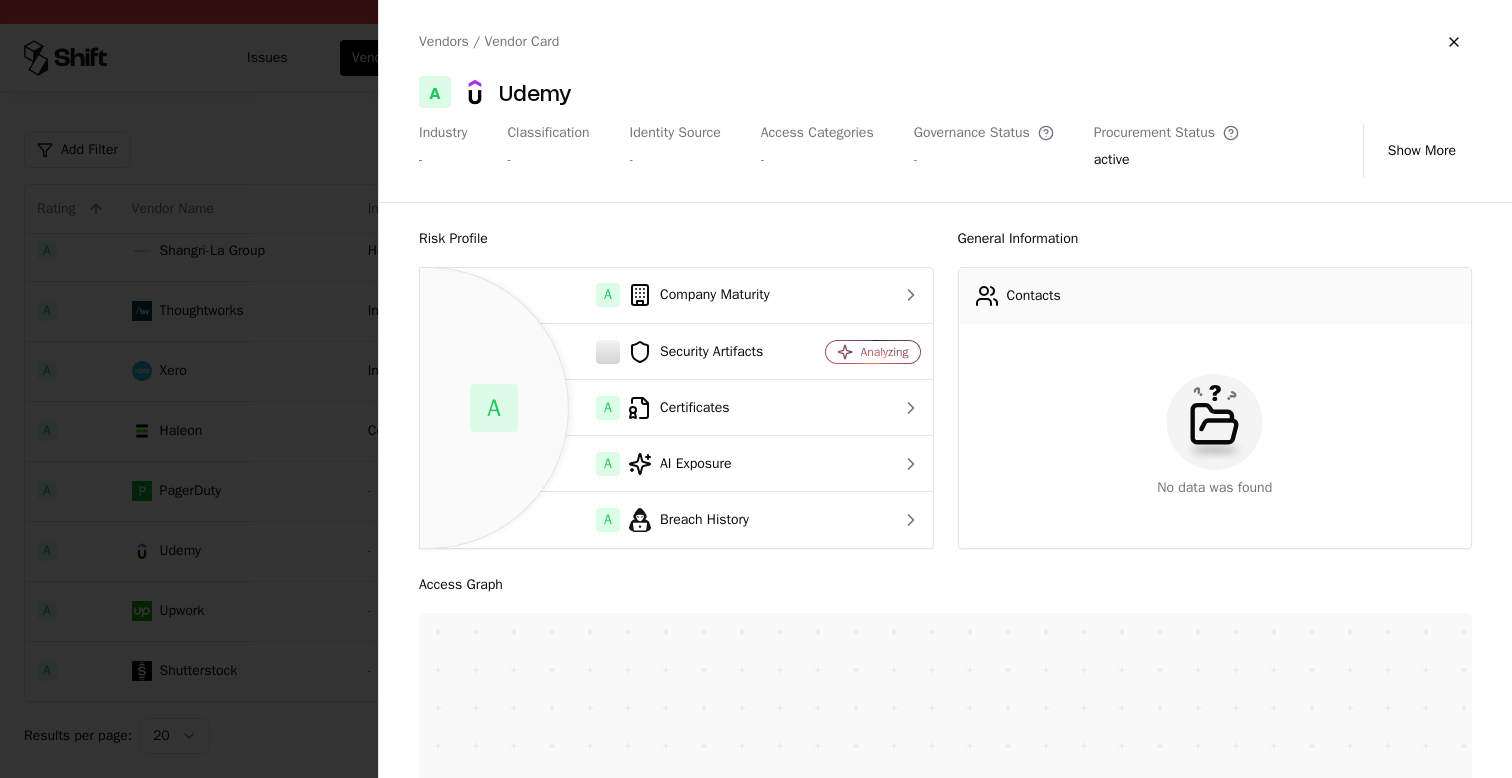 click at bounding box center [756, 389] 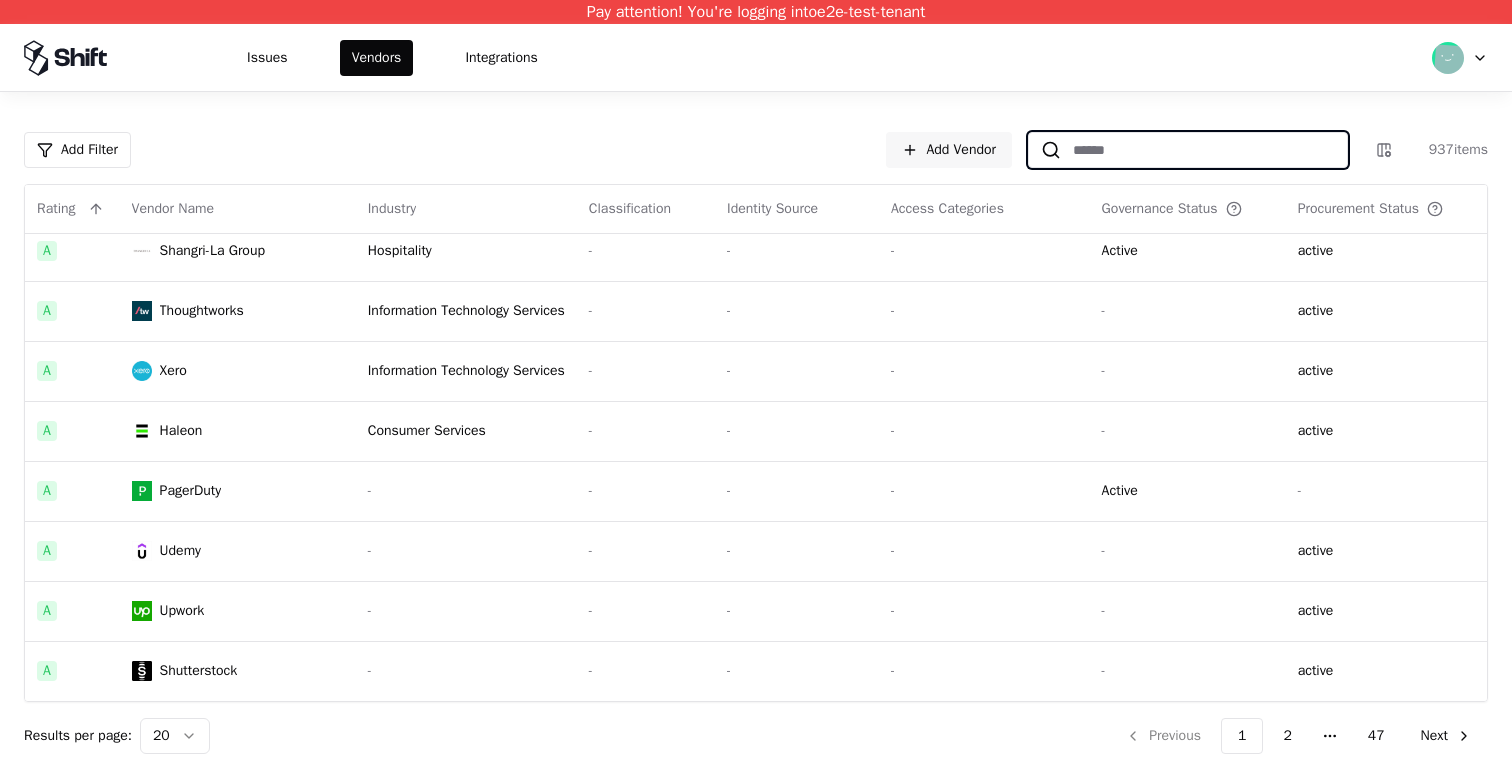 click at bounding box center (1204, 150) 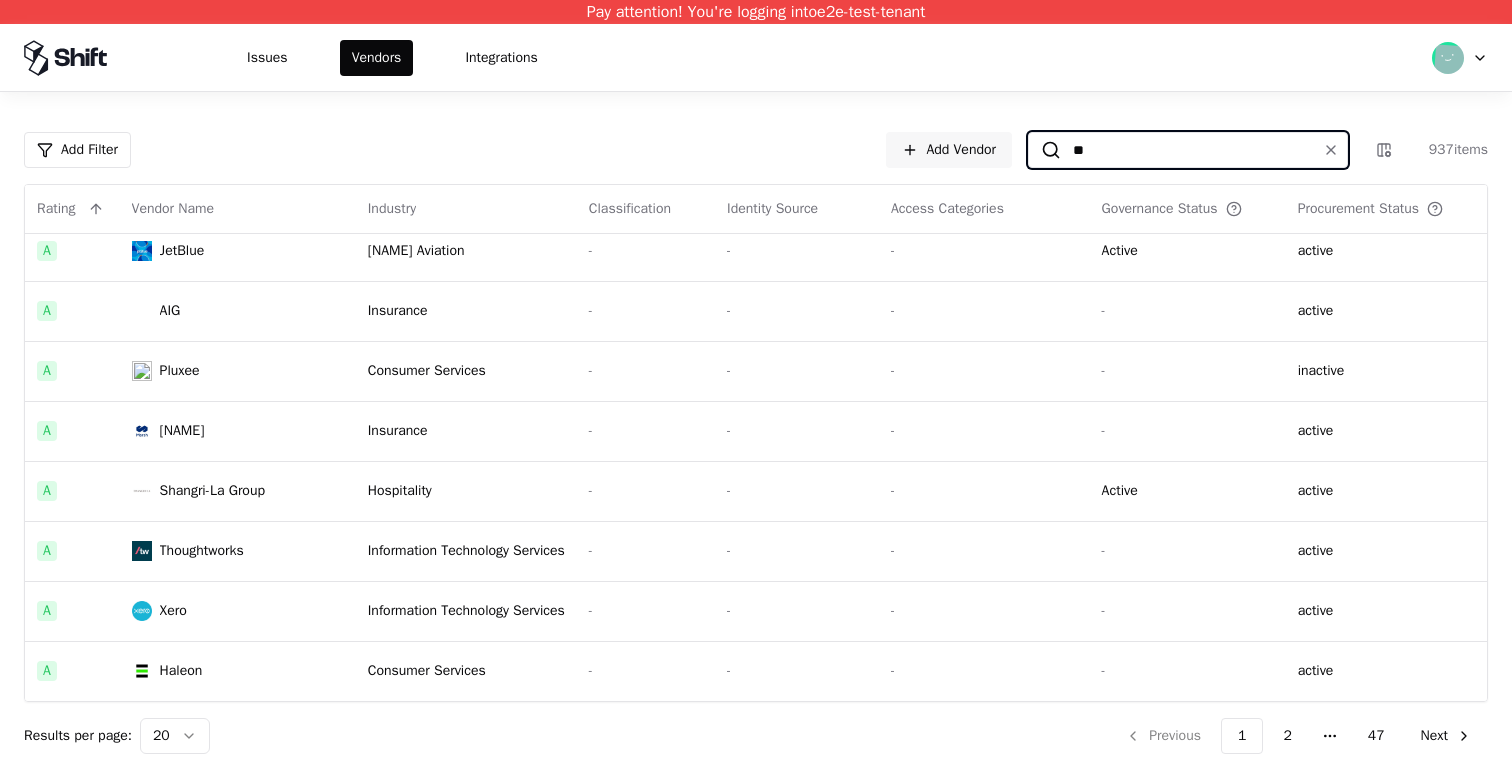 scroll, scrollTop: 732, scrollLeft: 0, axis: vertical 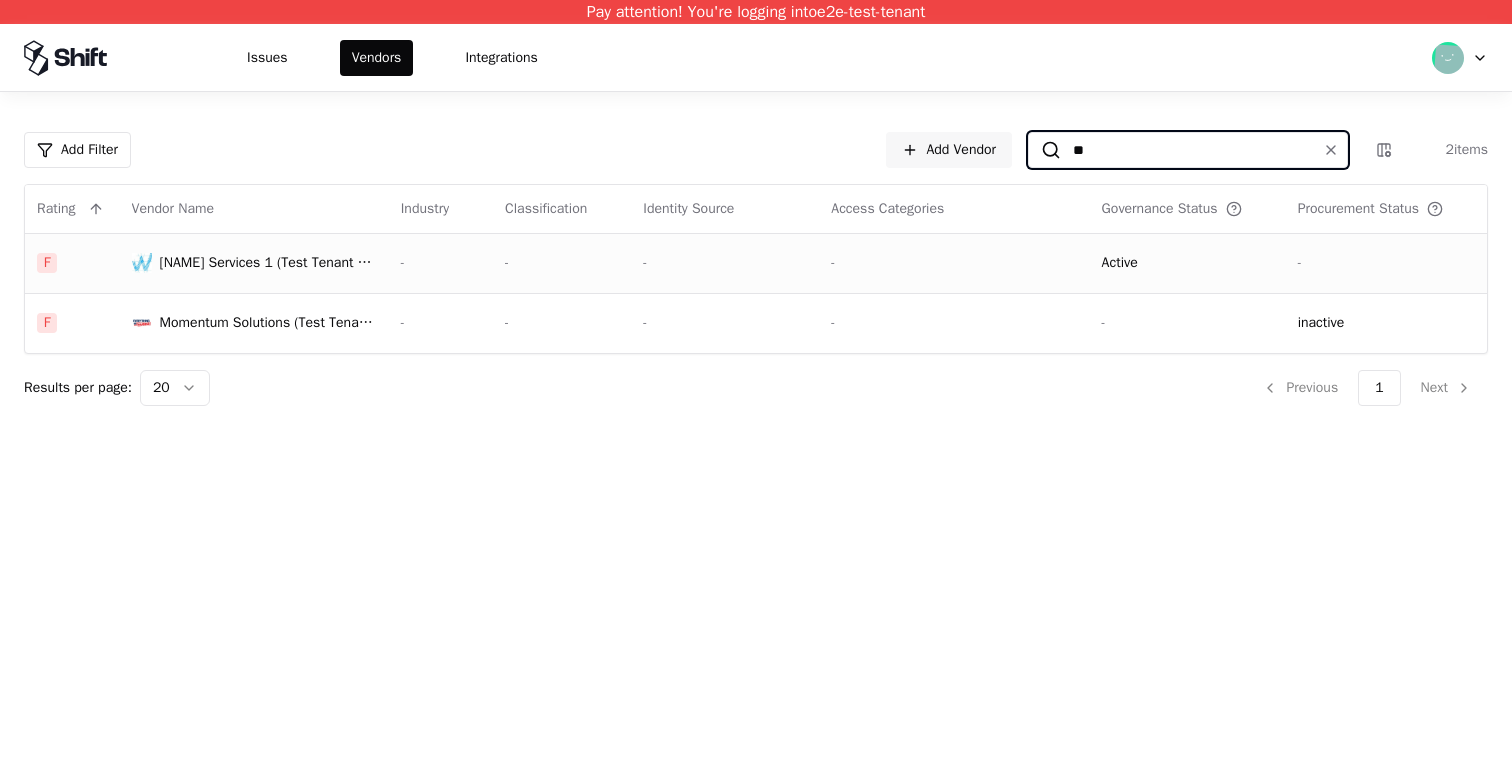 type on "**" 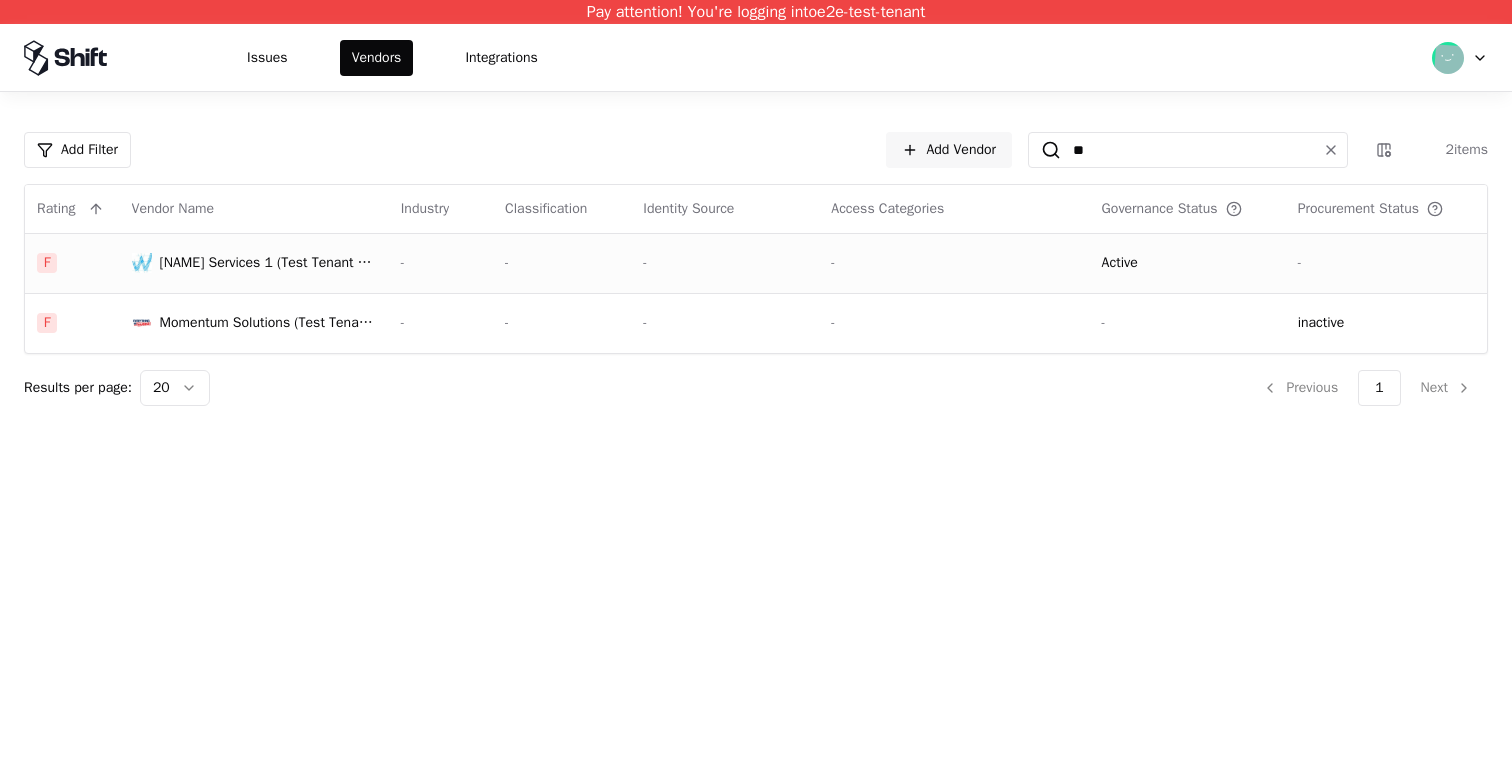 click on "Active" at bounding box center (1188, 263) 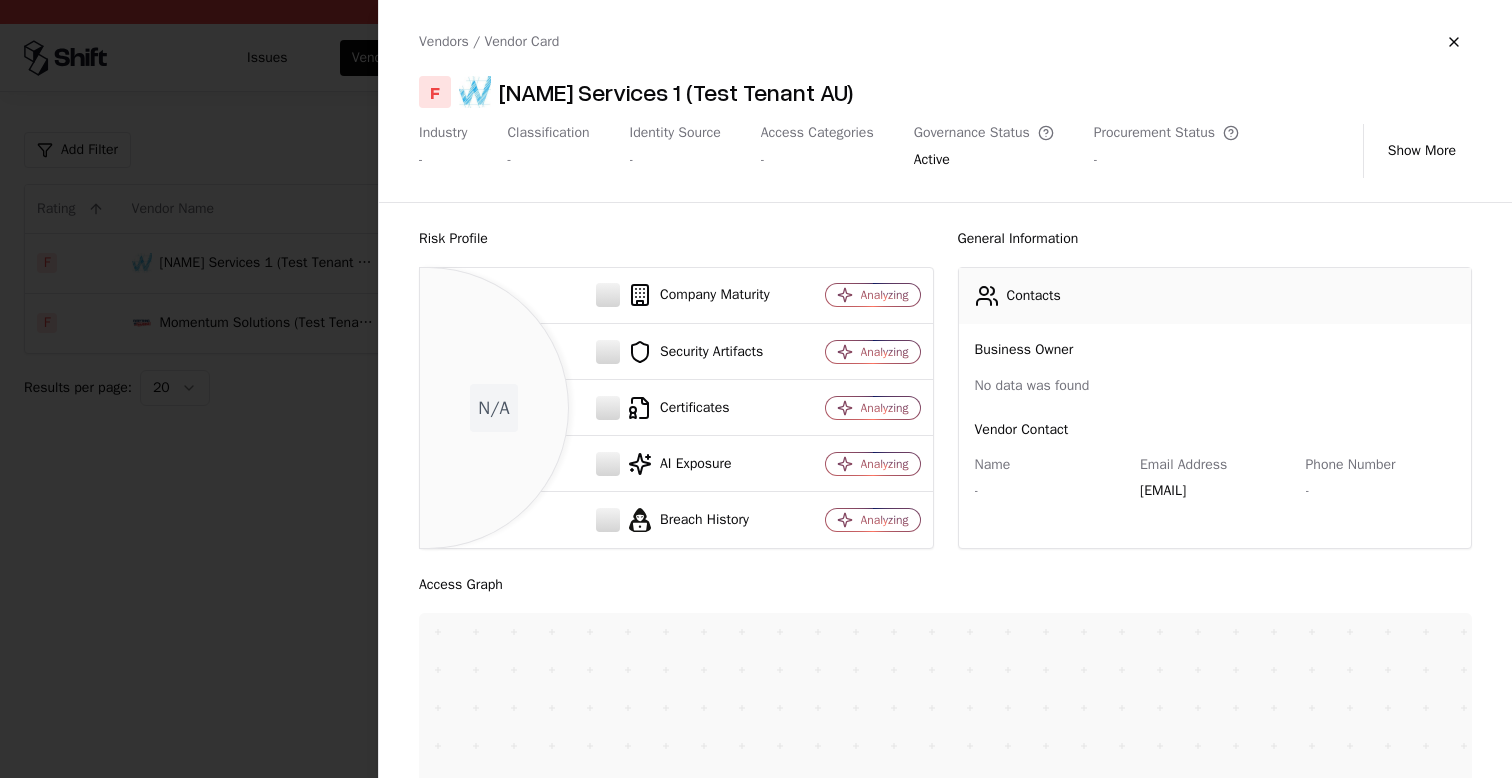click on "CyberGuard Services 1 (Test Tenant AU)" at bounding box center (676, 92) 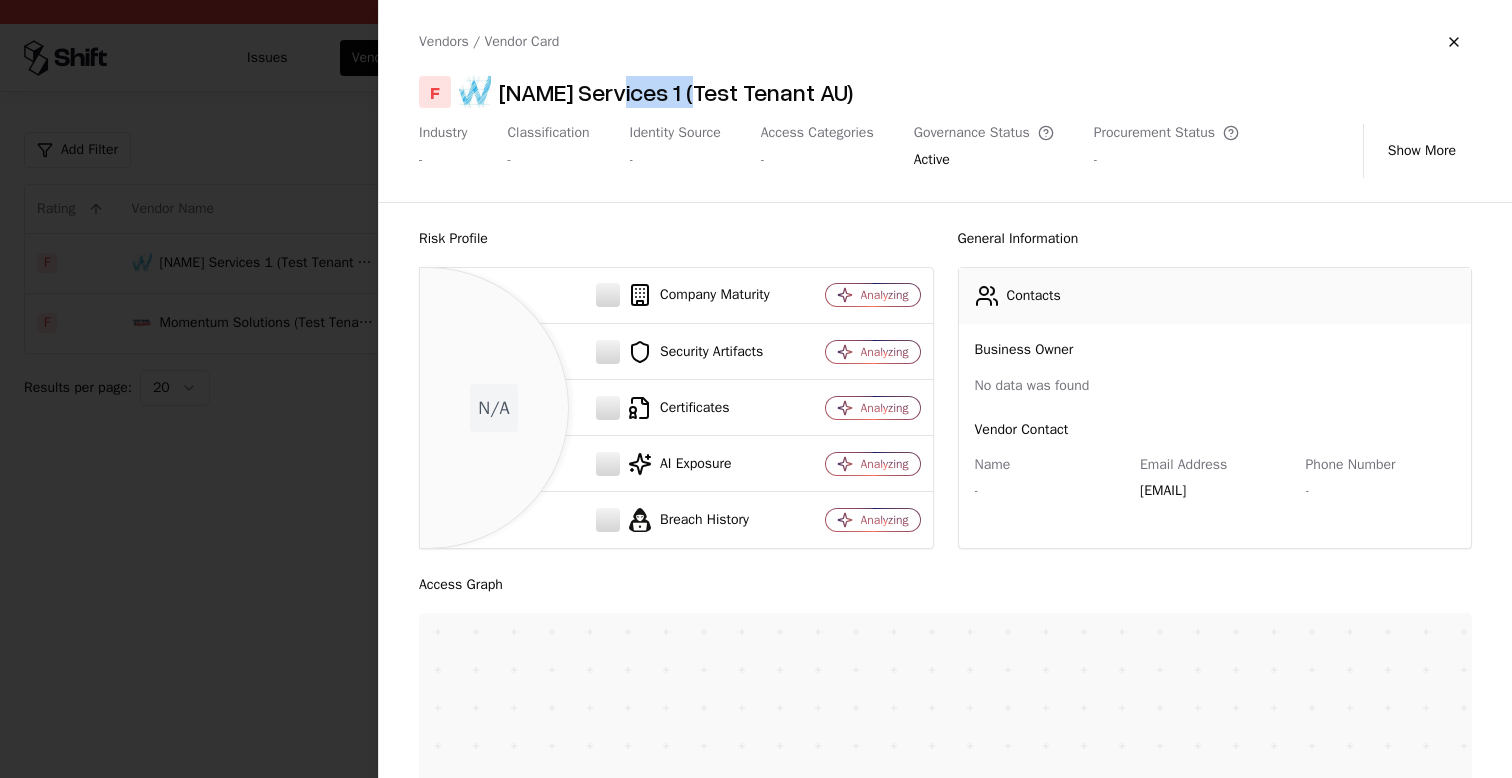 click on "CyberGuard Services 1 (Test Tenant AU)" at bounding box center (676, 92) 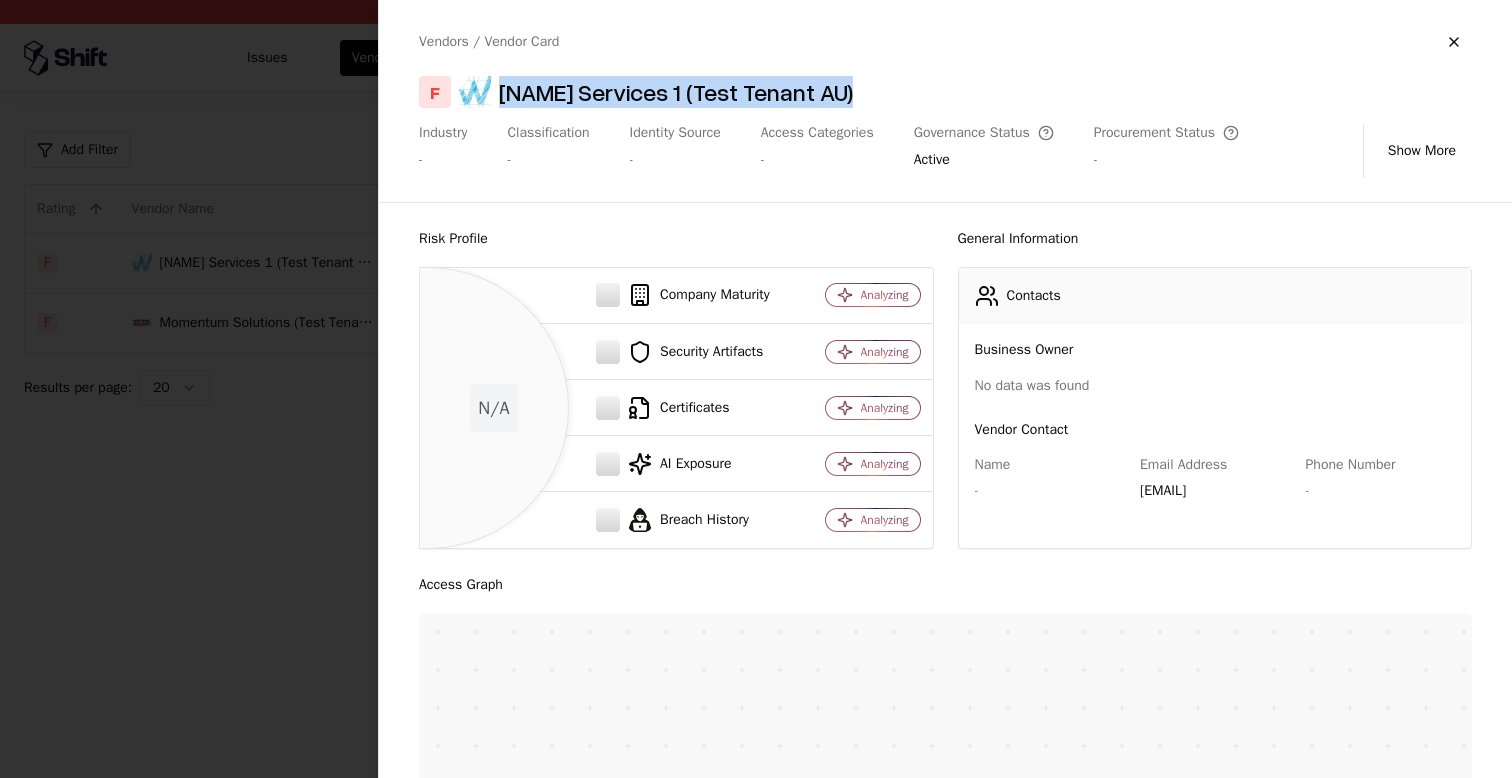 click on "CyberGuard Services 1 (Test Tenant AU)" at bounding box center [676, 92] 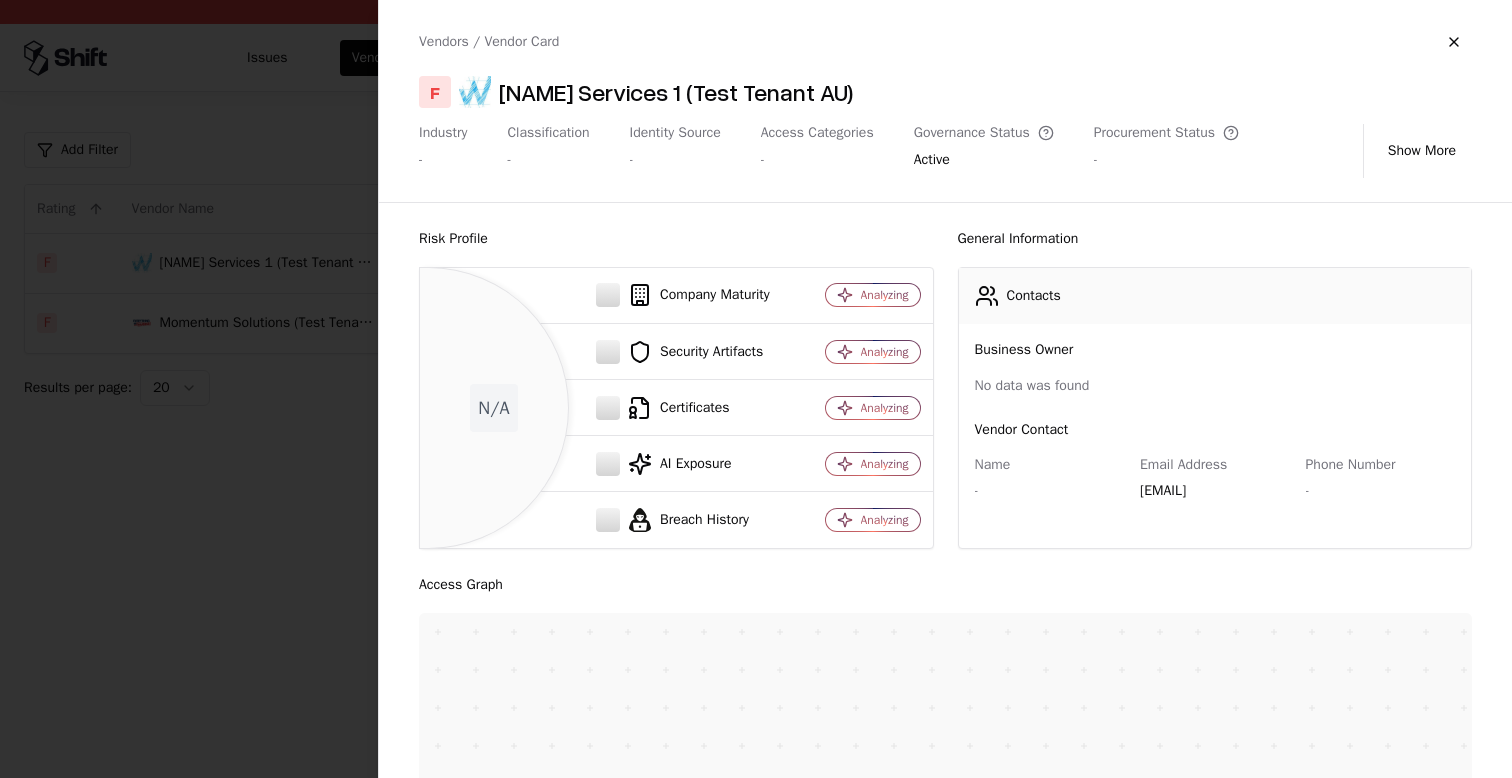 click at bounding box center [756, 389] 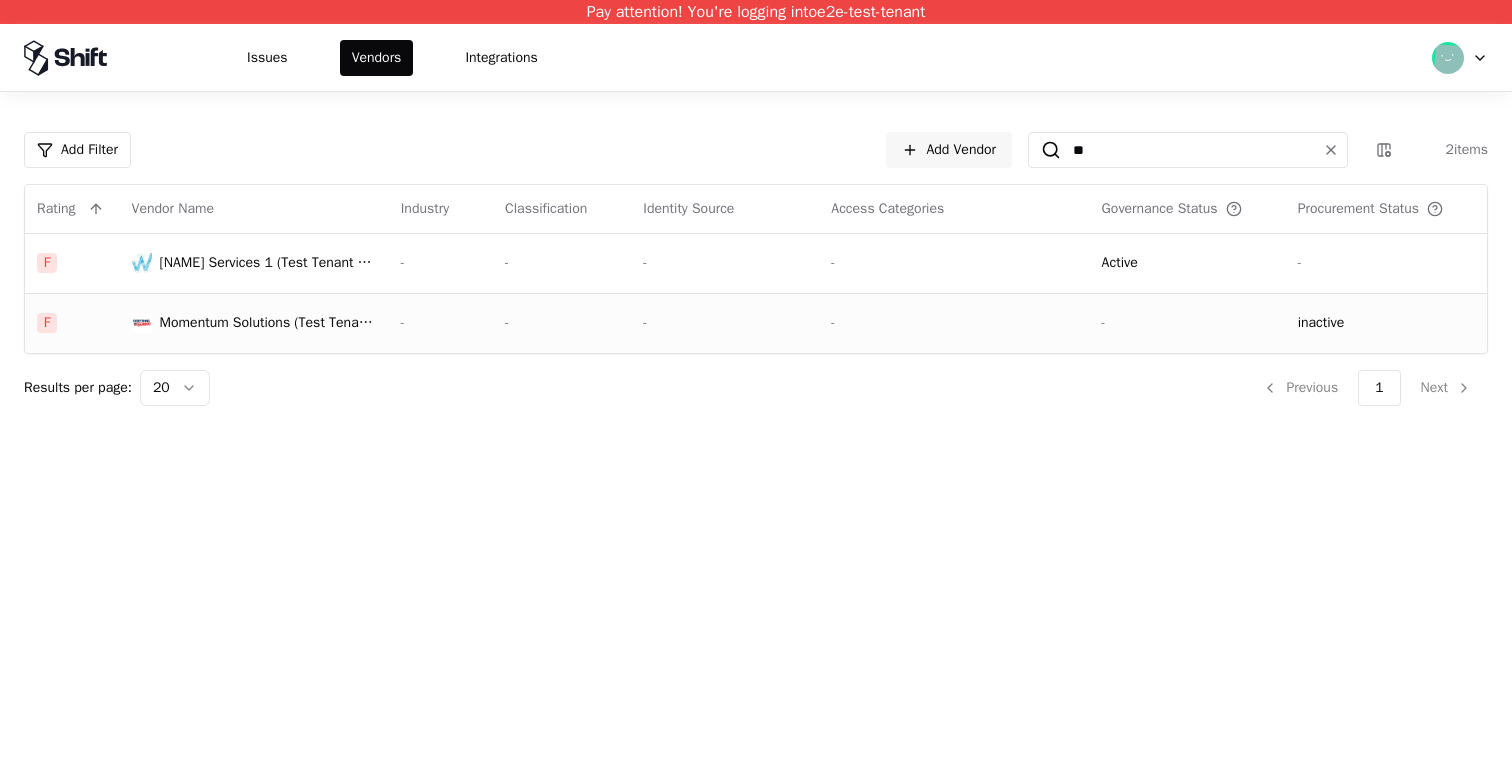 click on "-" at bounding box center [441, 323] 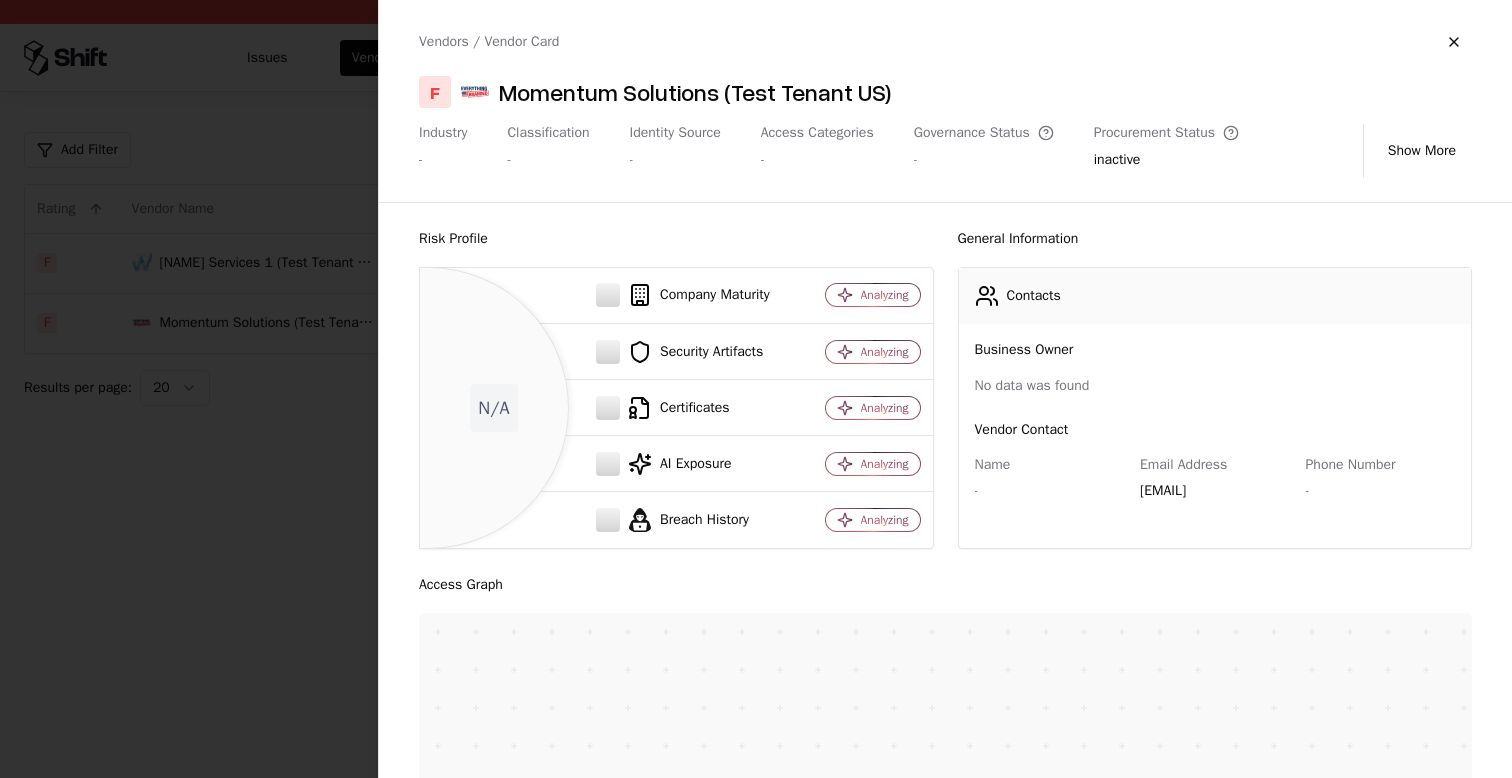 click at bounding box center [756, 389] 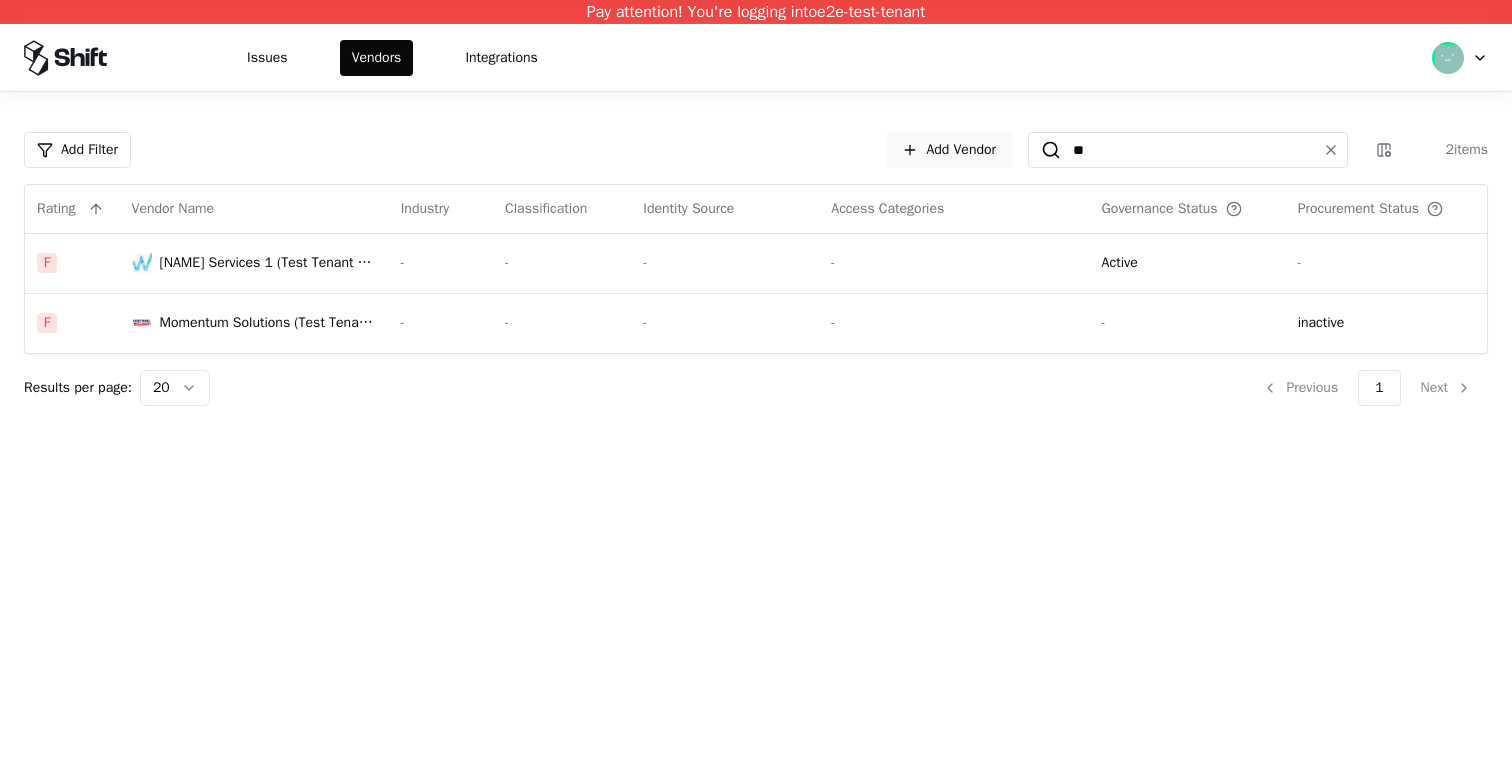click on "Add Vendor" at bounding box center [949, 150] 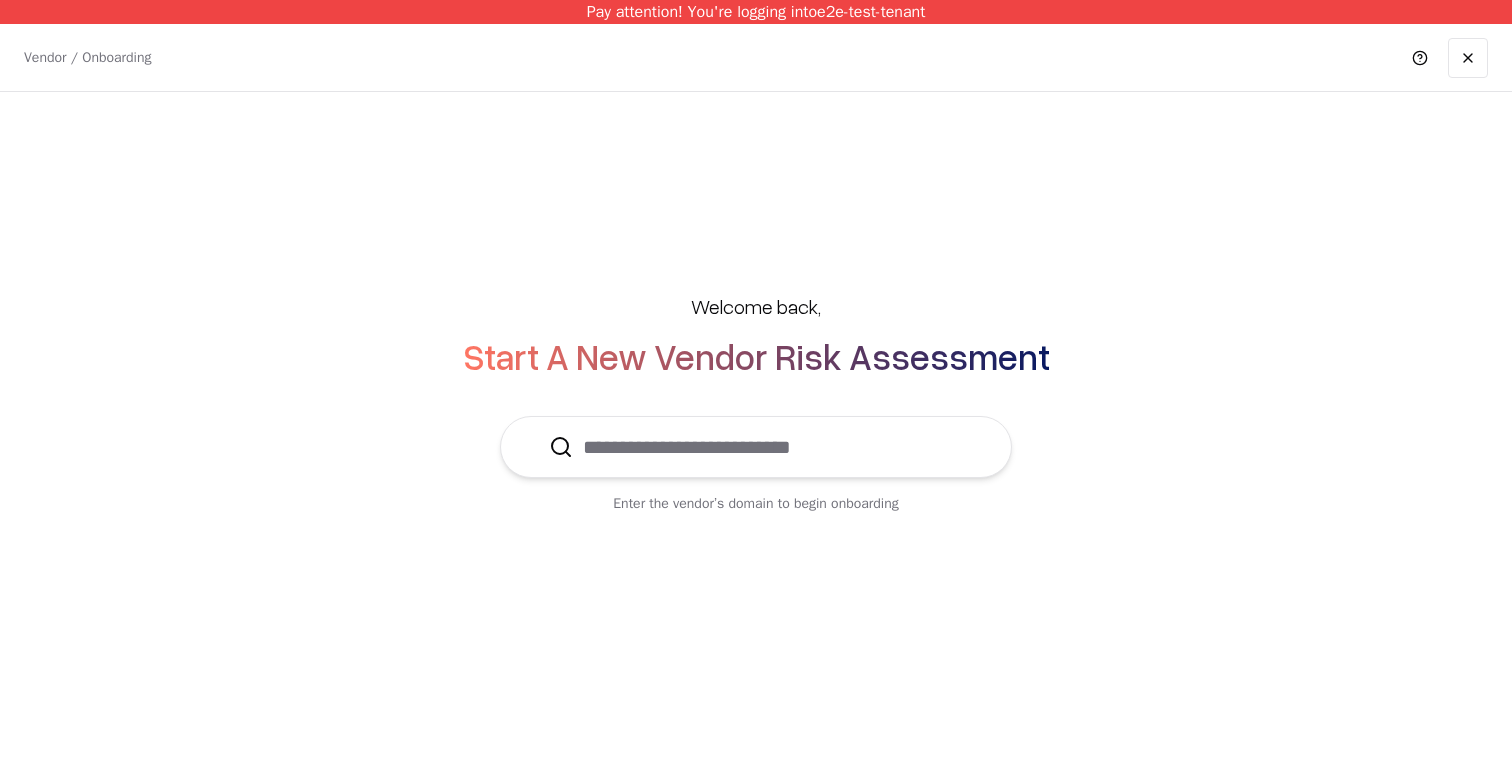 click at bounding box center [768, 447] 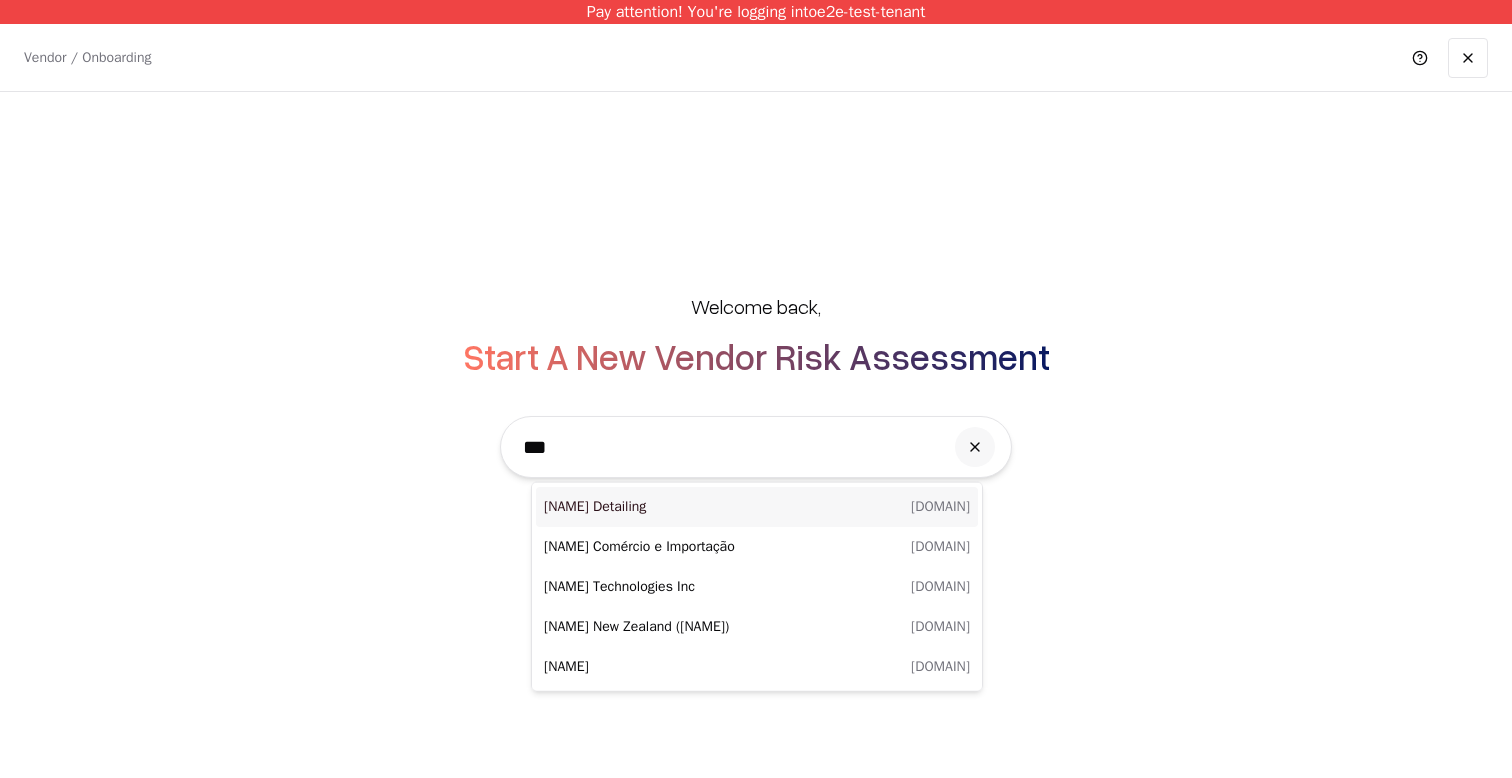 click on "JNL Detailing jnldetailing.co.za" at bounding box center [757, 507] 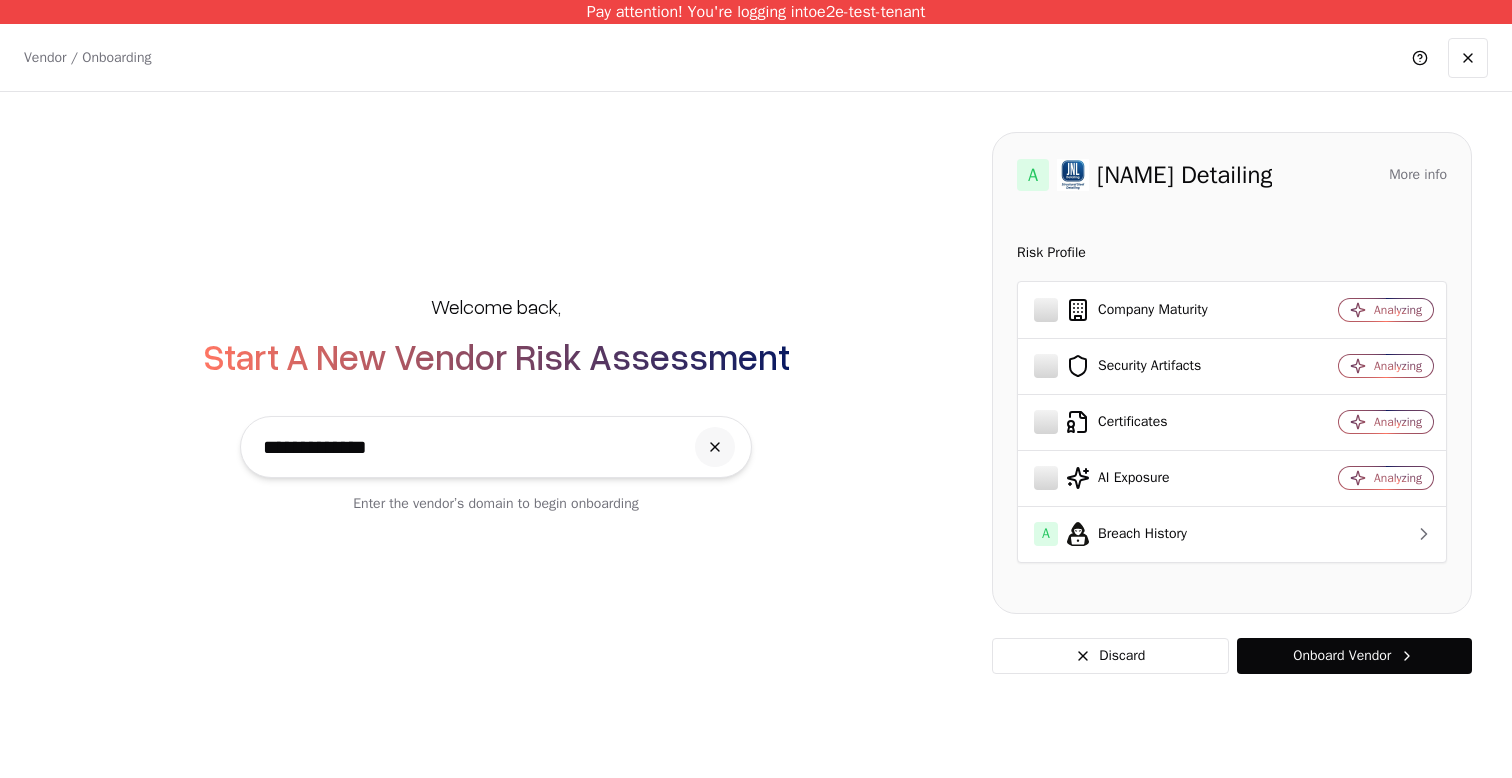 type on "**********" 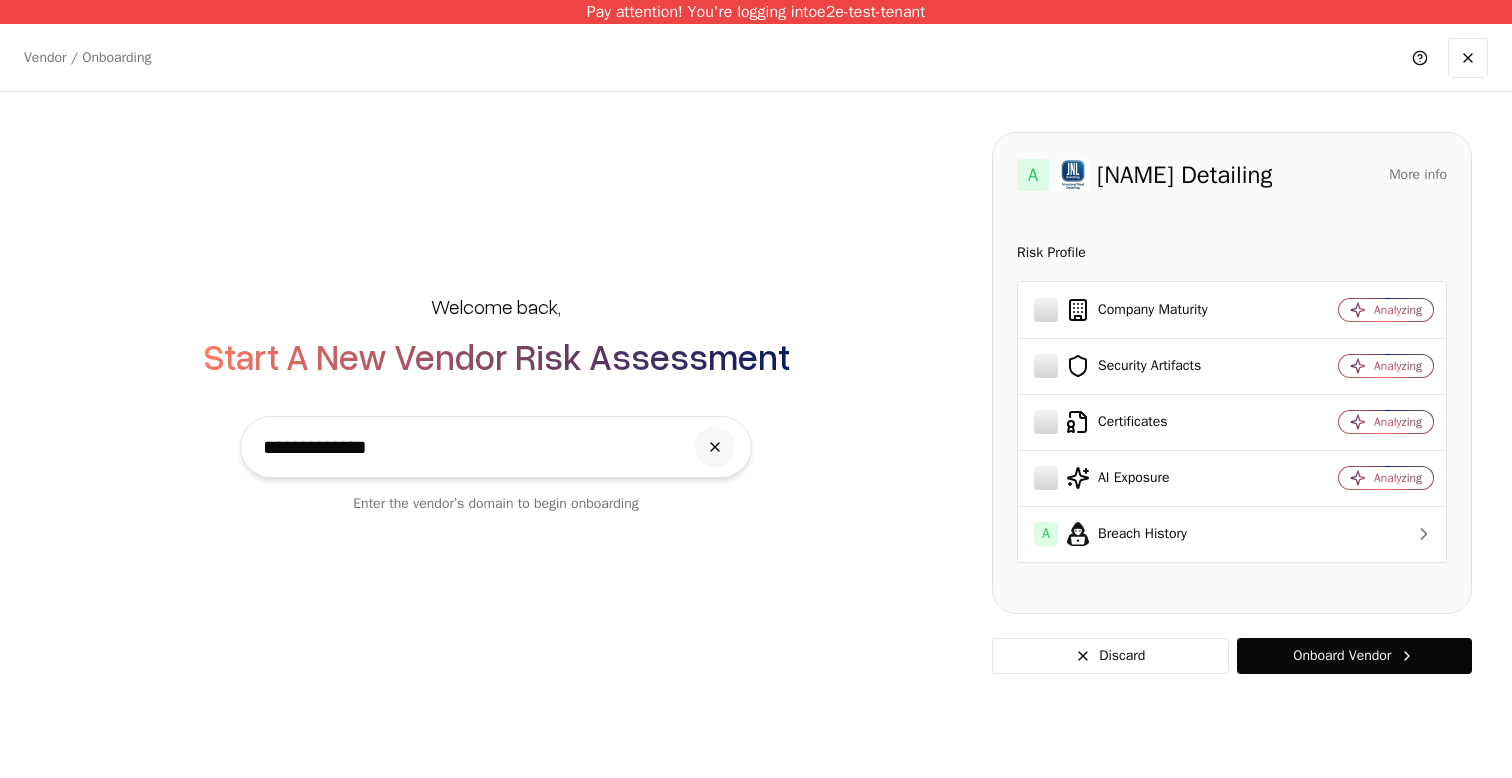 click on "More info" at bounding box center [1418, 175] 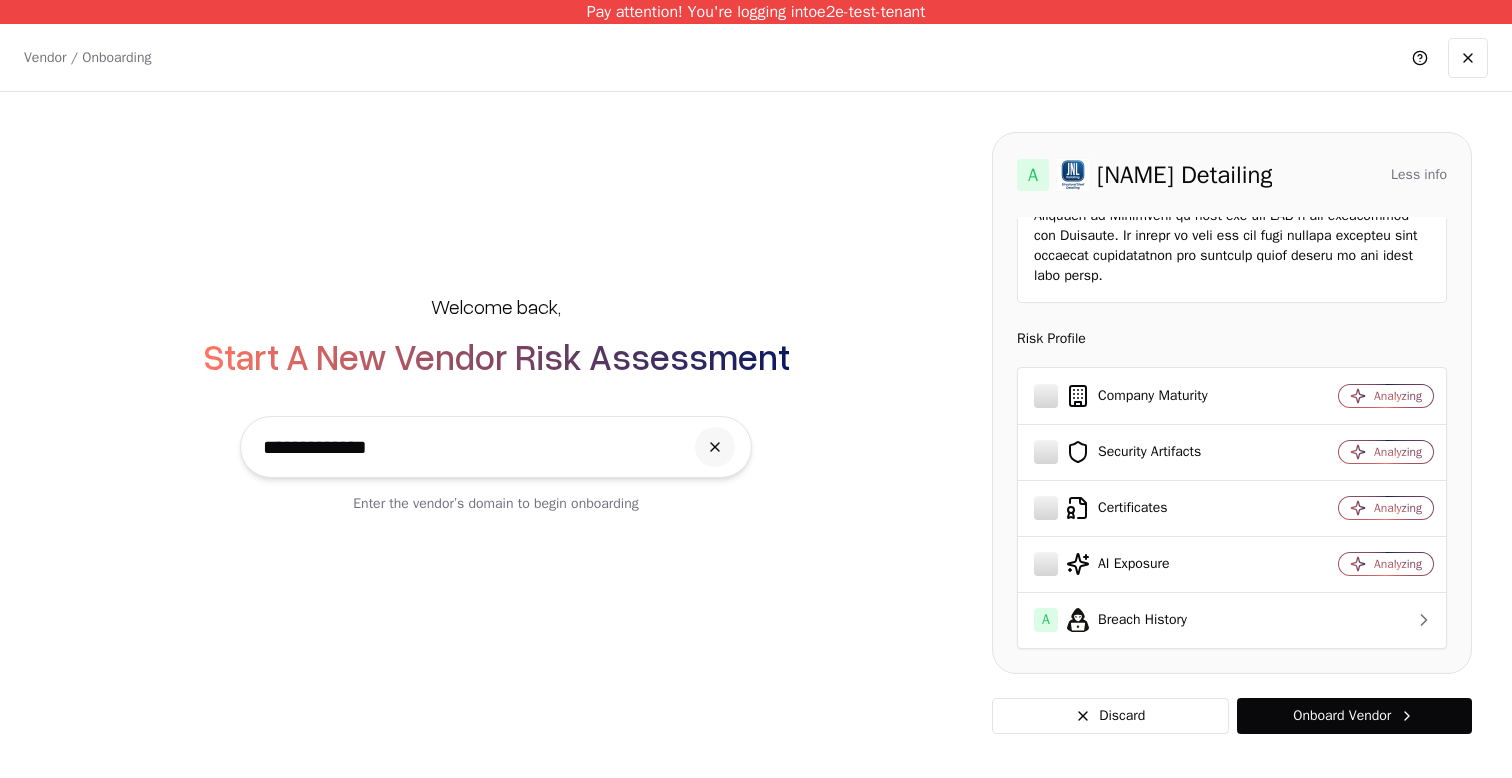 scroll, scrollTop: 0, scrollLeft: 0, axis: both 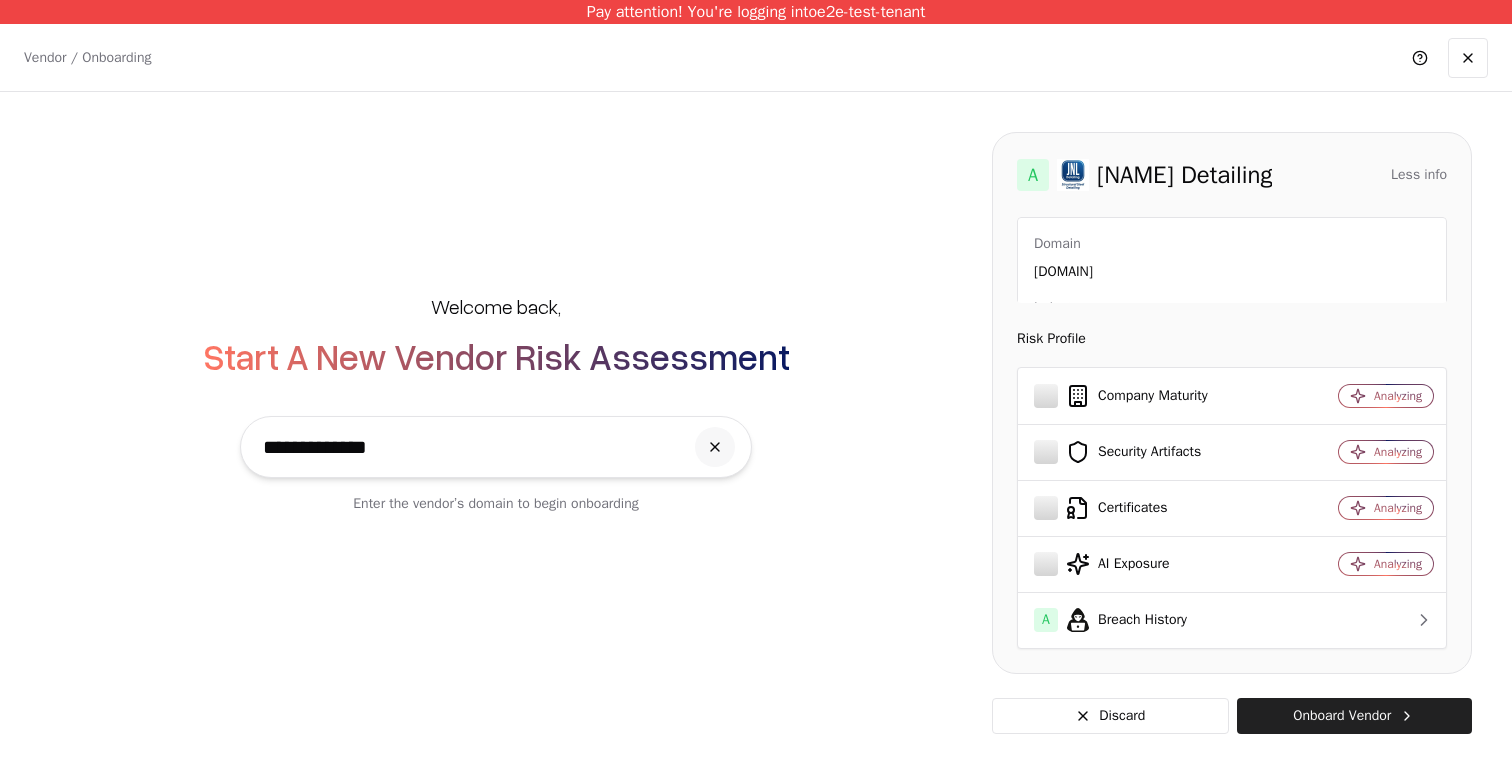 click on "Onboard Vendor" at bounding box center [1354, 716] 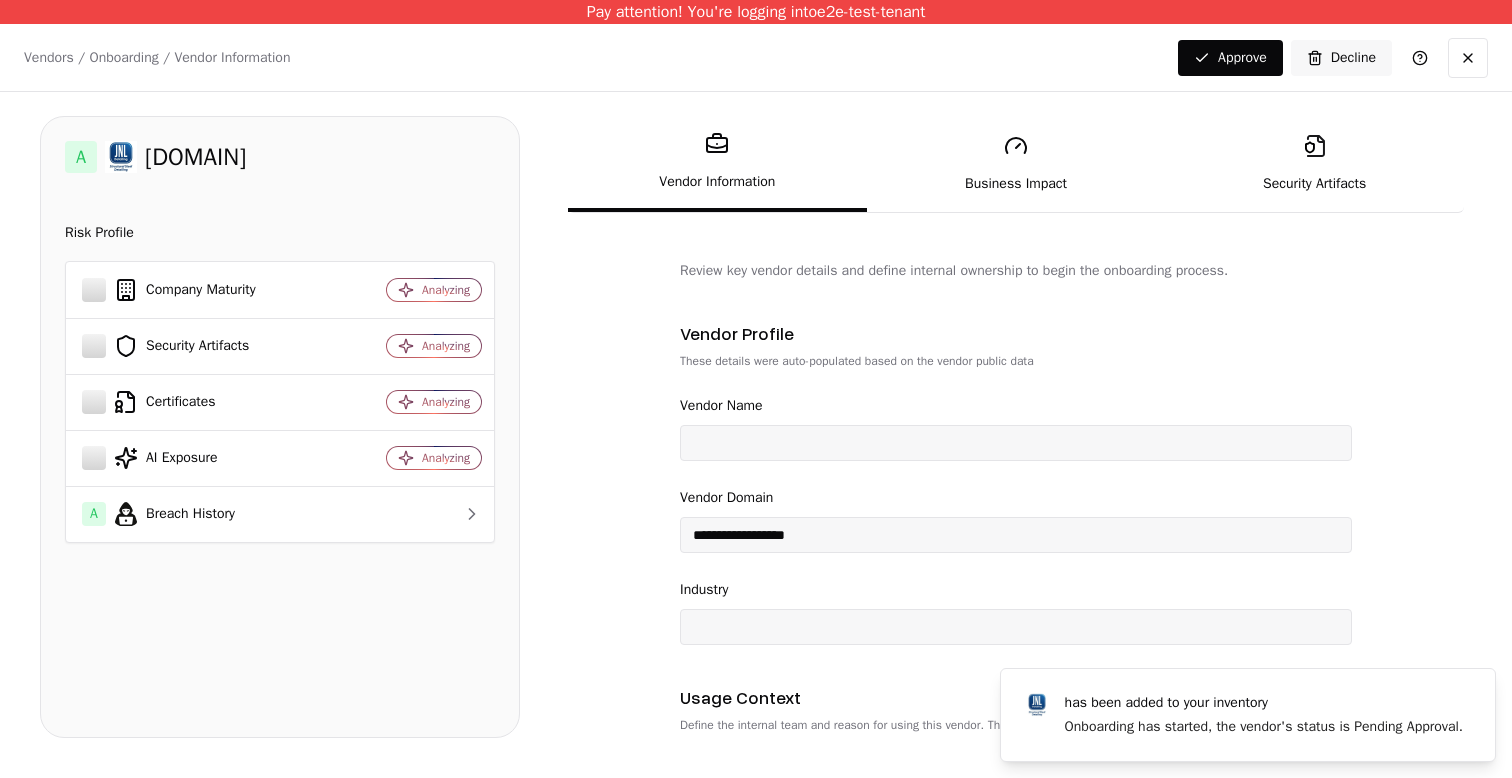 click on "Business Impact" at bounding box center (1016, 164) 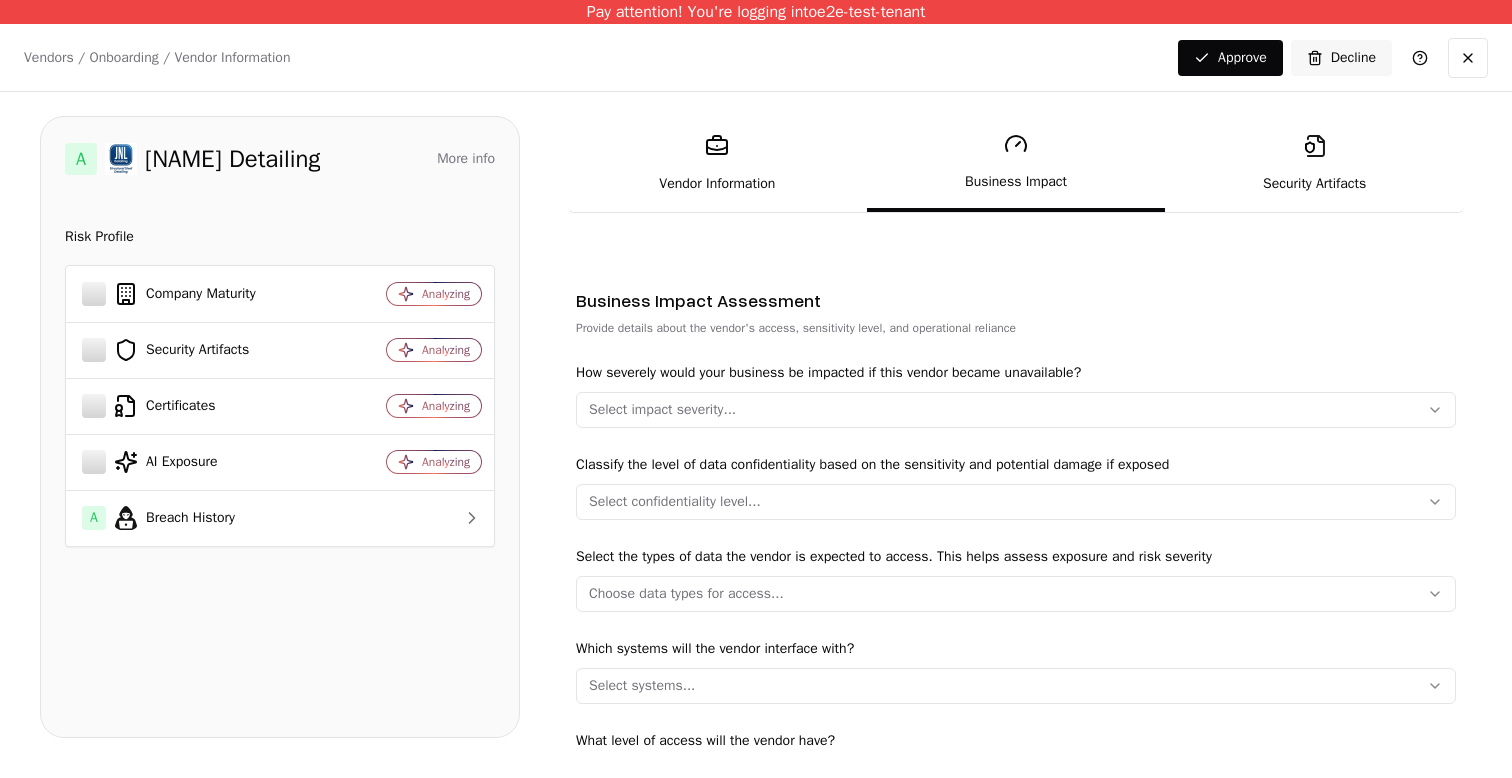 scroll, scrollTop: 292, scrollLeft: 0, axis: vertical 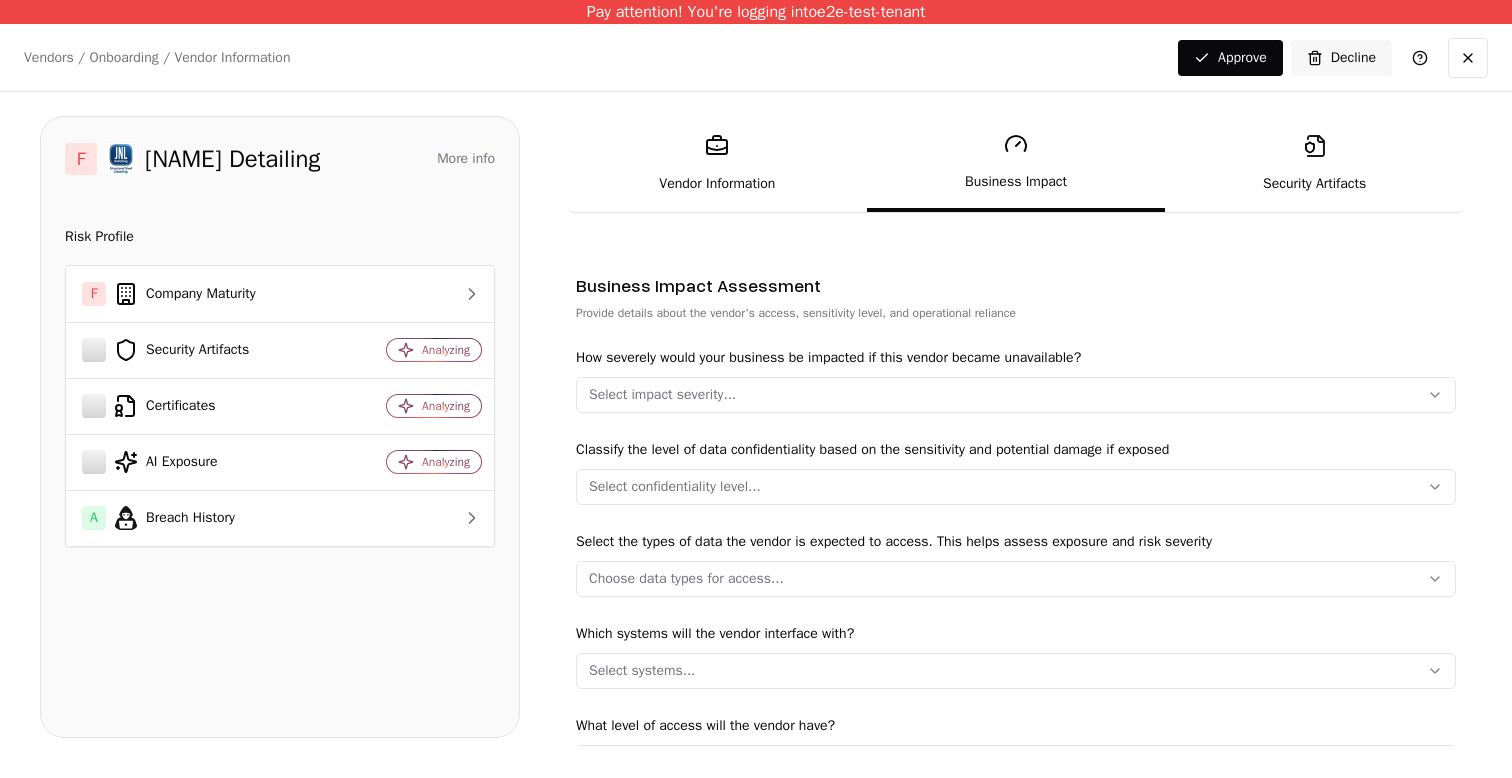 click on "Select confidentiality level..." at bounding box center (1016, 487) 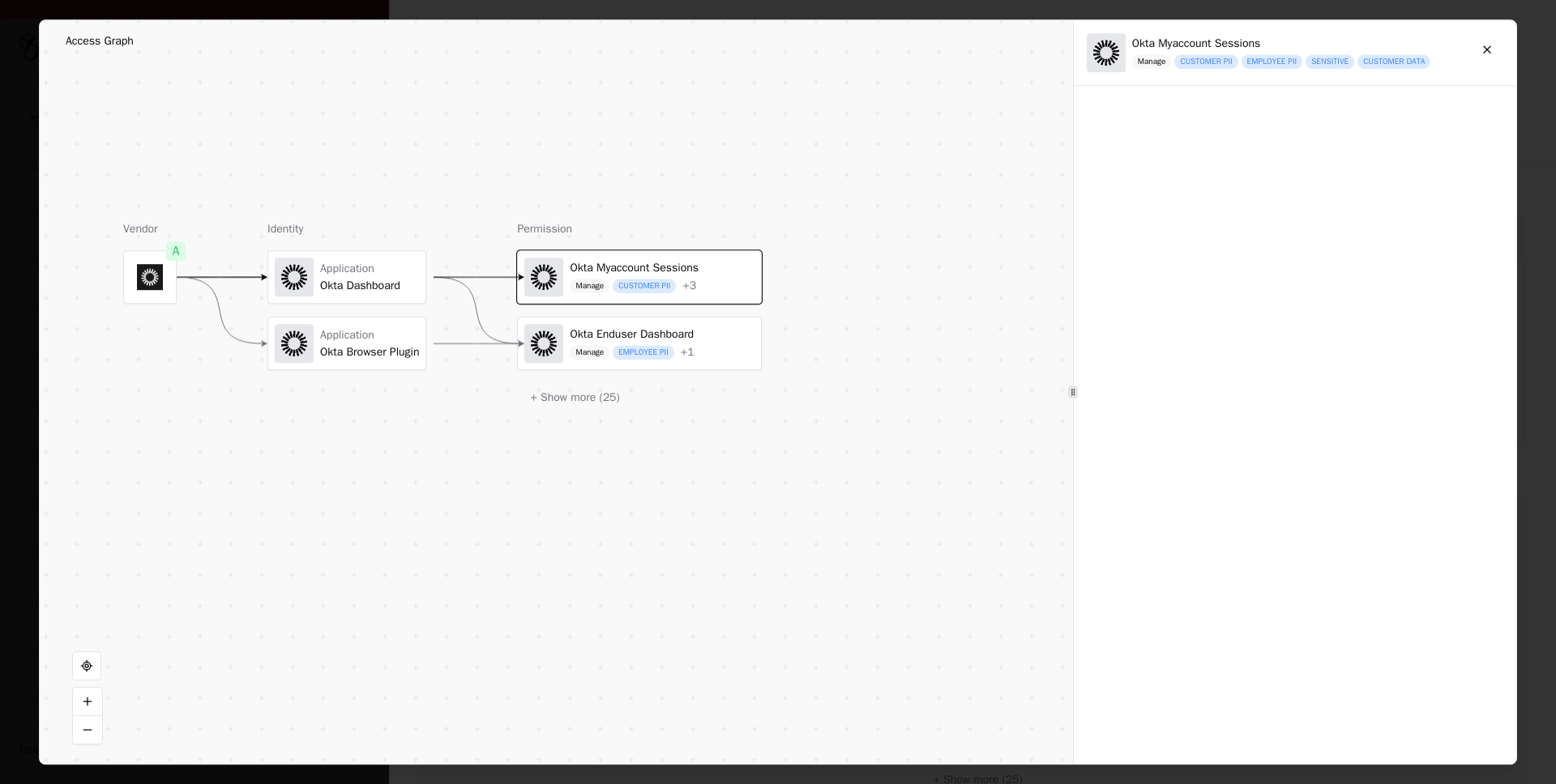 scroll, scrollTop: 0, scrollLeft: 0, axis: both 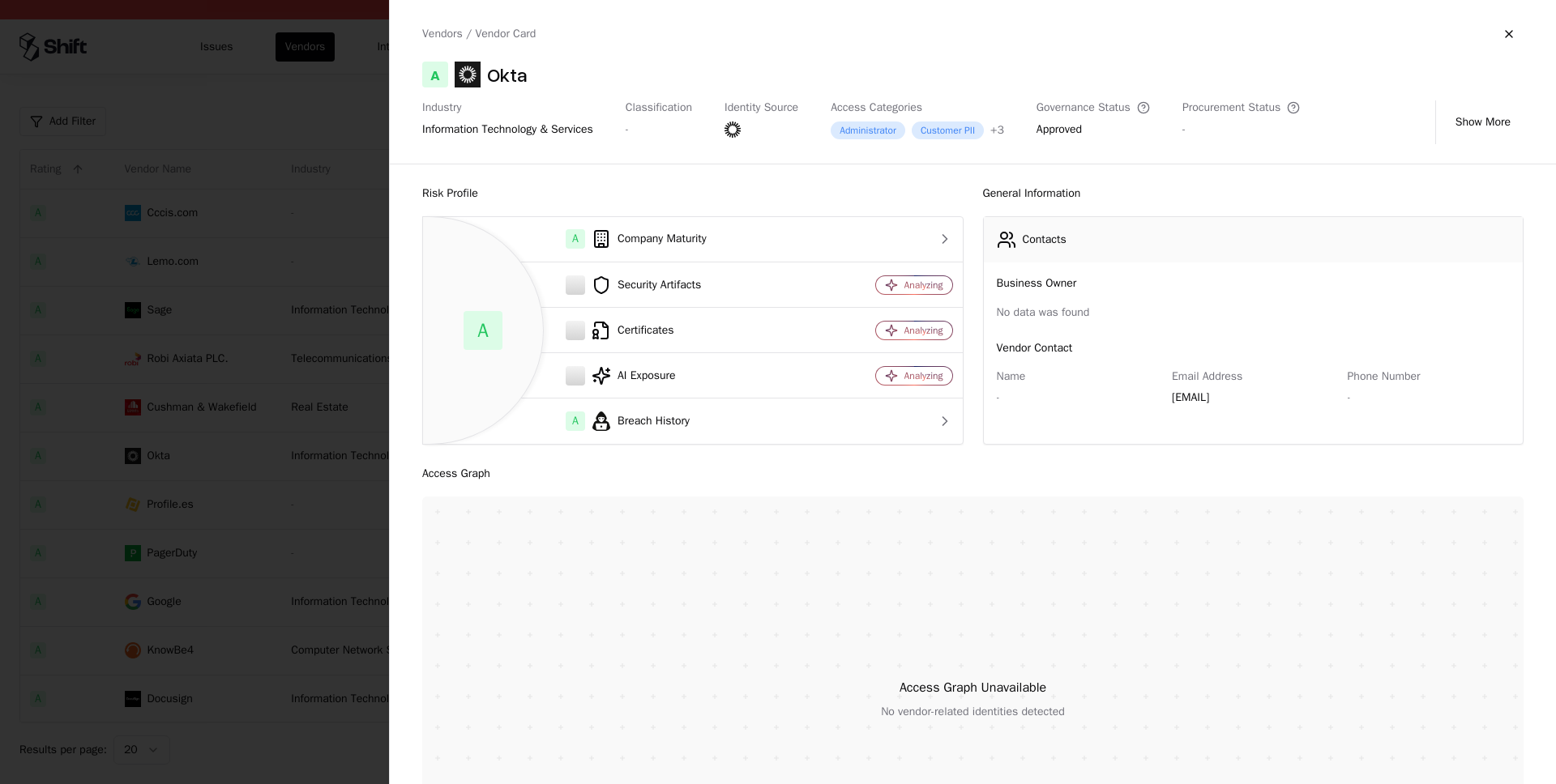 click 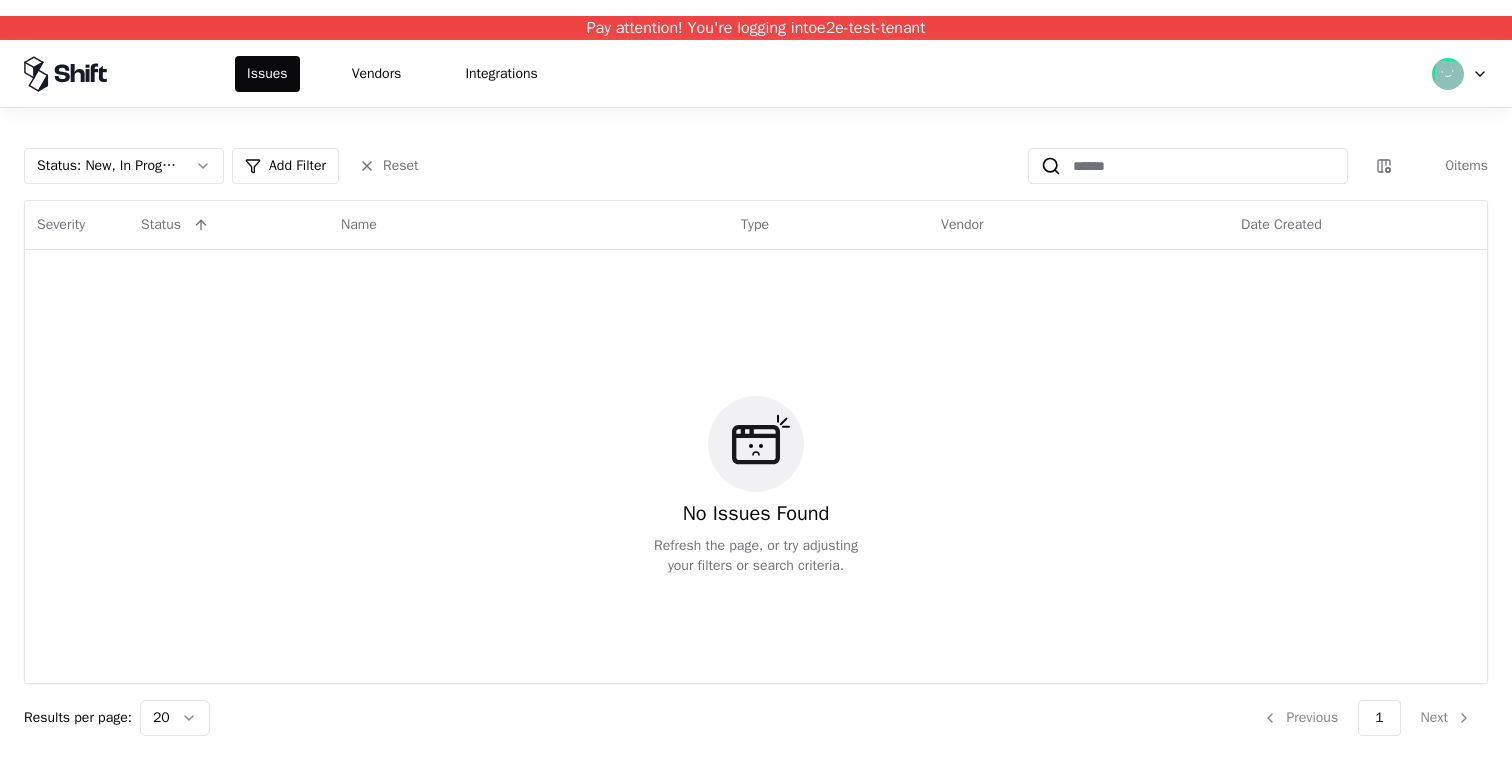 scroll, scrollTop: 0, scrollLeft: 0, axis: both 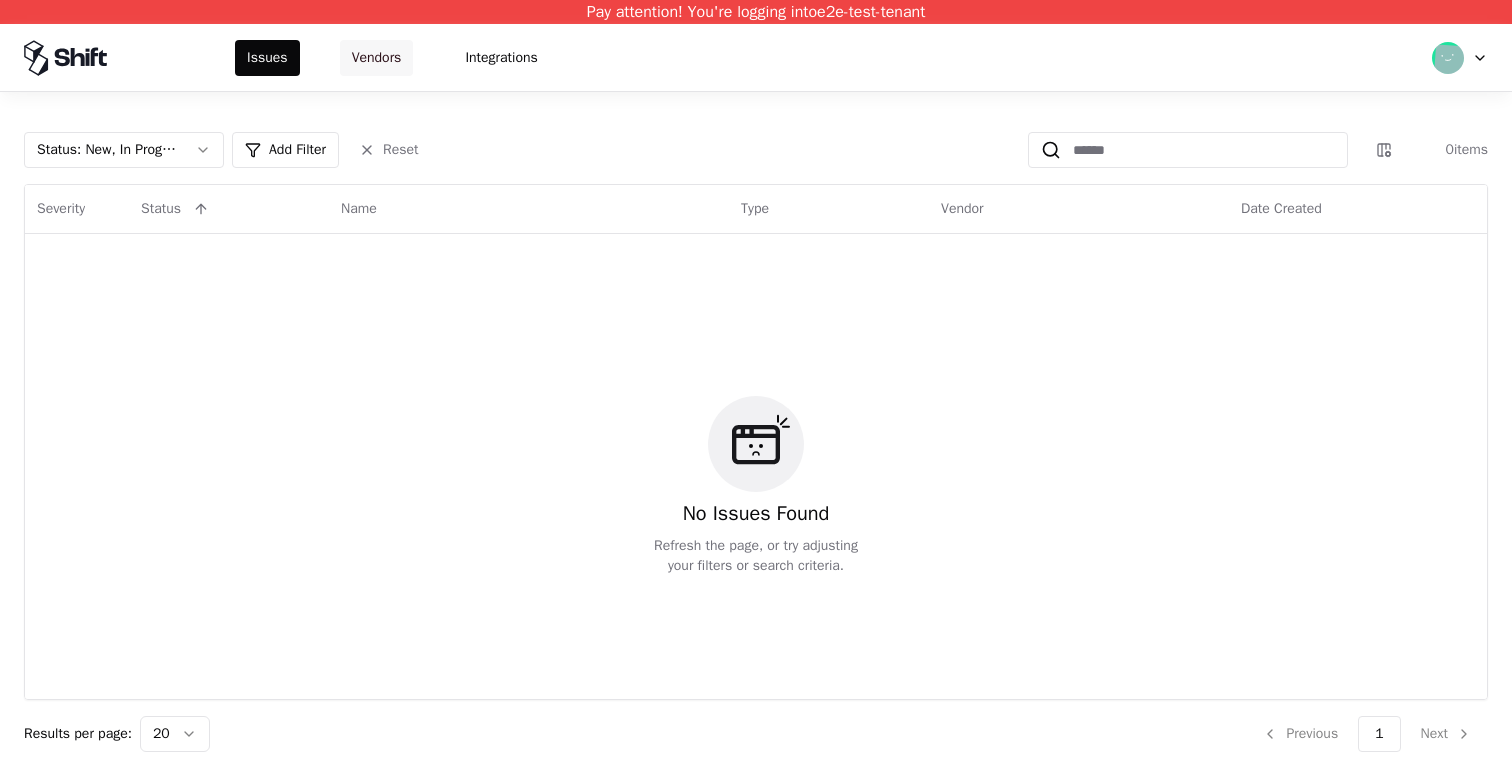 click on "Vendors" at bounding box center (377, 58) 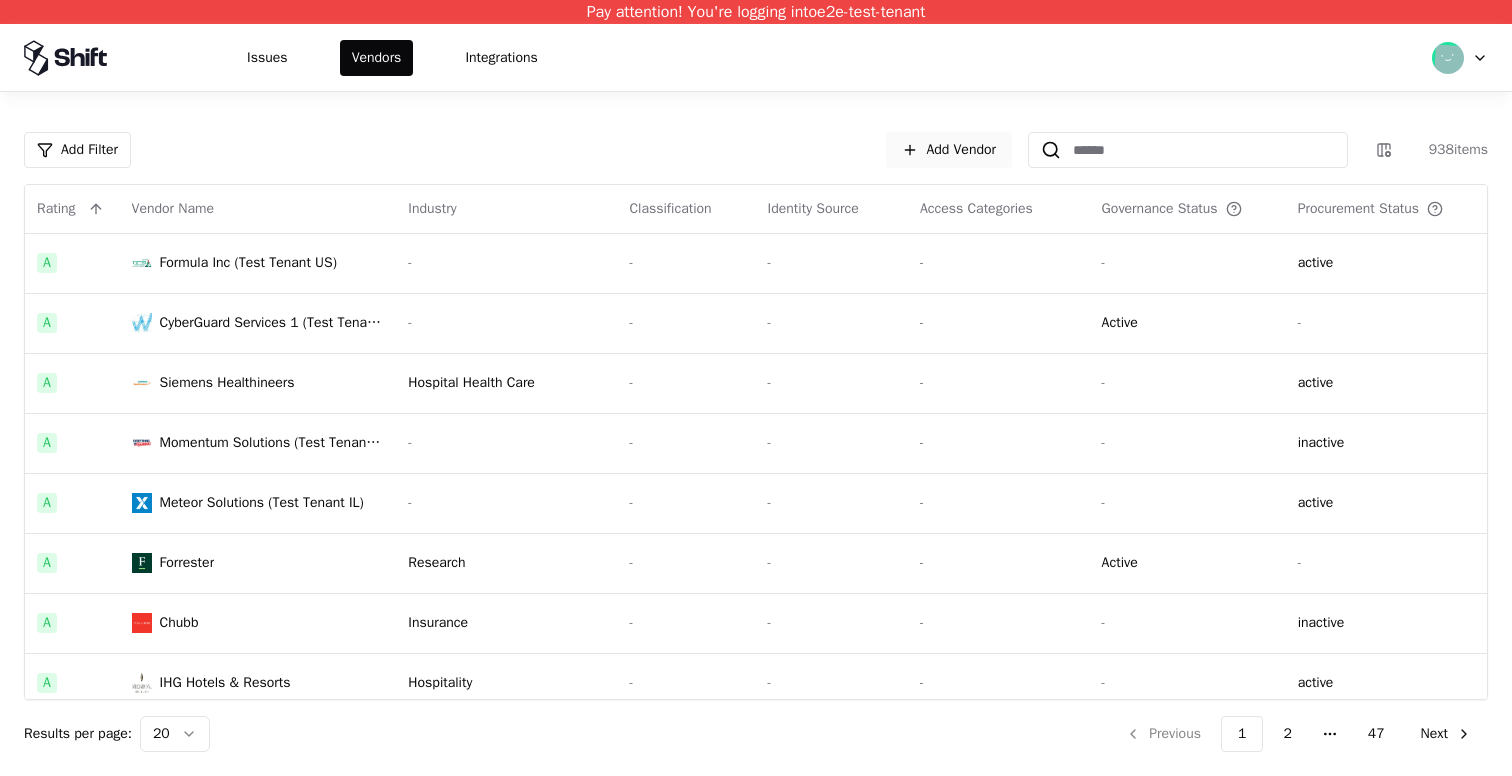 click on "Add Vendor" at bounding box center [949, 150] 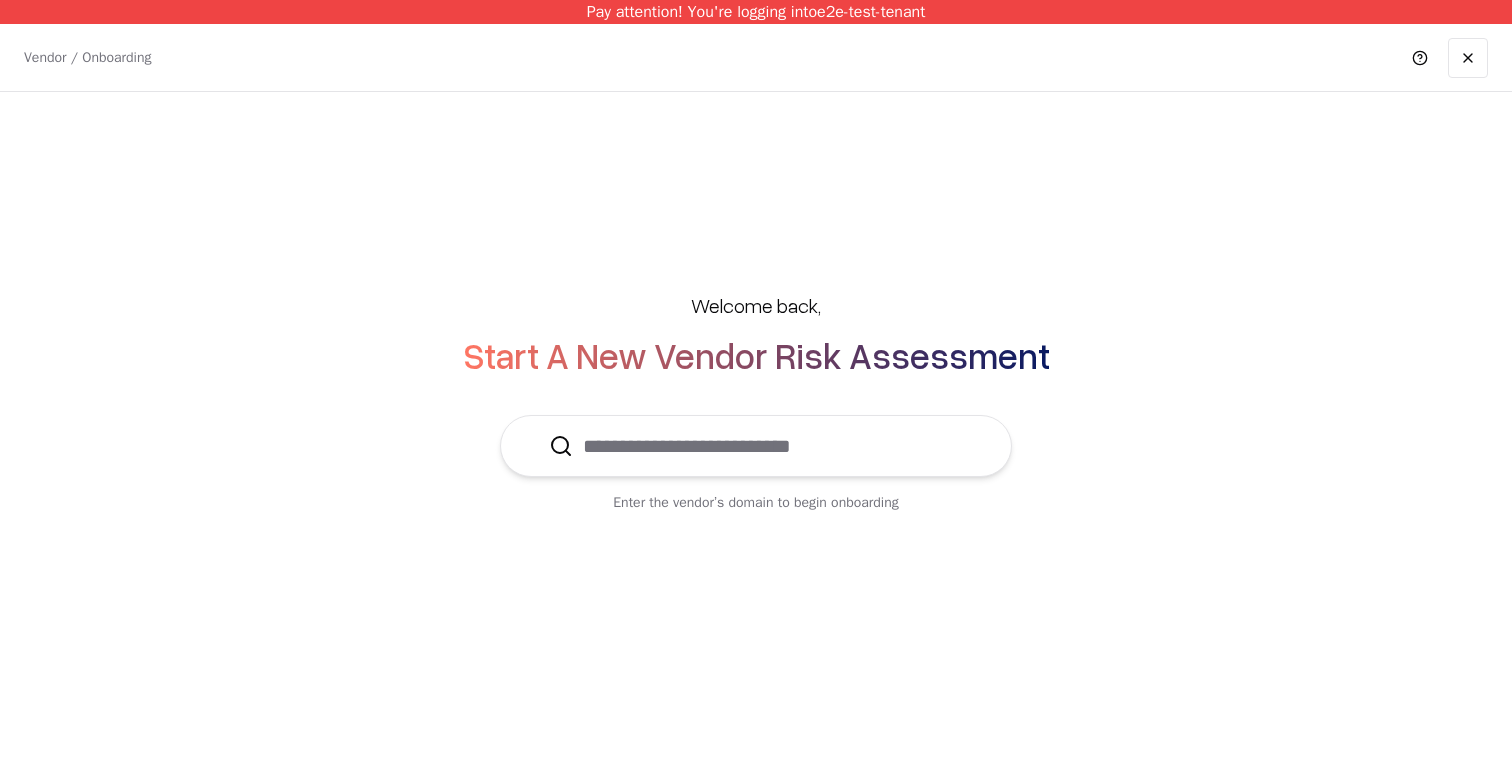 click at bounding box center (768, 446) 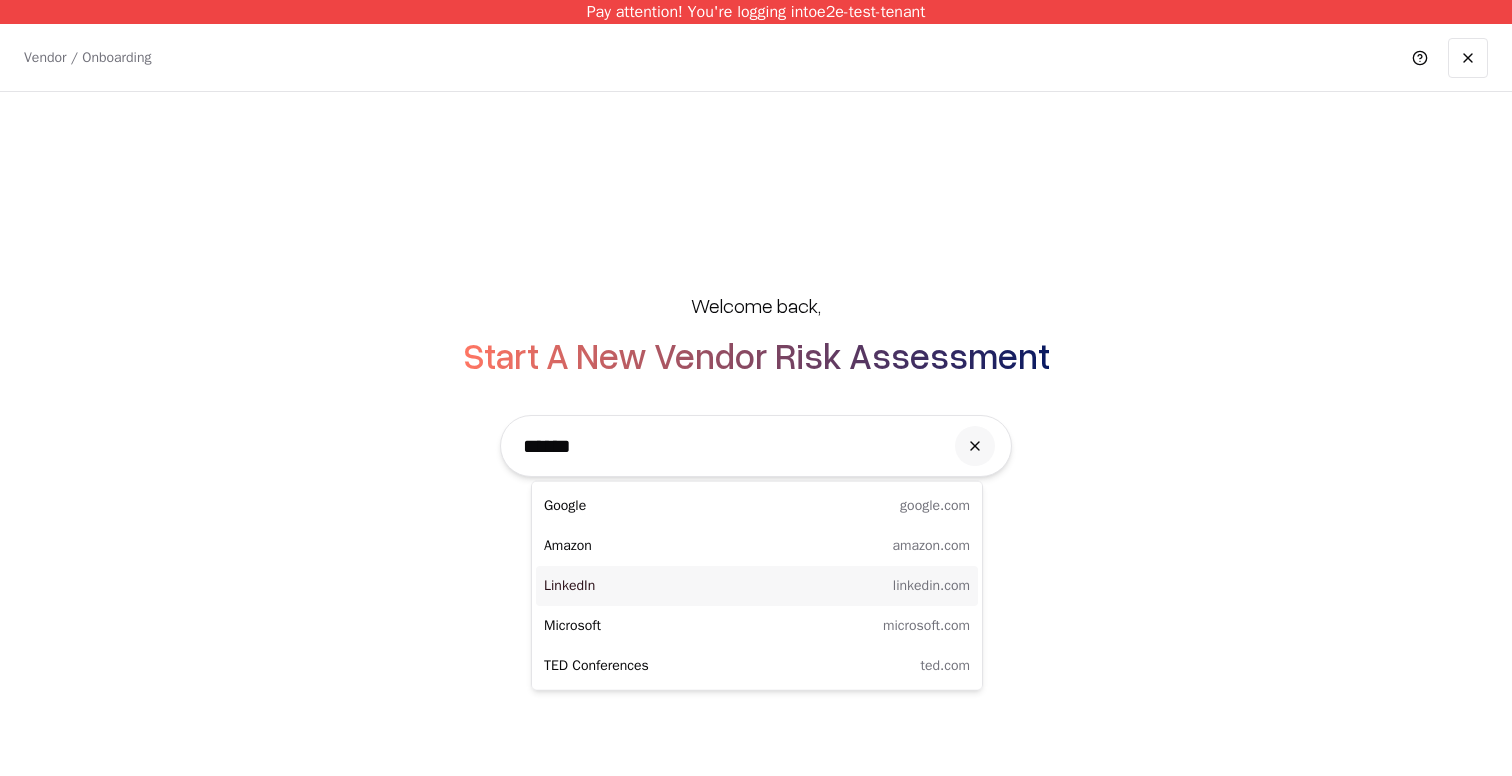 click on "LinkedIn" at bounding box center (650, 586) 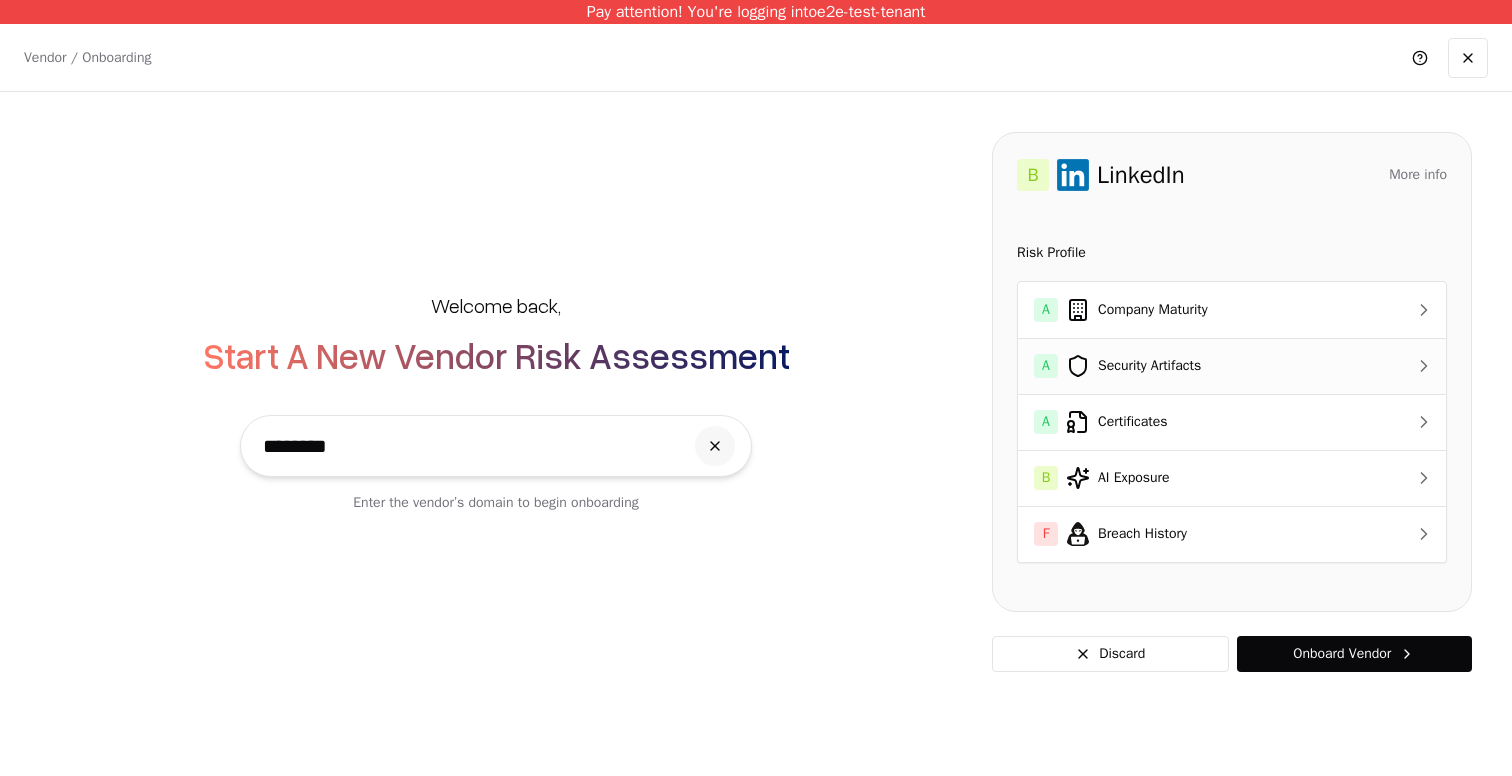 type on "********" 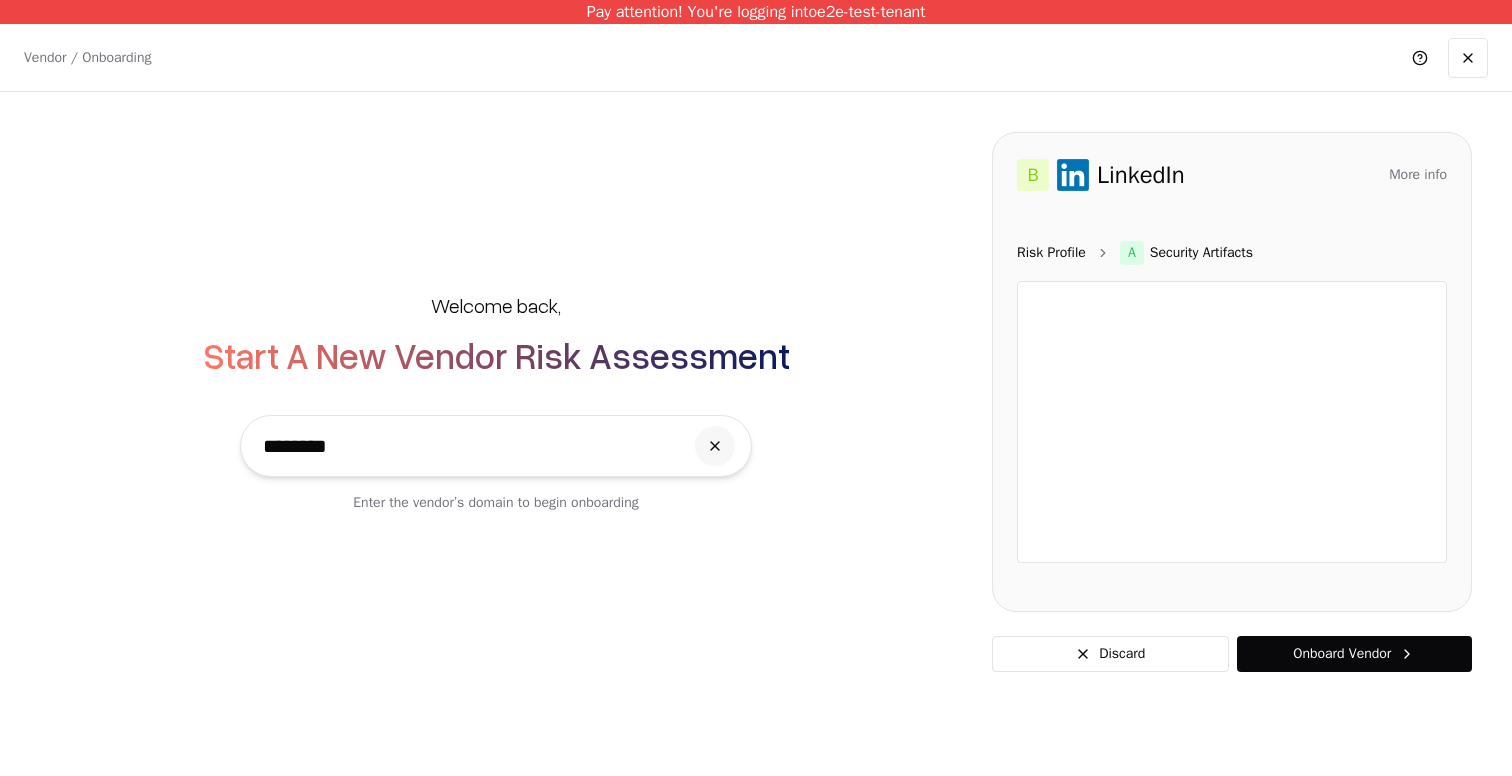 click on "Risk Profile" at bounding box center (1051, 253) 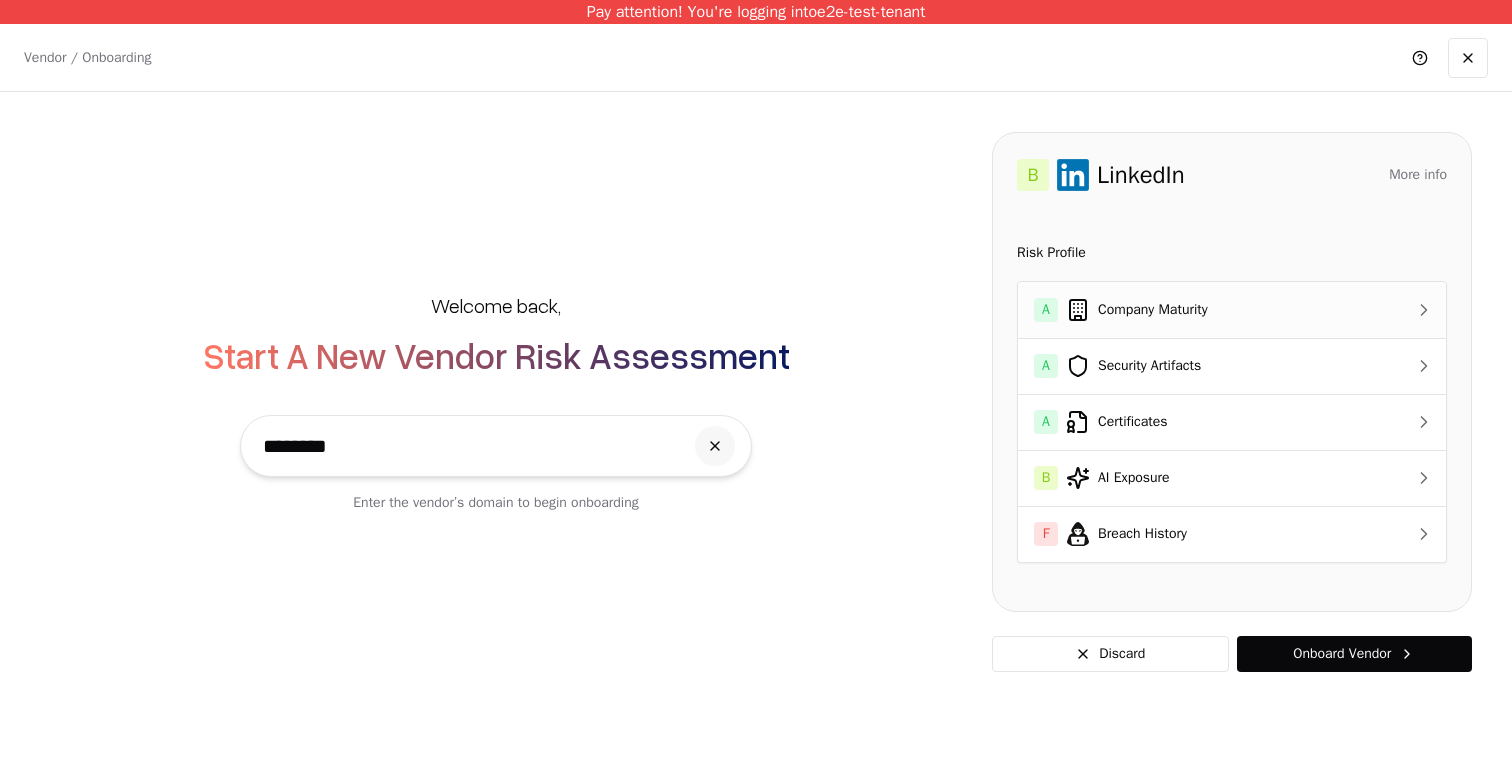 click on "A Company Maturity" at bounding box center [1194, 310] 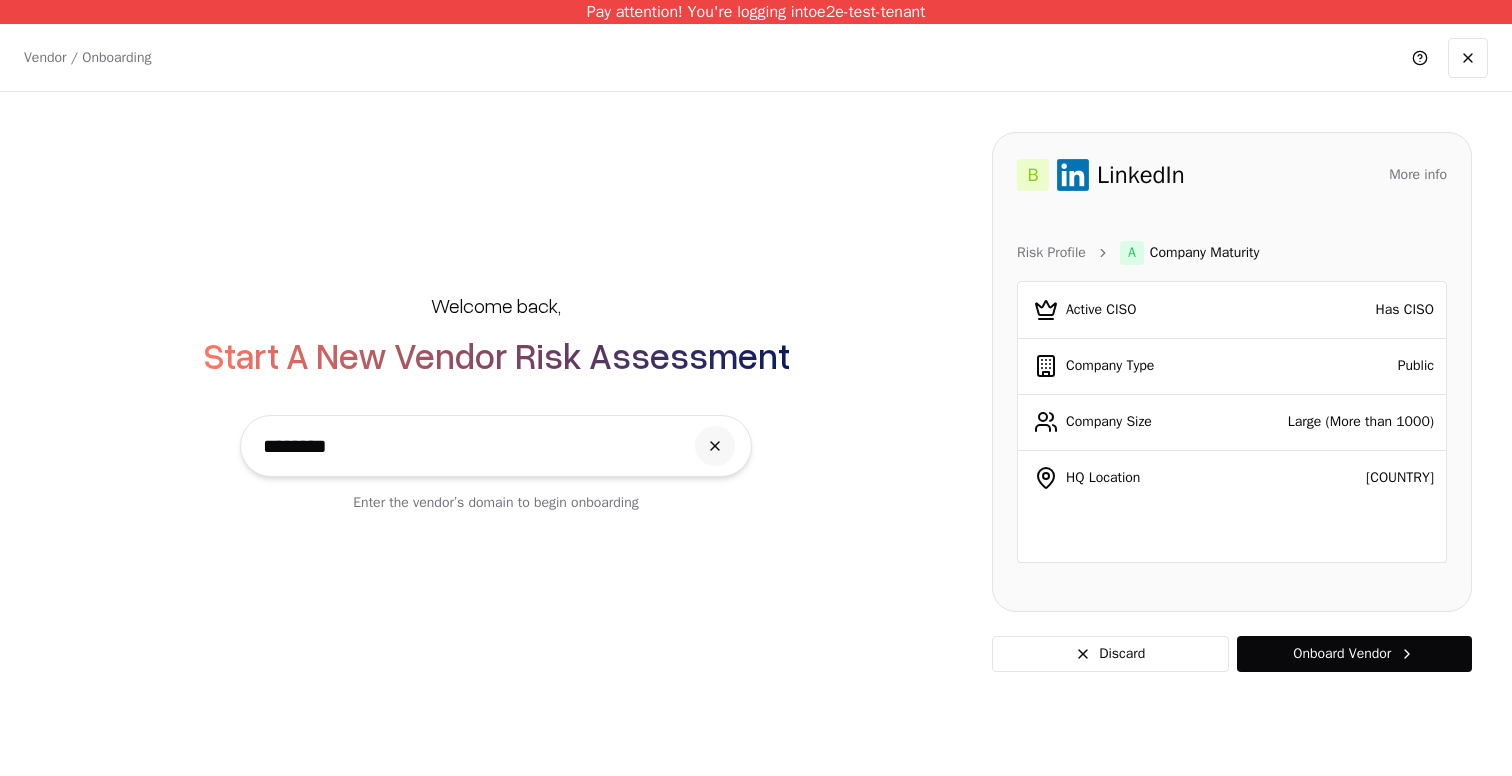 drag, startPoint x: 1054, startPoint y: 252, endPoint x: 1092, endPoint y: 277, distance: 45.486263 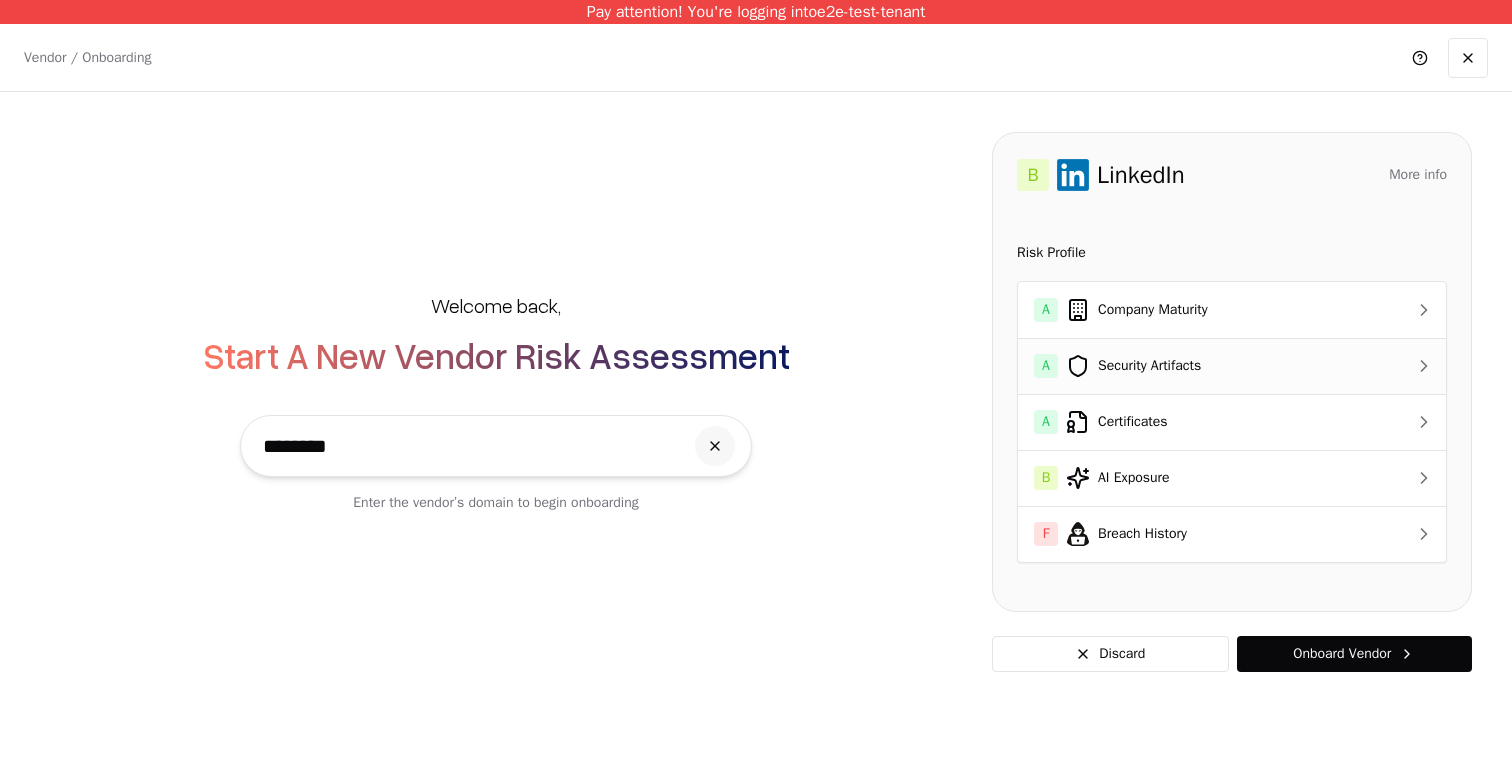 click on "A Security Artifacts" at bounding box center (1194, 366) 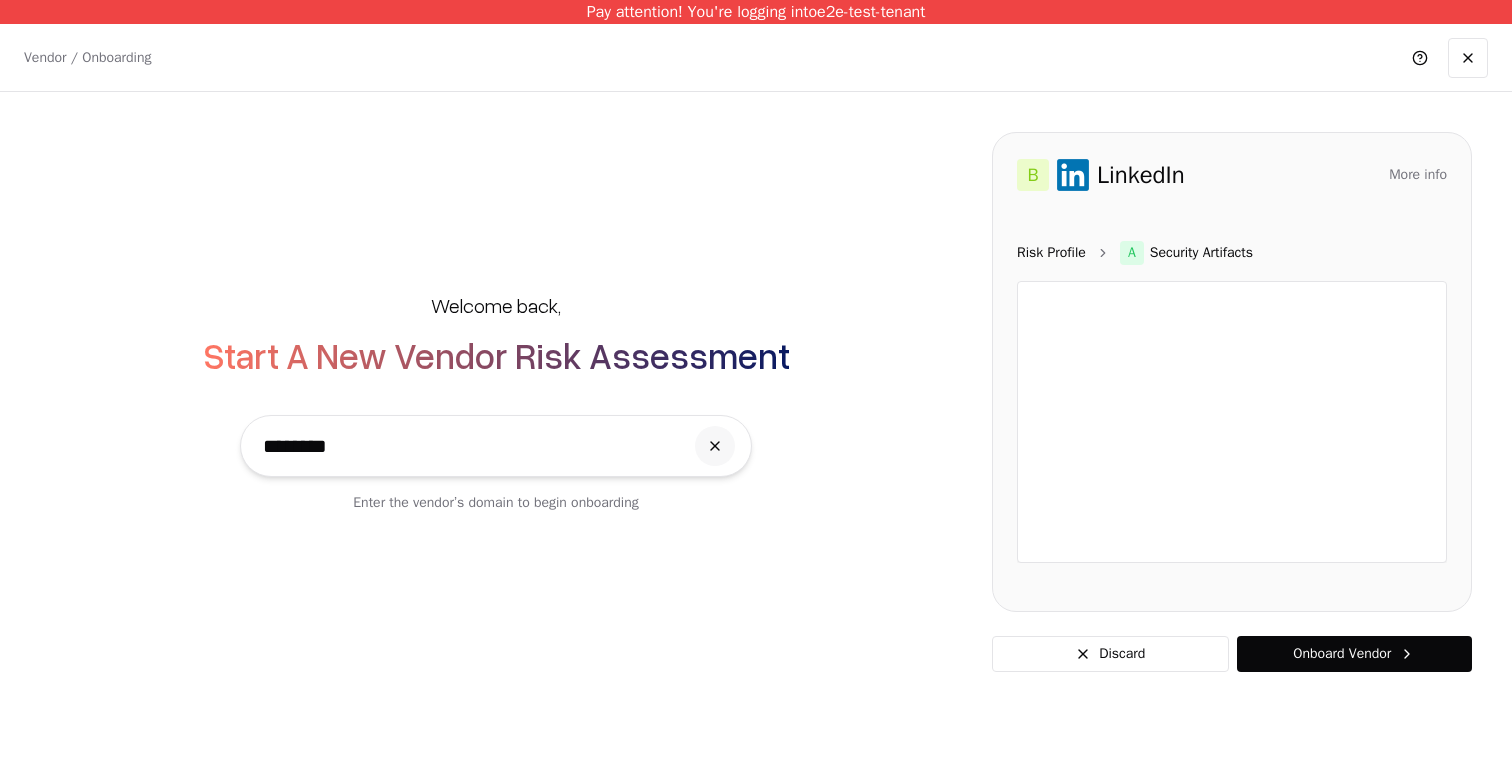 click on "Risk Profile" at bounding box center [1051, 253] 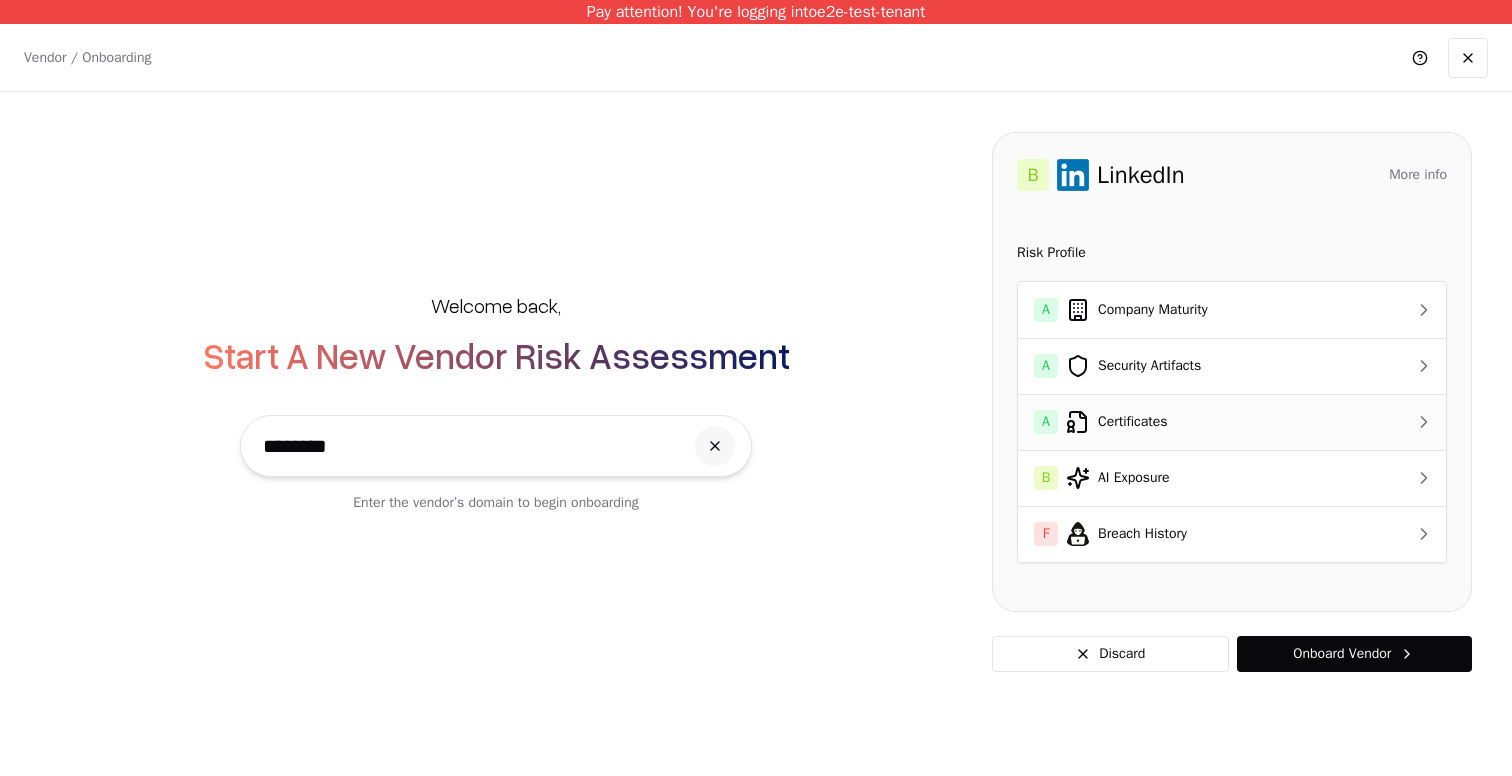 click on "A Certificates" at bounding box center (1194, 422) 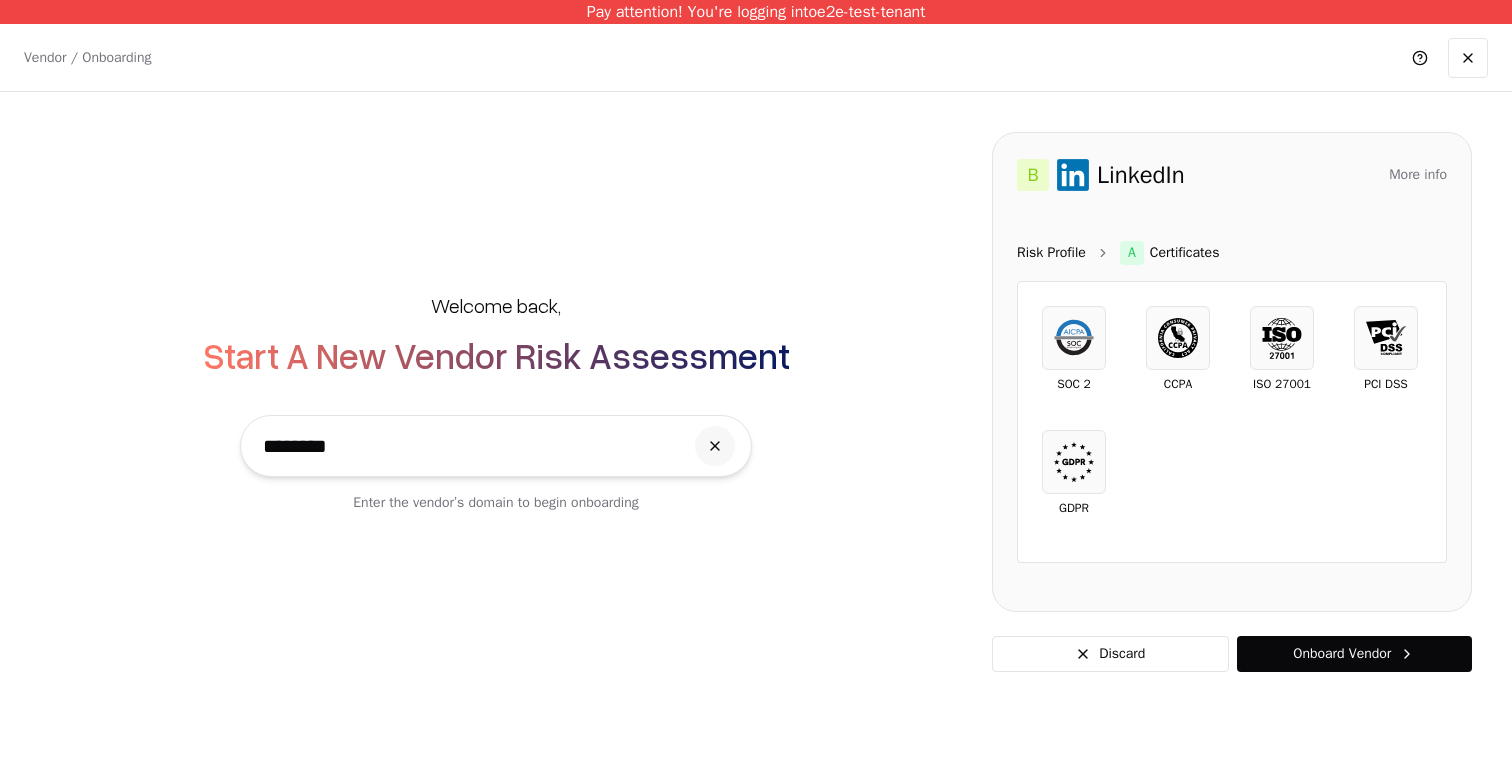 click on "Risk Profile" at bounding box center (1051, 253) 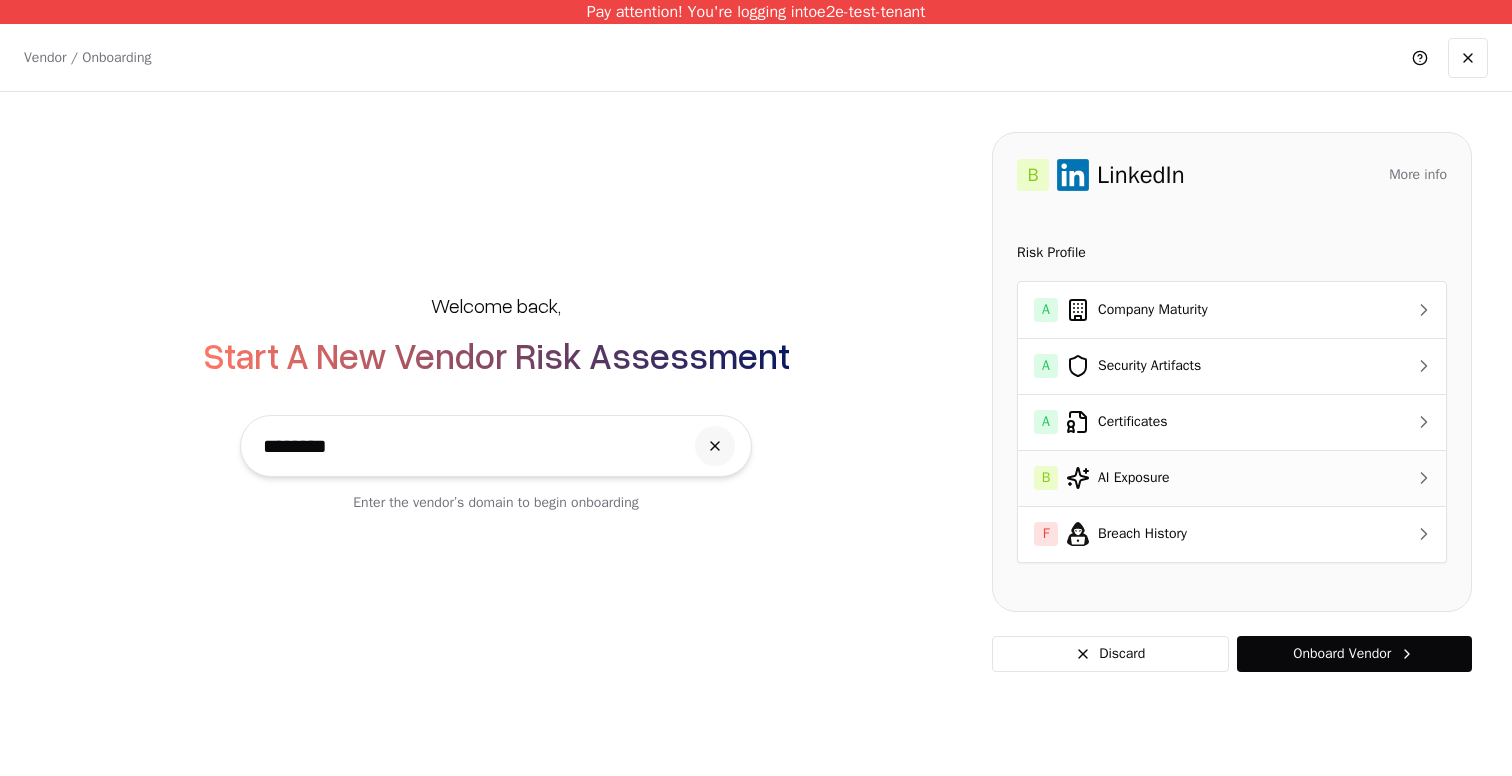 click on "B AI Exposure" at bounding box center (1194, 478) 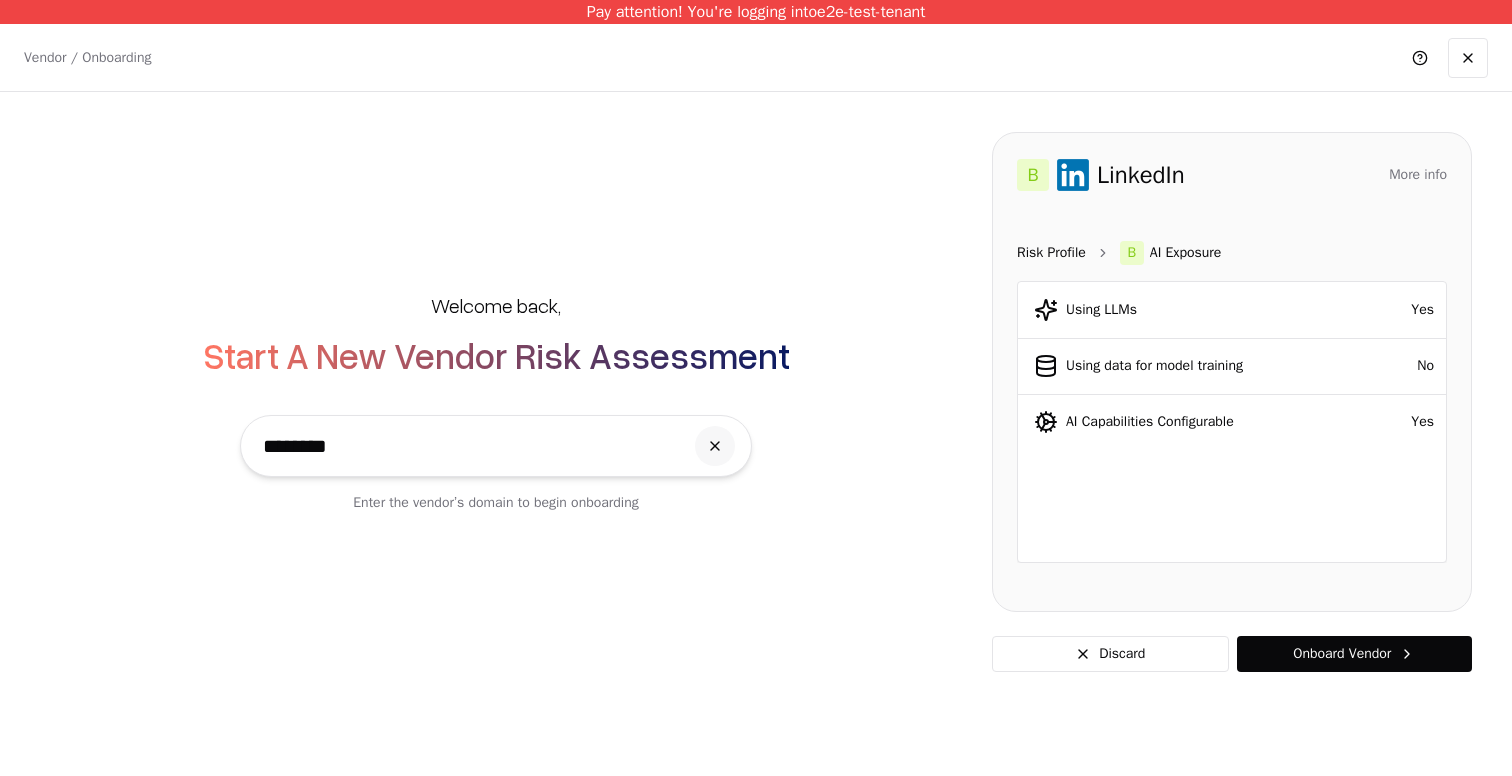 click on "Risk Profile" at bounding box center [1051, 253] 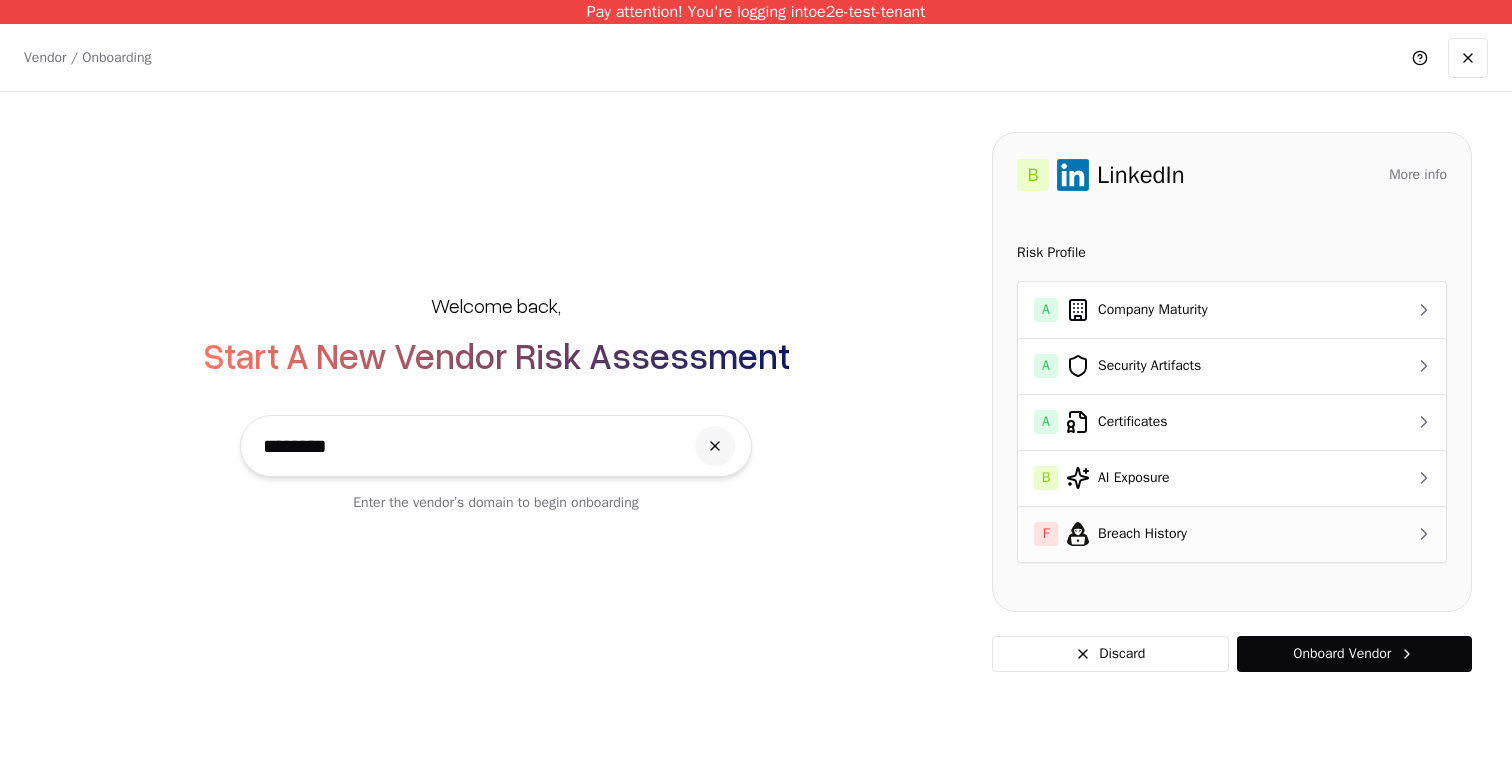 click on "F Breach History" at bounding box center [1194, 534] 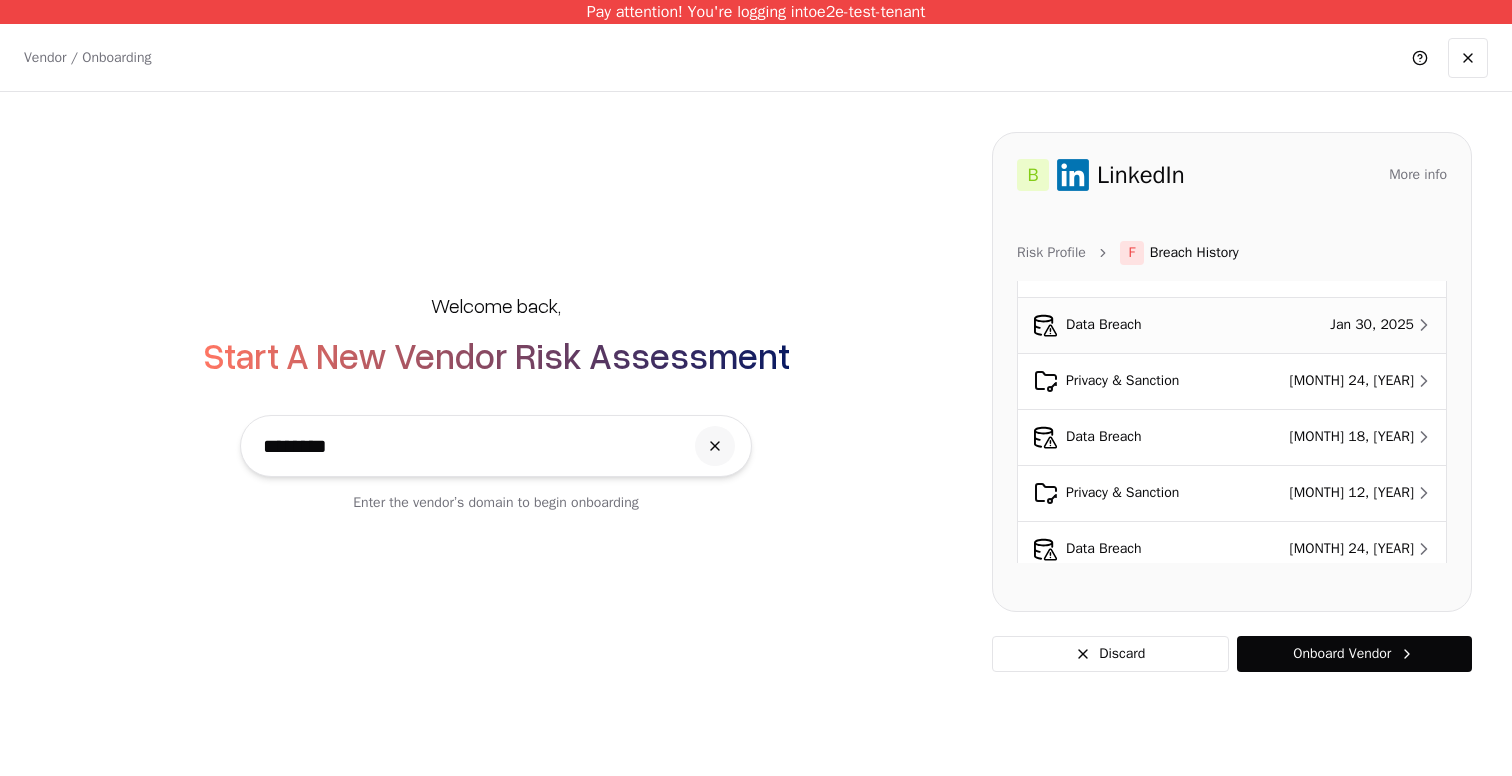 scroll, scrollTop: 0, scrollLeft: 0, axis: both 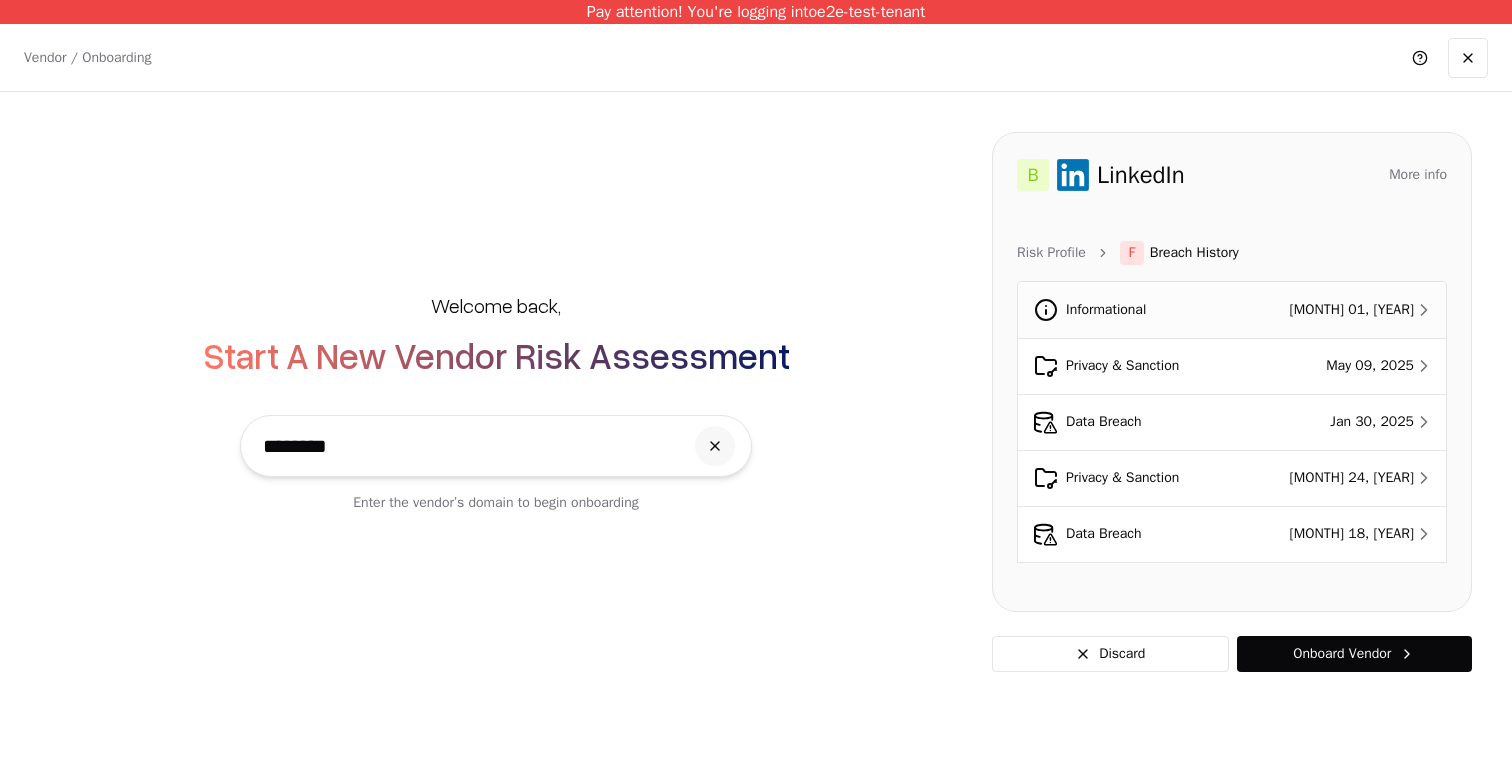 click on "Informational" at bounding box center (1127, 310) 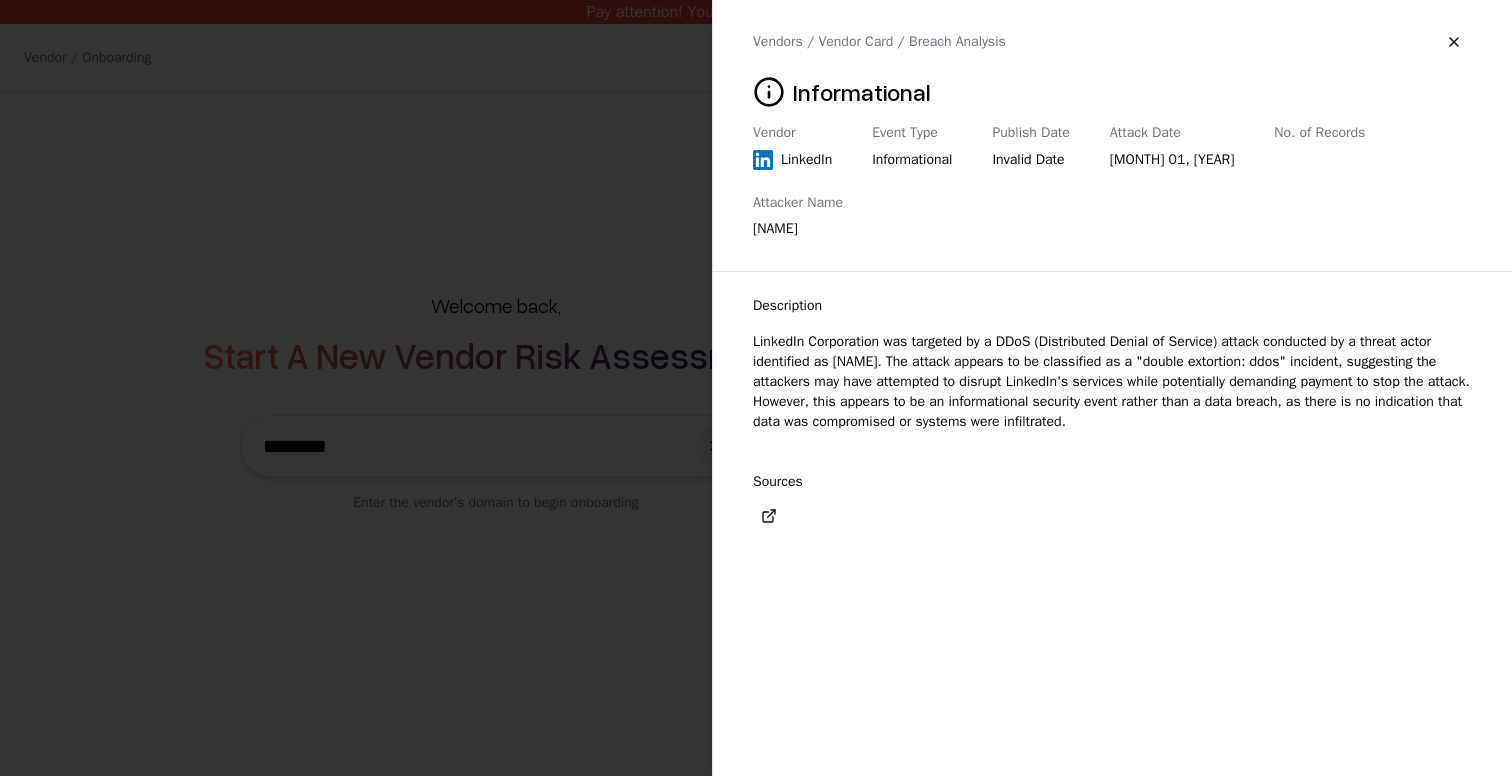 type 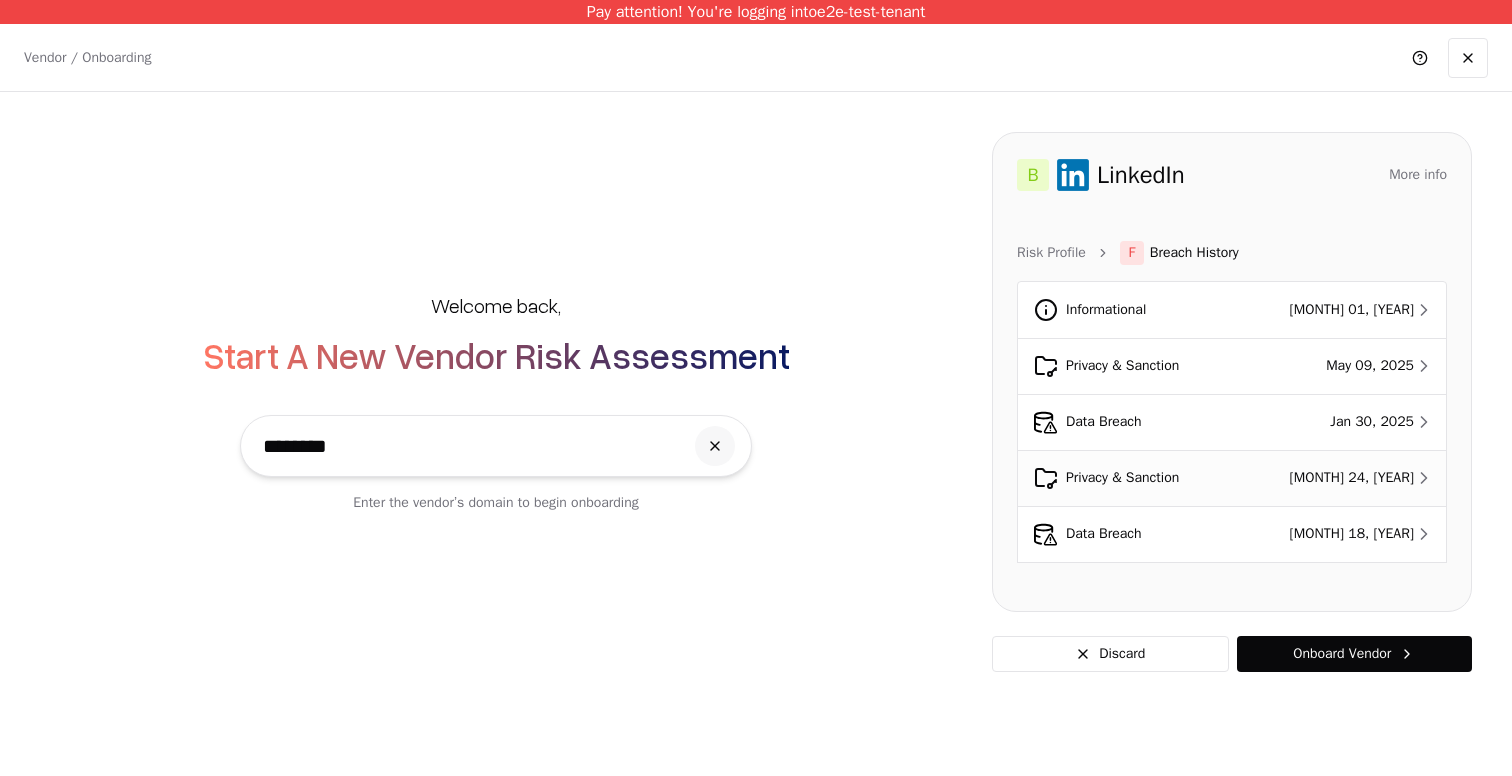 click on "Privacy & Sanction" at bounding box center [1127, 478] 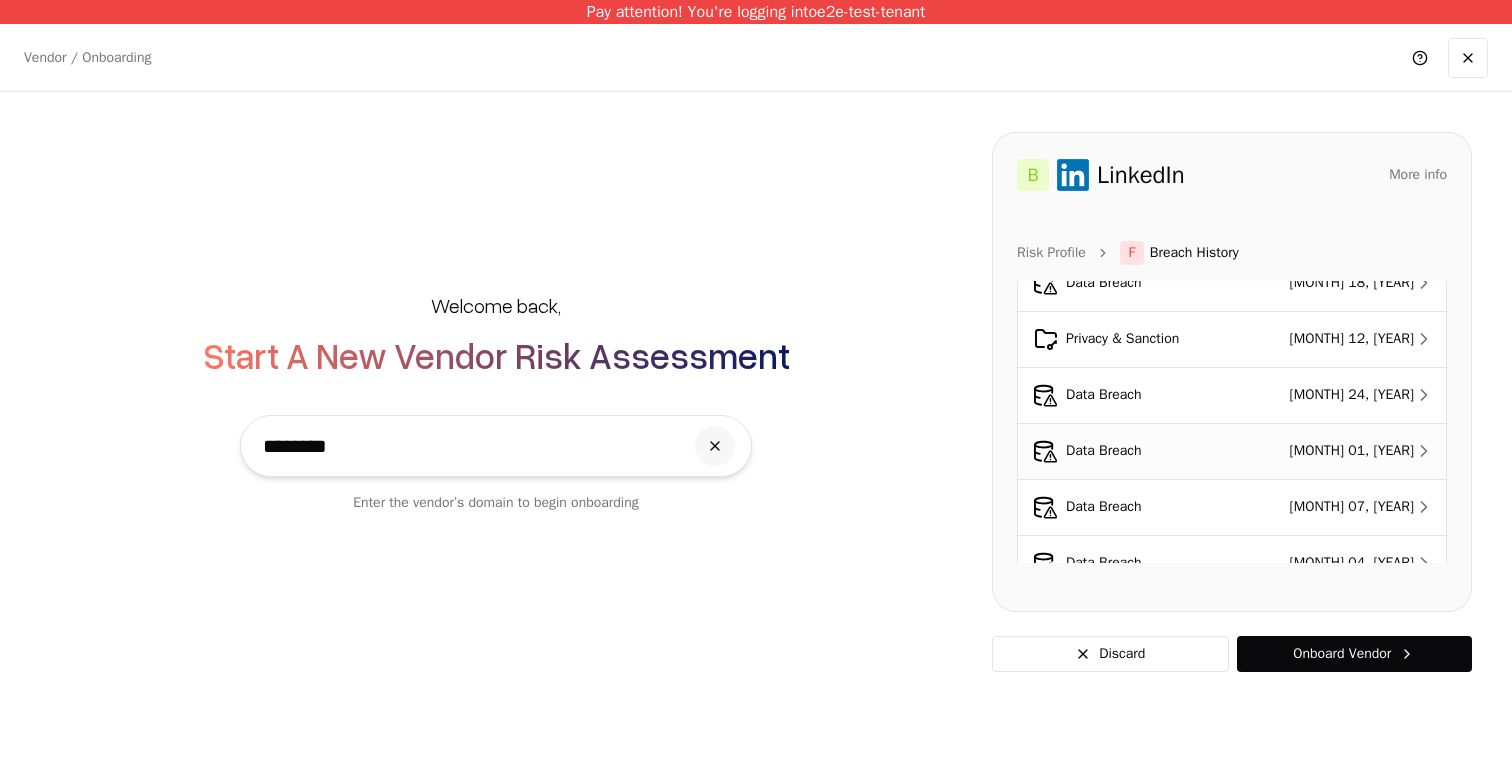 scroll, scrollTop: 616, scrollLeft: 0, axis: vertical 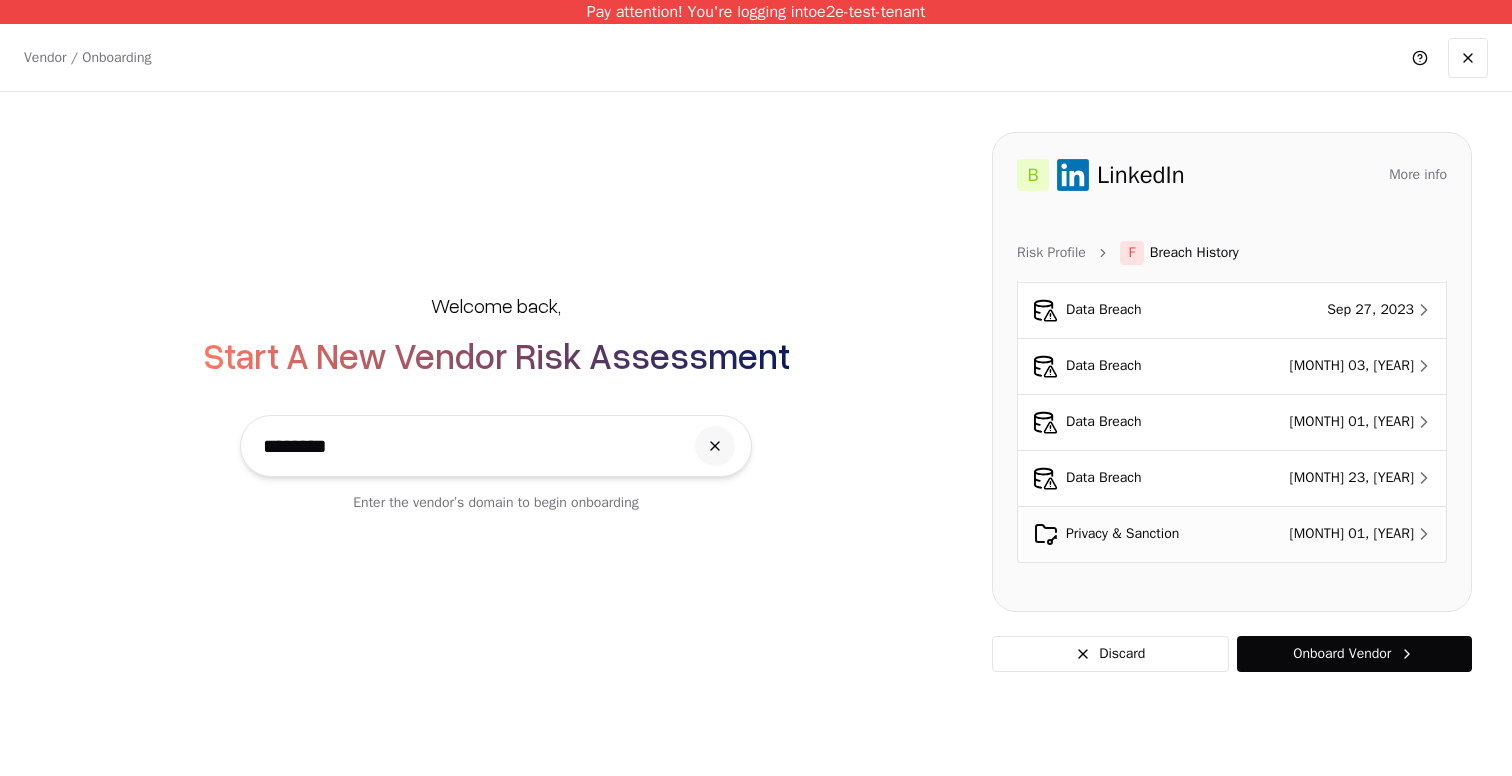 click on "[MONTH] 01, [YEAR]" at bounding box center [1352, 534] 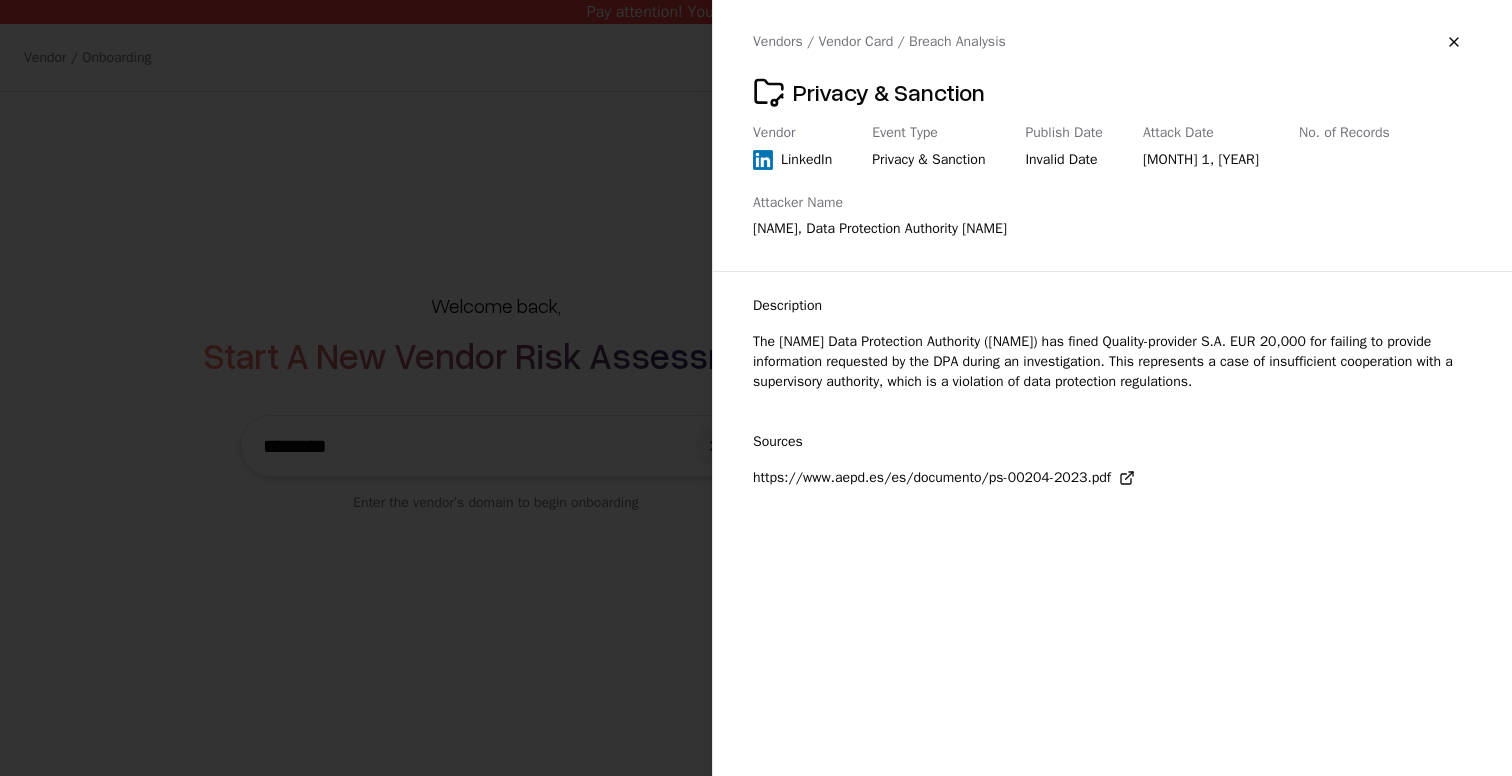 click on "The [NAME] Data Protection Authority ([NAME]) has fined Quality-provider S.A. EUR 20,000 for failing to provide information requested by the DPA during an investigation. This represents a case of insufficient cooperation with a supervisory authority, which is a violation of data protection regulations." at bounding box center [1112, 362] 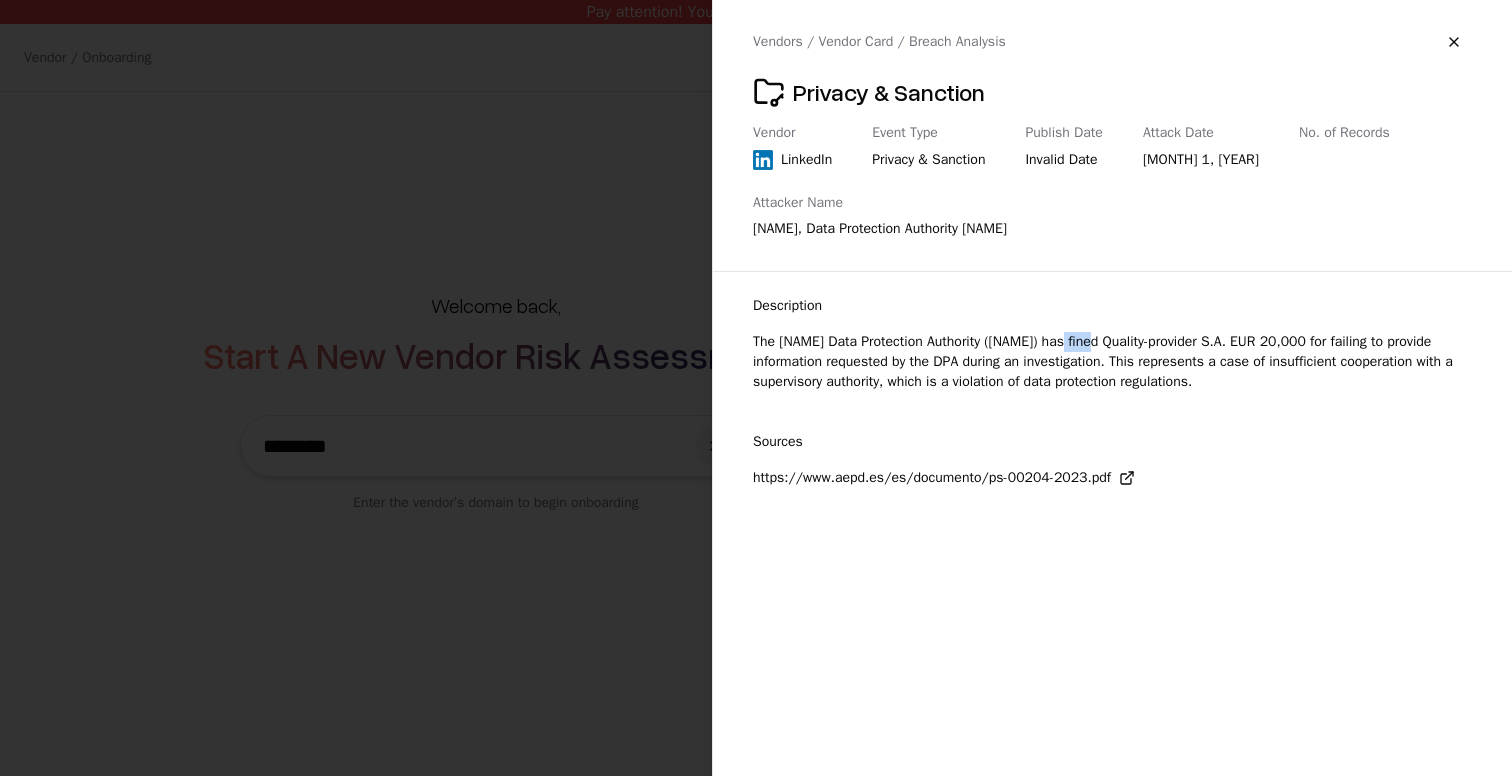 click on "The [NAME] Data Protection Authority ([NAME]) has fined Quality-provider S.A. EUR 20,000 for failing to provide information requested by the DPA during an investigation. This represents a case of insufficient cooperation with a supervisory authority, which is a violation of data protection regulations." at bounding box center [1112, 362] 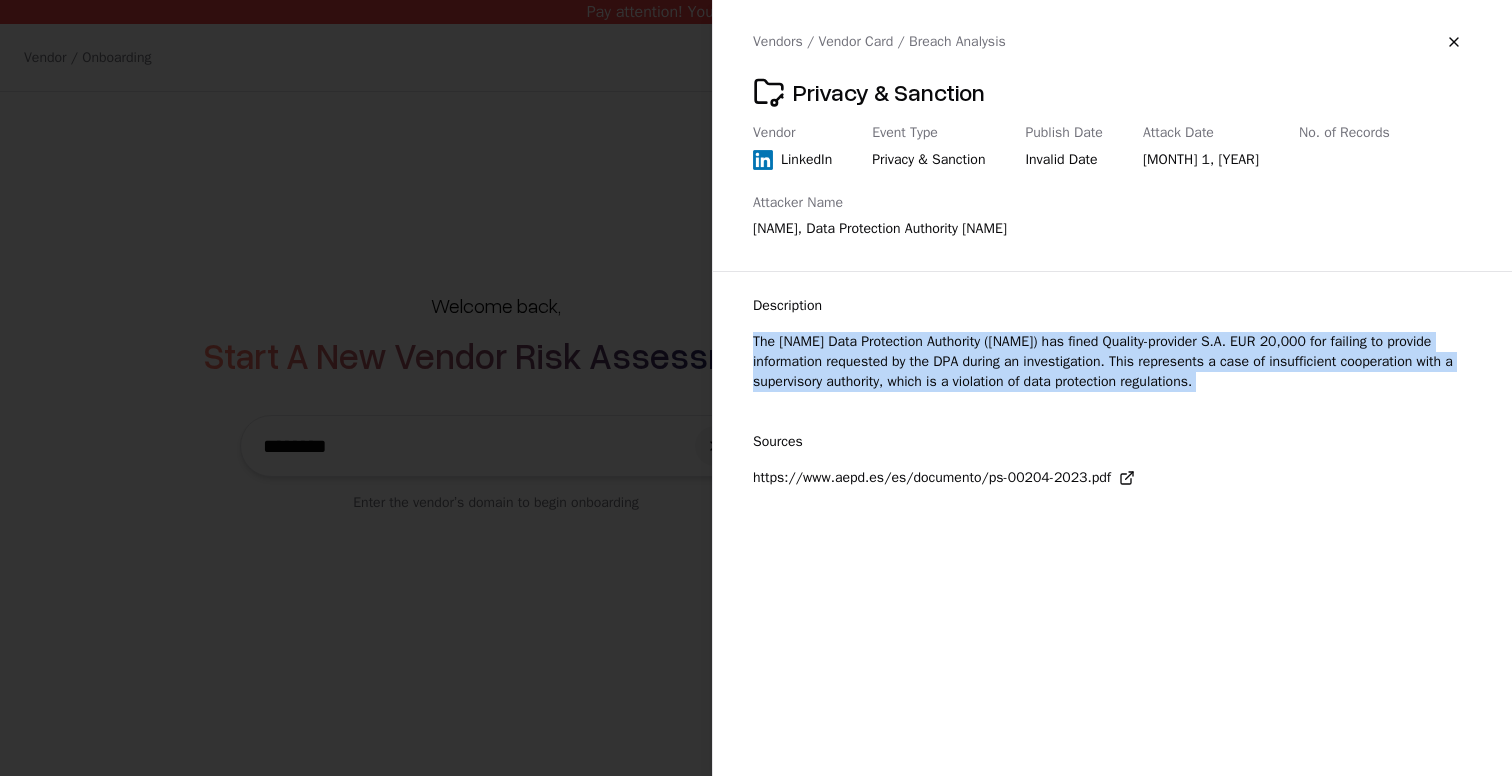 click on "The [NAME] Data Protection Authority ([NAME]) has fined Quality-provider S.A. EUR 20,000 for failing to provide information requested by the DPA during an investigation. This represents a case of insufficient cooperation with a supervisory authority, which is a violation of data protection regulations." at bounding box center (1112, 362) 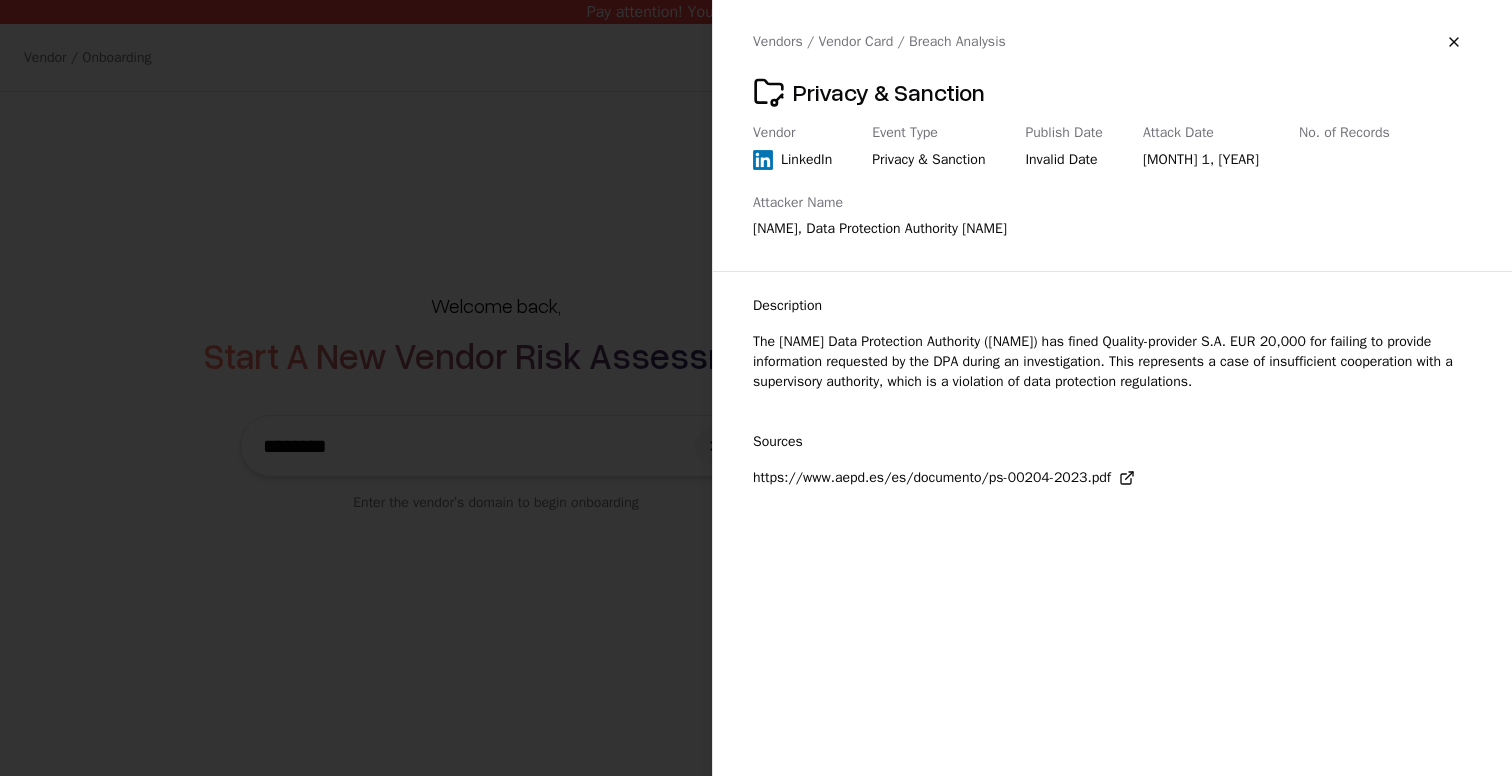 click 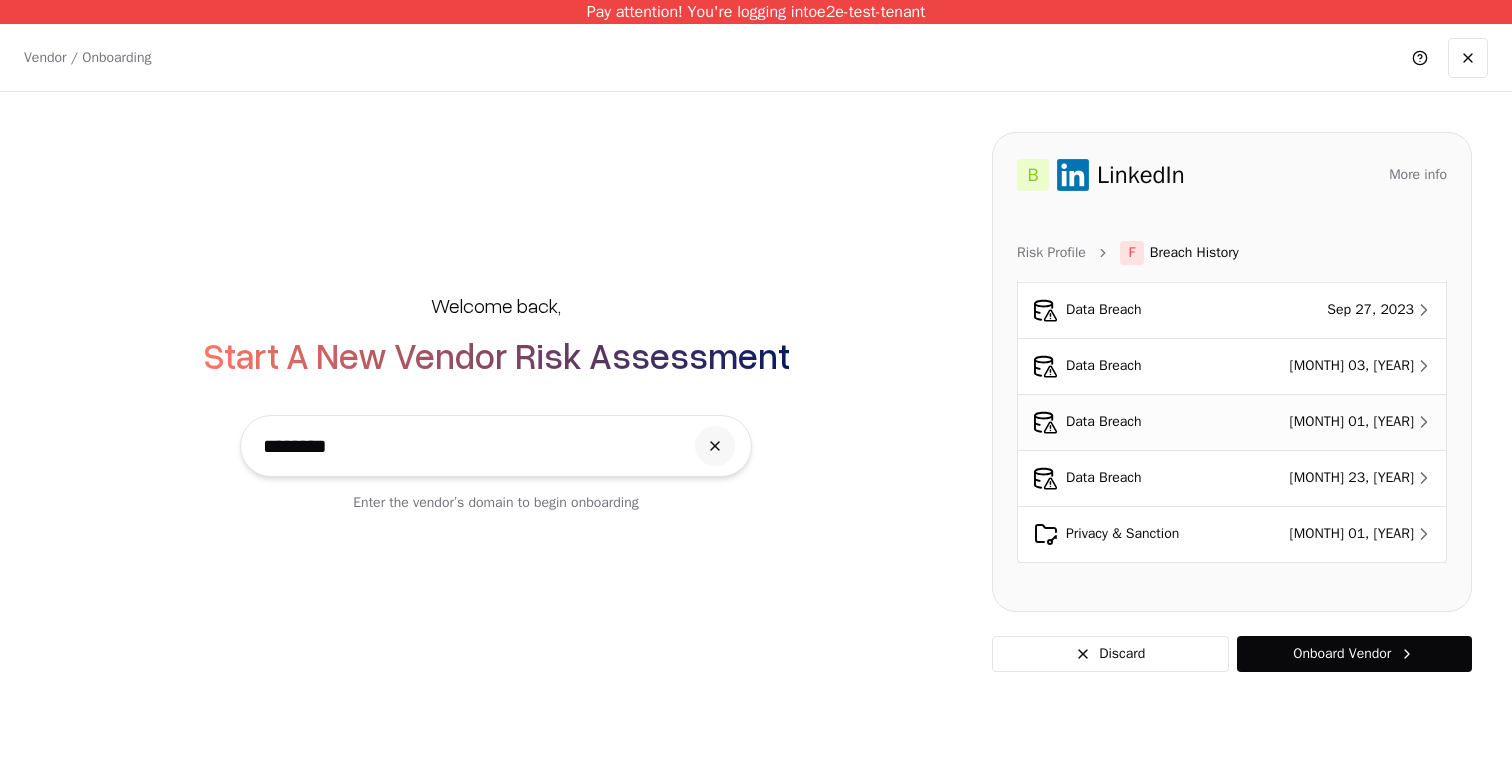 click on "[MONTH] 01, [YEAR]" at bounding box center (1352, 422) 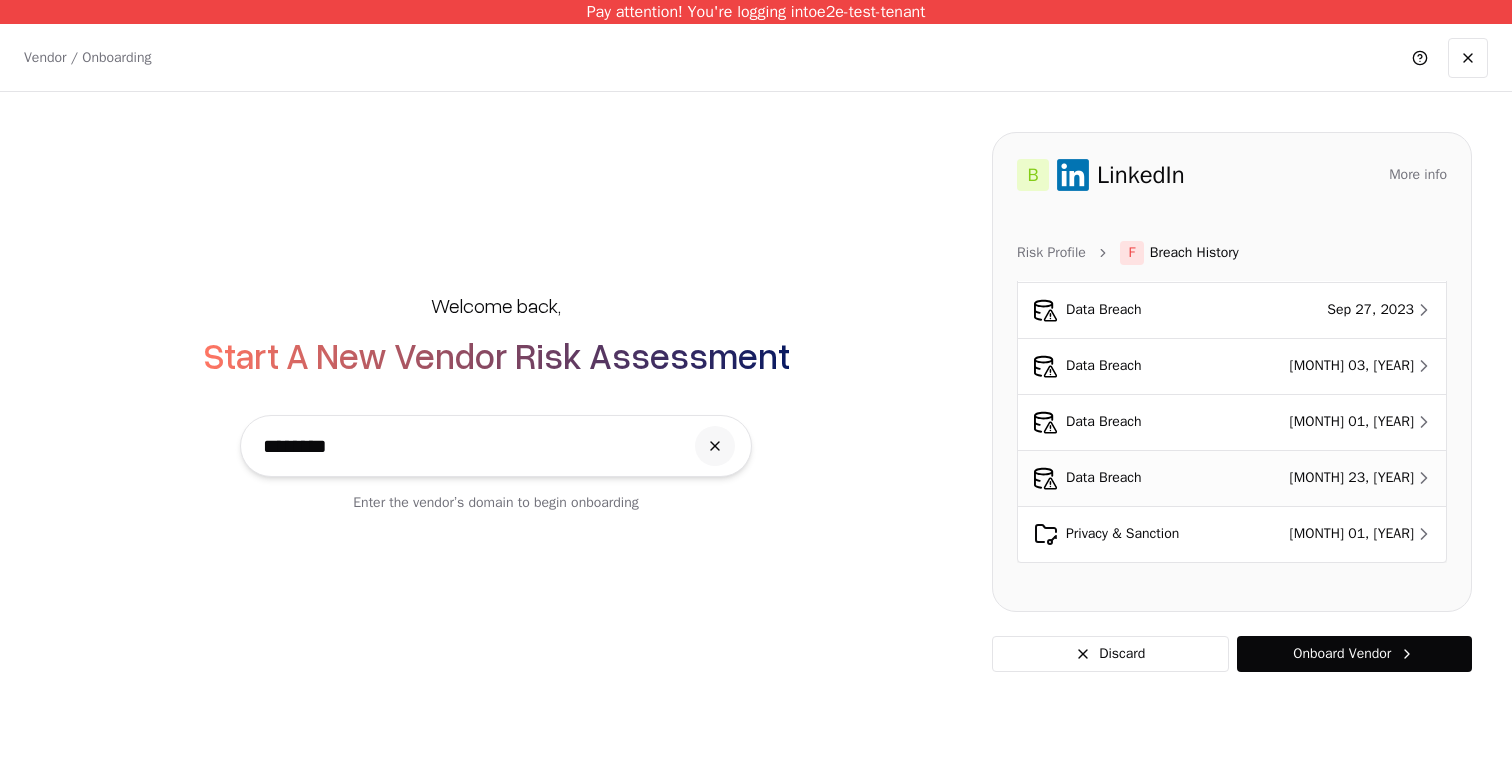 click on "[MONTH] 23, [YEAR]" at bounding box center (1341, 478) 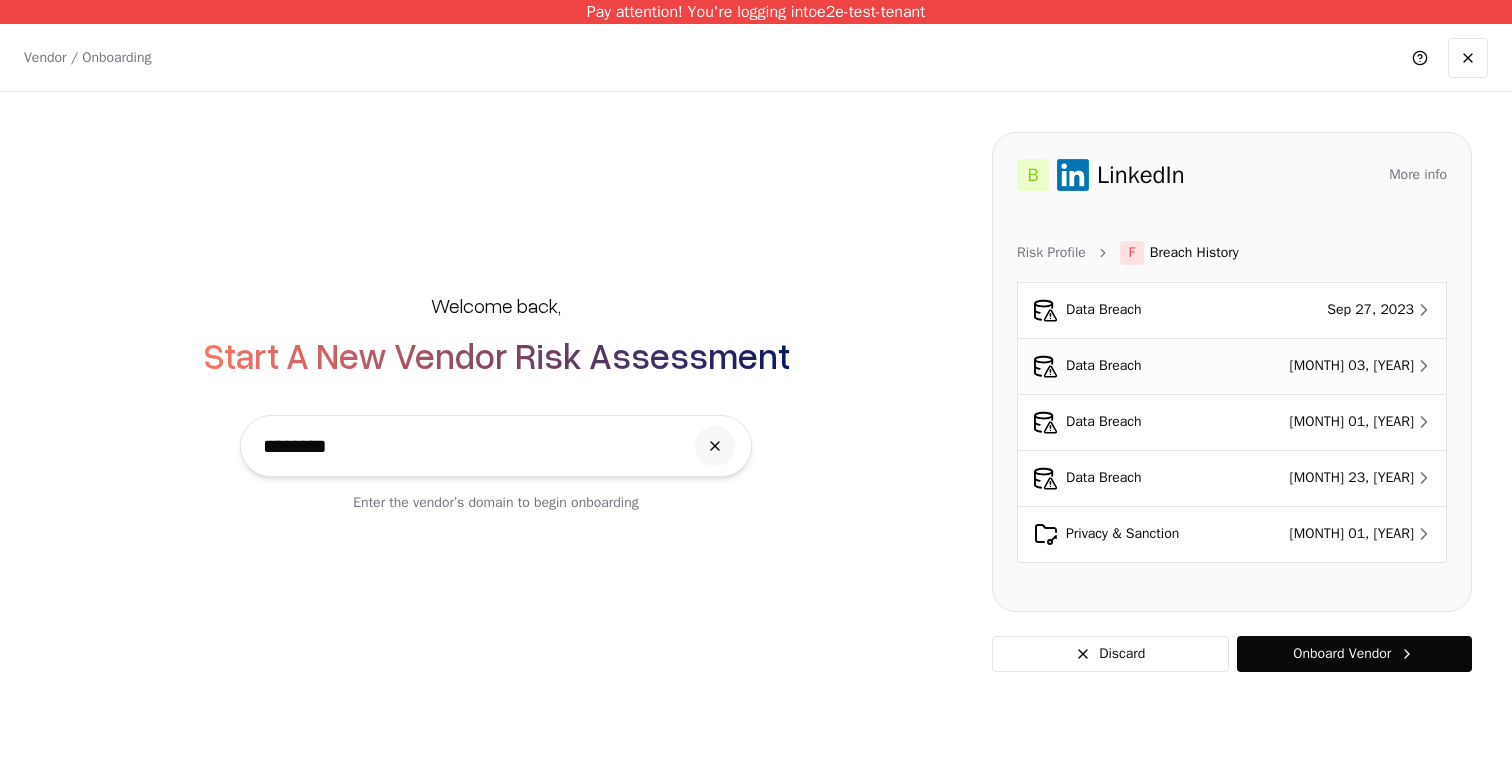 click on "Data Breach" at bounding box center [1127, 366] 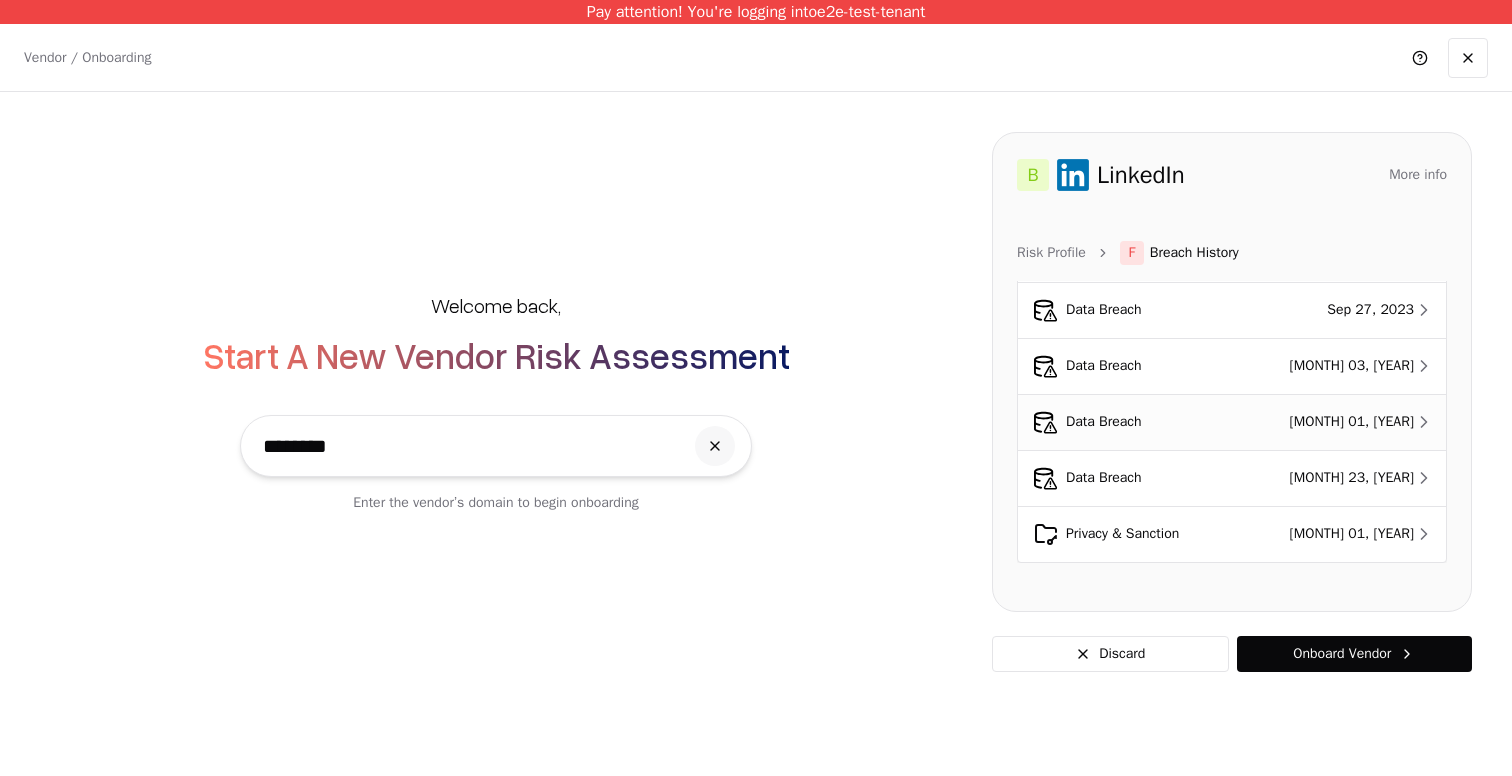 click on "Data Breach" at bounding box center (1127, 422) 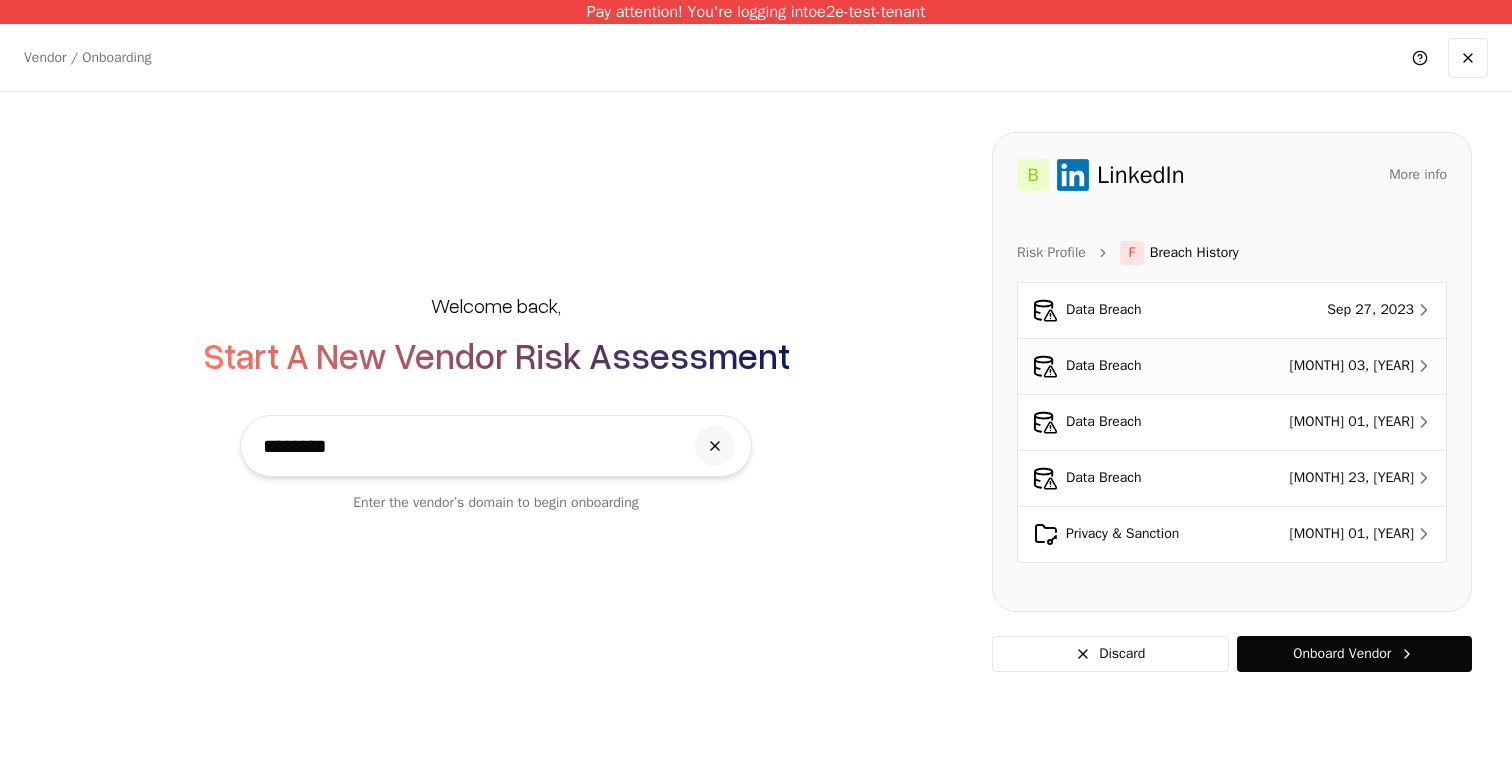 click on "Data Breach" at bounding box center [1127, 366] 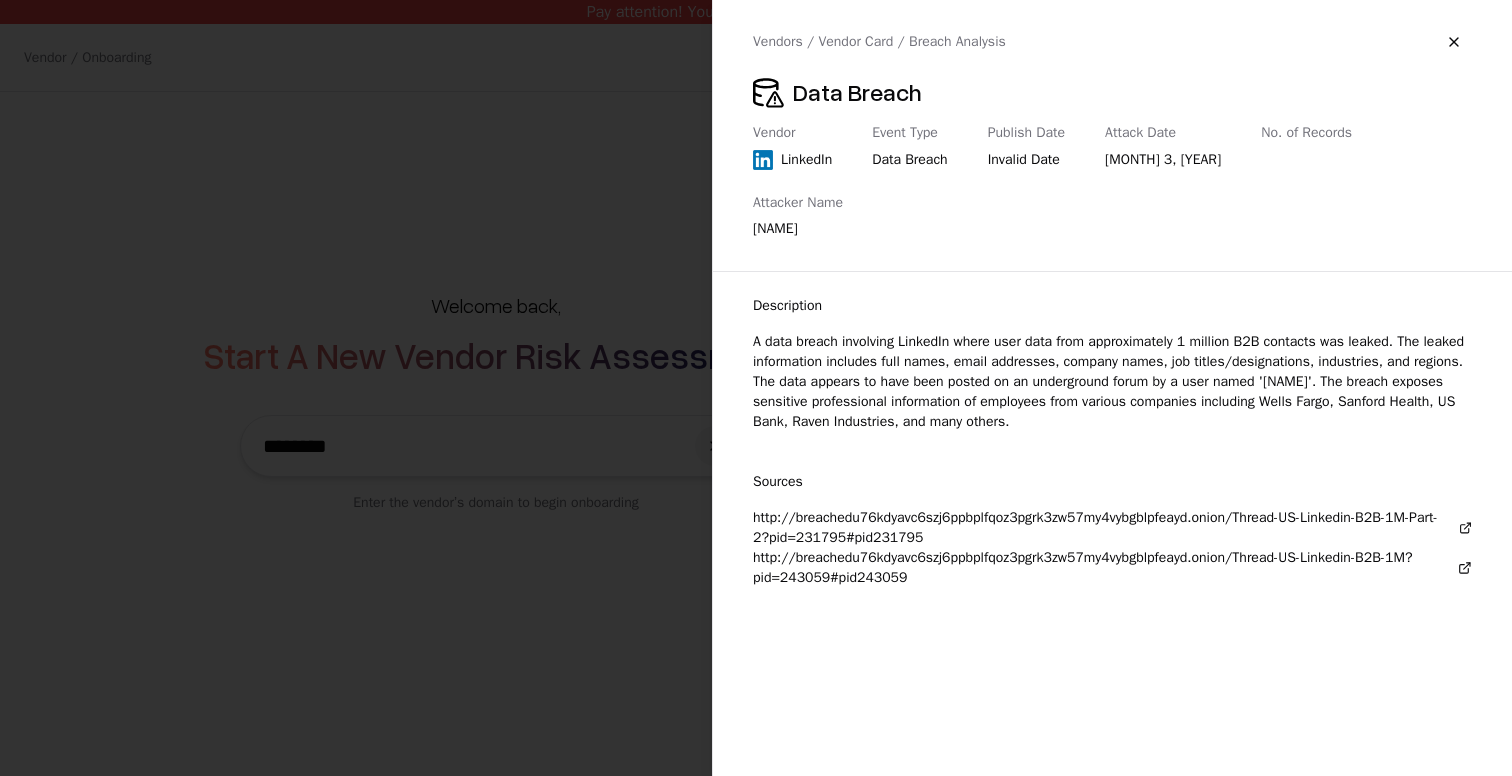 type 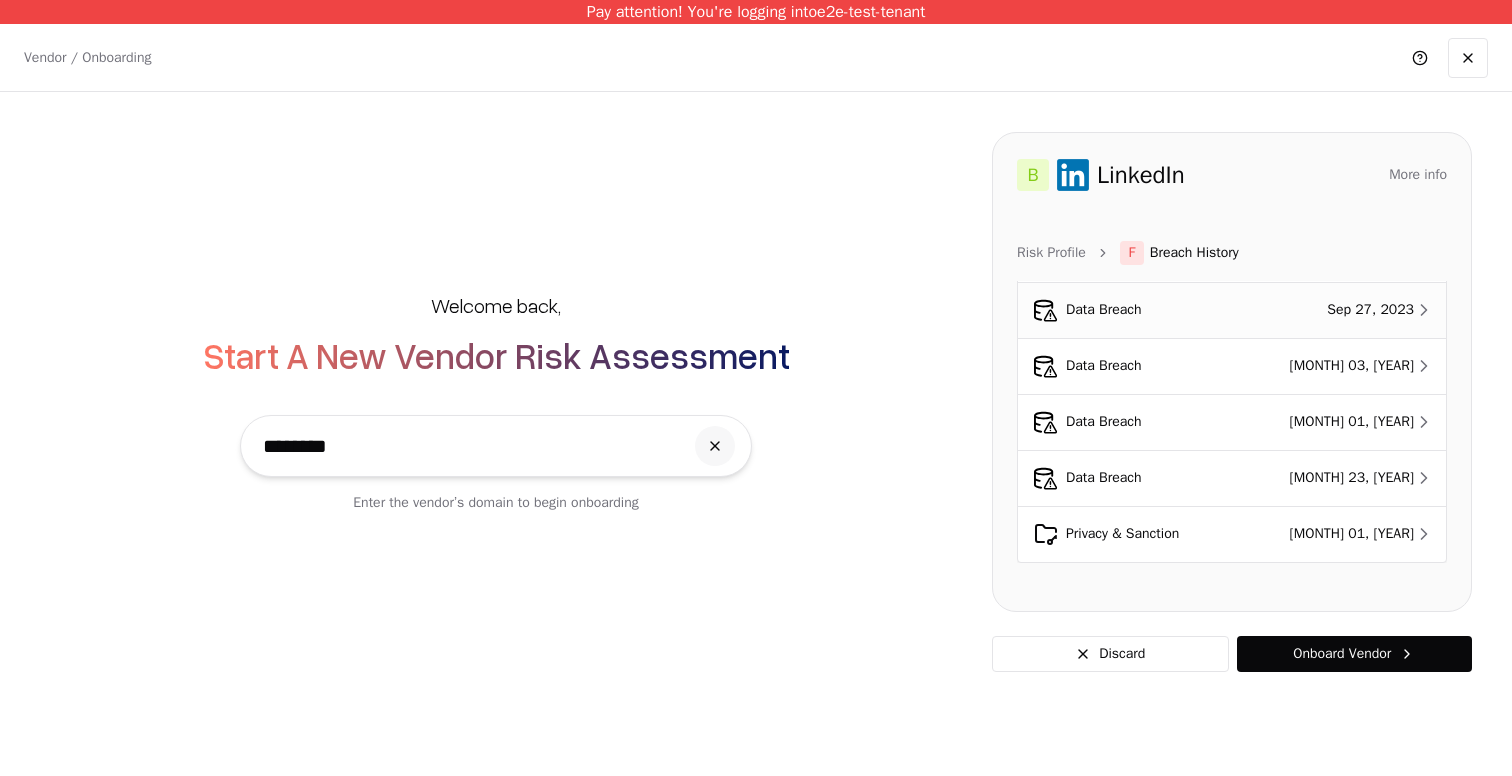 click on "Data Breach" at bounding box center [1127, 310] 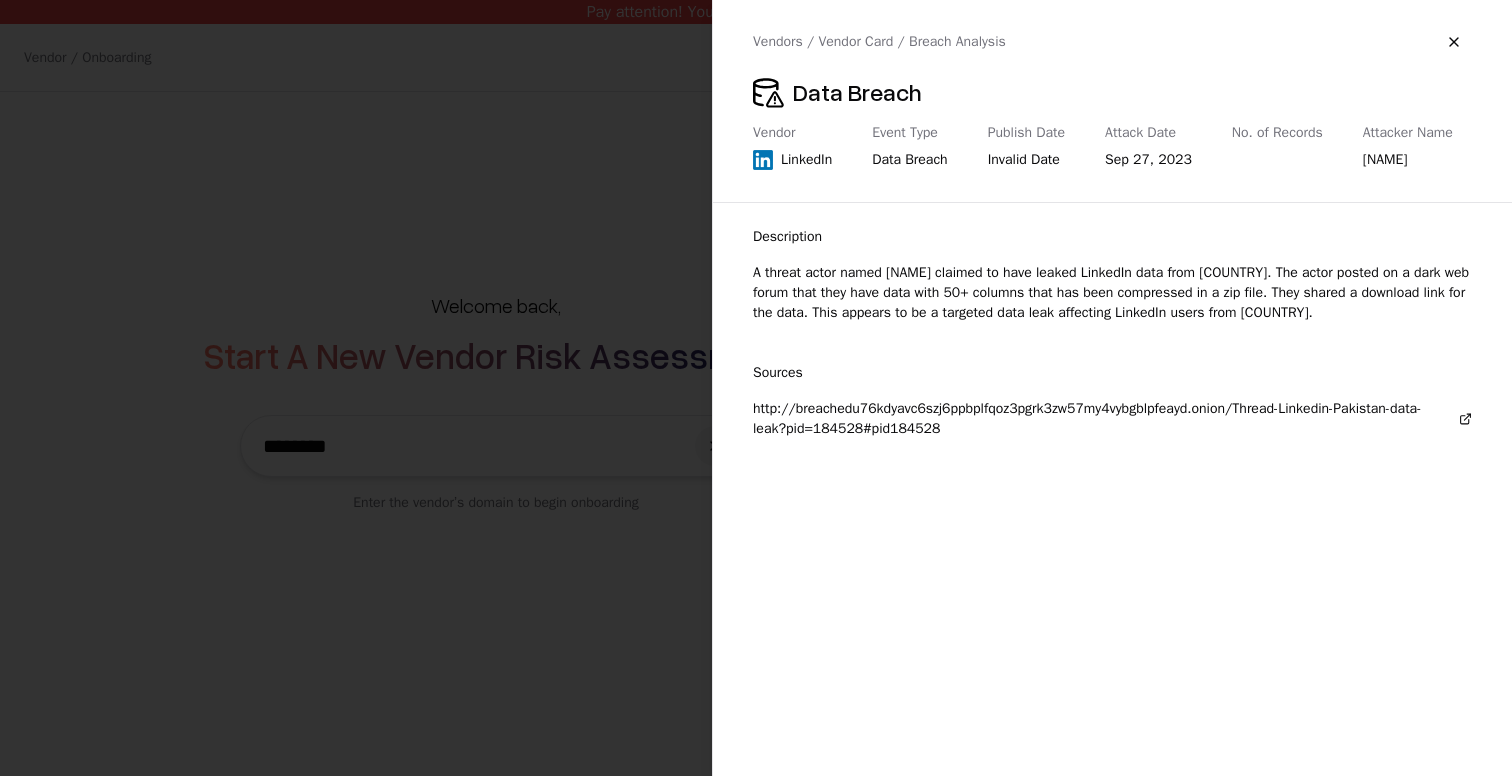 click on "A threat actor named [NAME] claimed to have leaked LinkedIn data from [COUNTRY]. The actor posted on a dark web forum that they have data with 50+ columns that has been compressed in a zip file. They shared a download link for the data. This appears to be a targeted data leak affecting LinkedIn users from [COUNTRY]." at bounding box center [1112, 293] 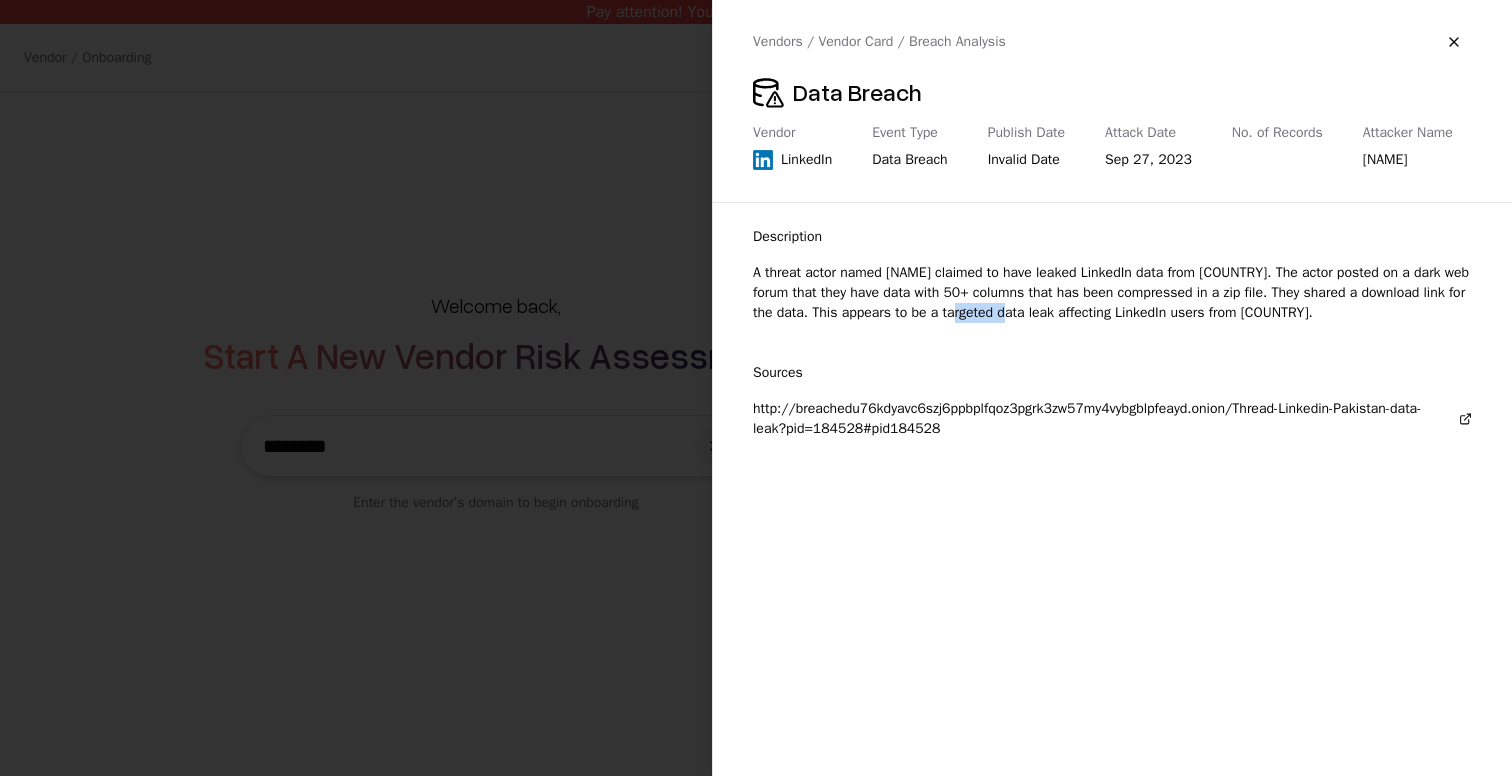 click on "A threat actor named [NAME] claimed to have leaked LinkedIn data from [COUNTRY]. The actor posted on a dark web forum that they have data with 50+ columns that has been compressed in a zip file. They shared a download link for the data. This appears to be a targeted data leak affecting LinkedIn users from [COUNTRY]." at bounding box center [1112, 293] 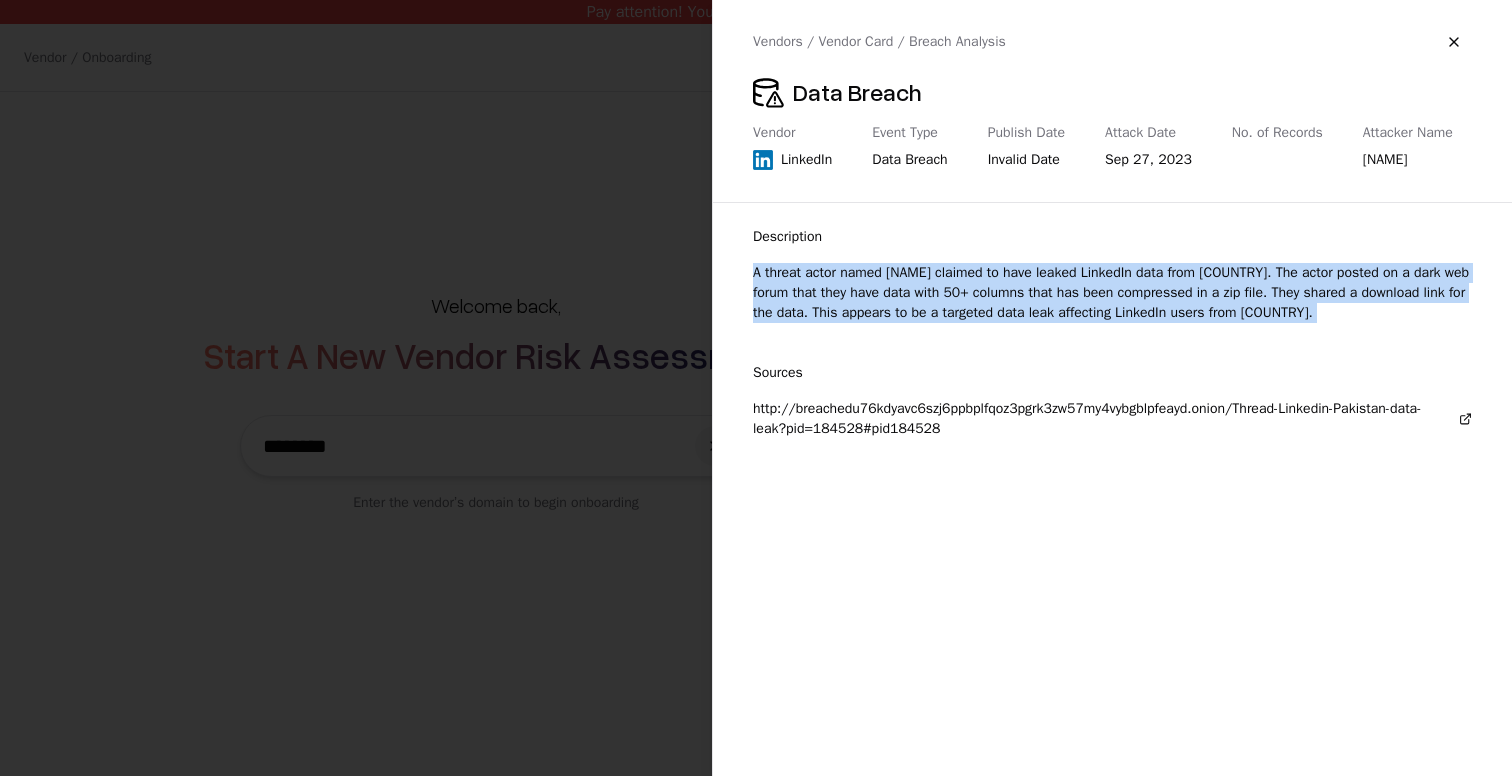 click on "A threat actor named [NAME] claimed to have leaked LinkedIn data from [COUNTRY]. The actor posted on a dark web forum that they have data with 50+ columns that has been compressed in a zip file. They shared a download link for the data. This appears to be a targeted data leak affecting LinkedIn users from [COUNTRY]." at bounding box center [1112, 293] 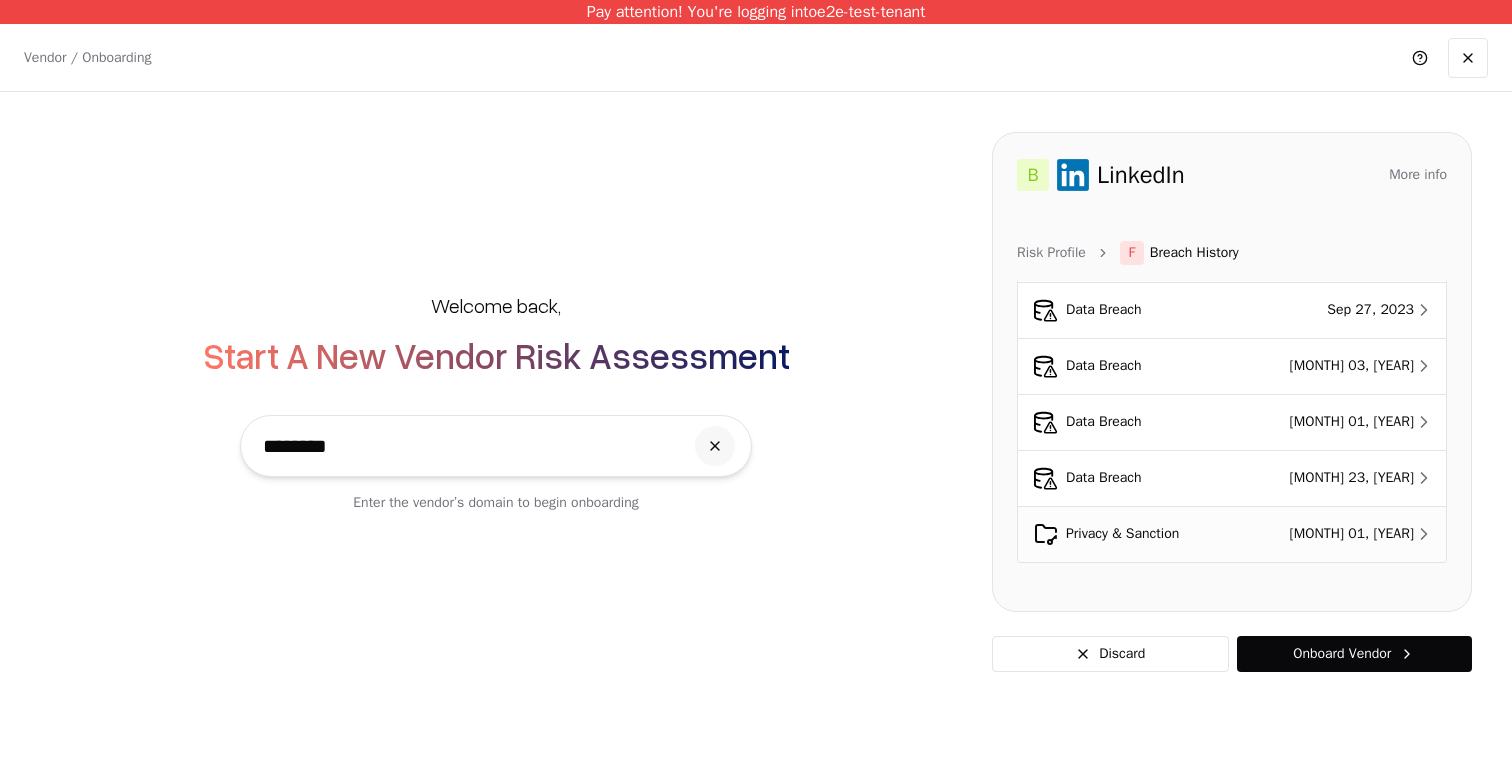 click on "Privacy & Sanction" at bounding box center (1127, 534) 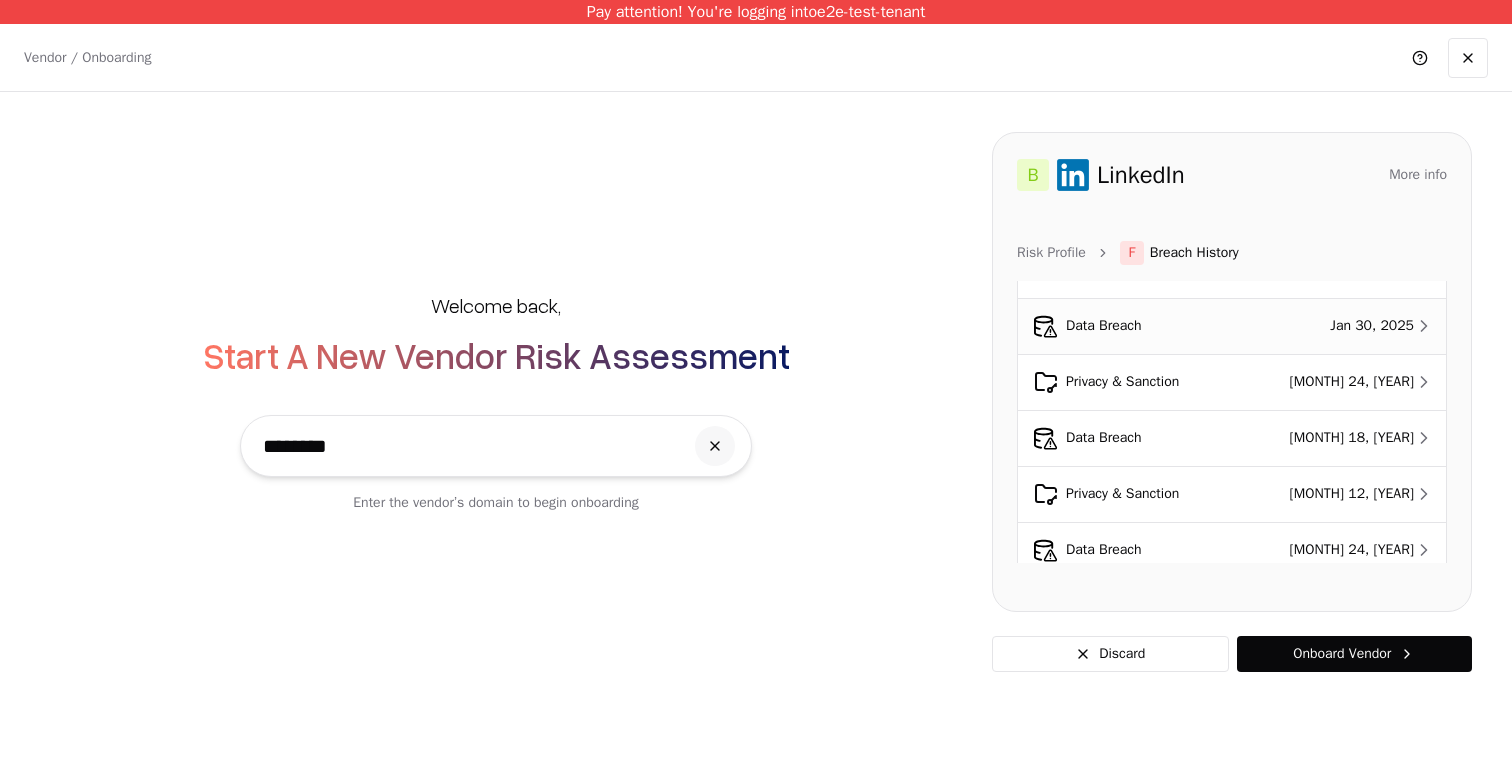 scroll, scrollTop: 99, scrollLeft: 0, axis: vertical 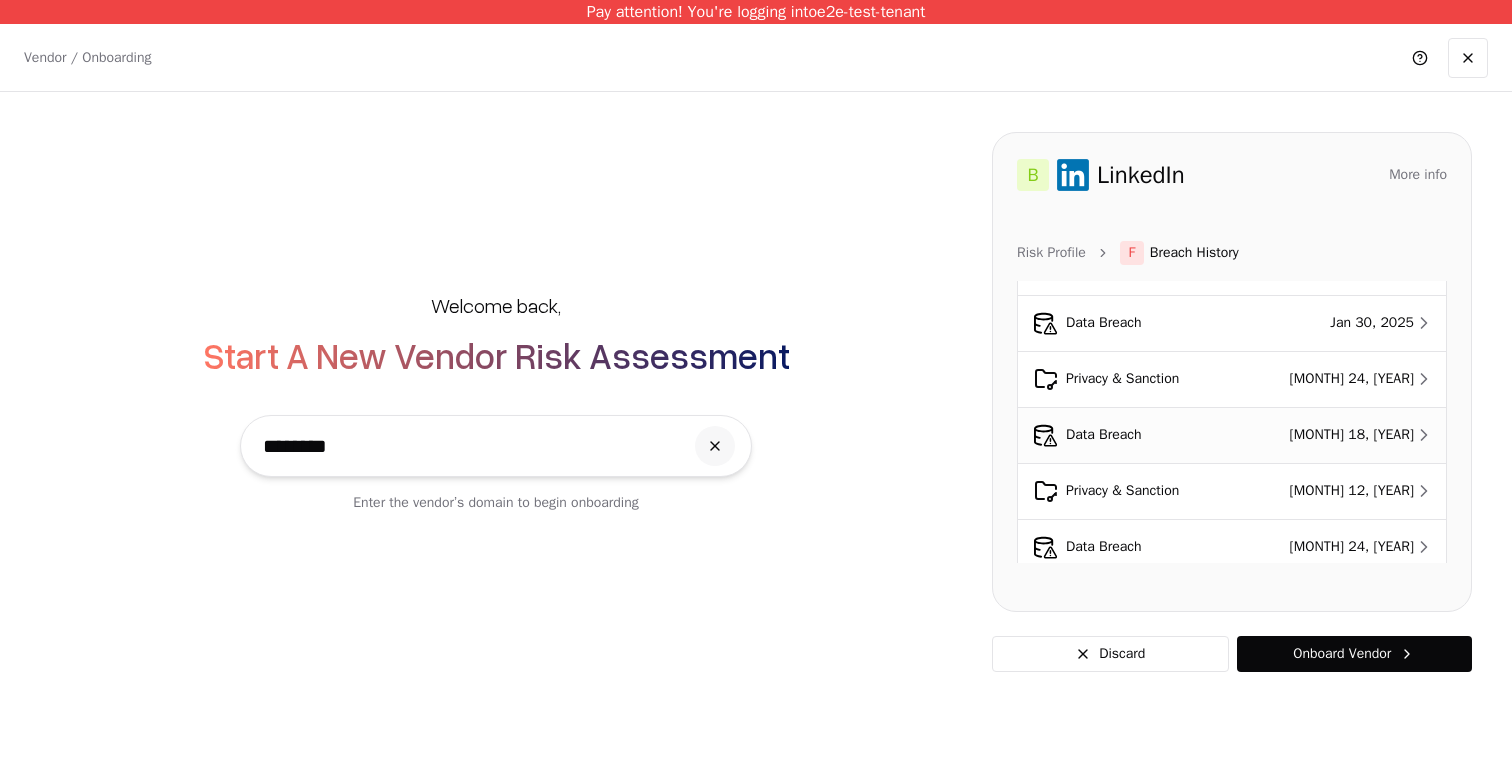 click on "Data Breach" at bounding box center (1127, 435) 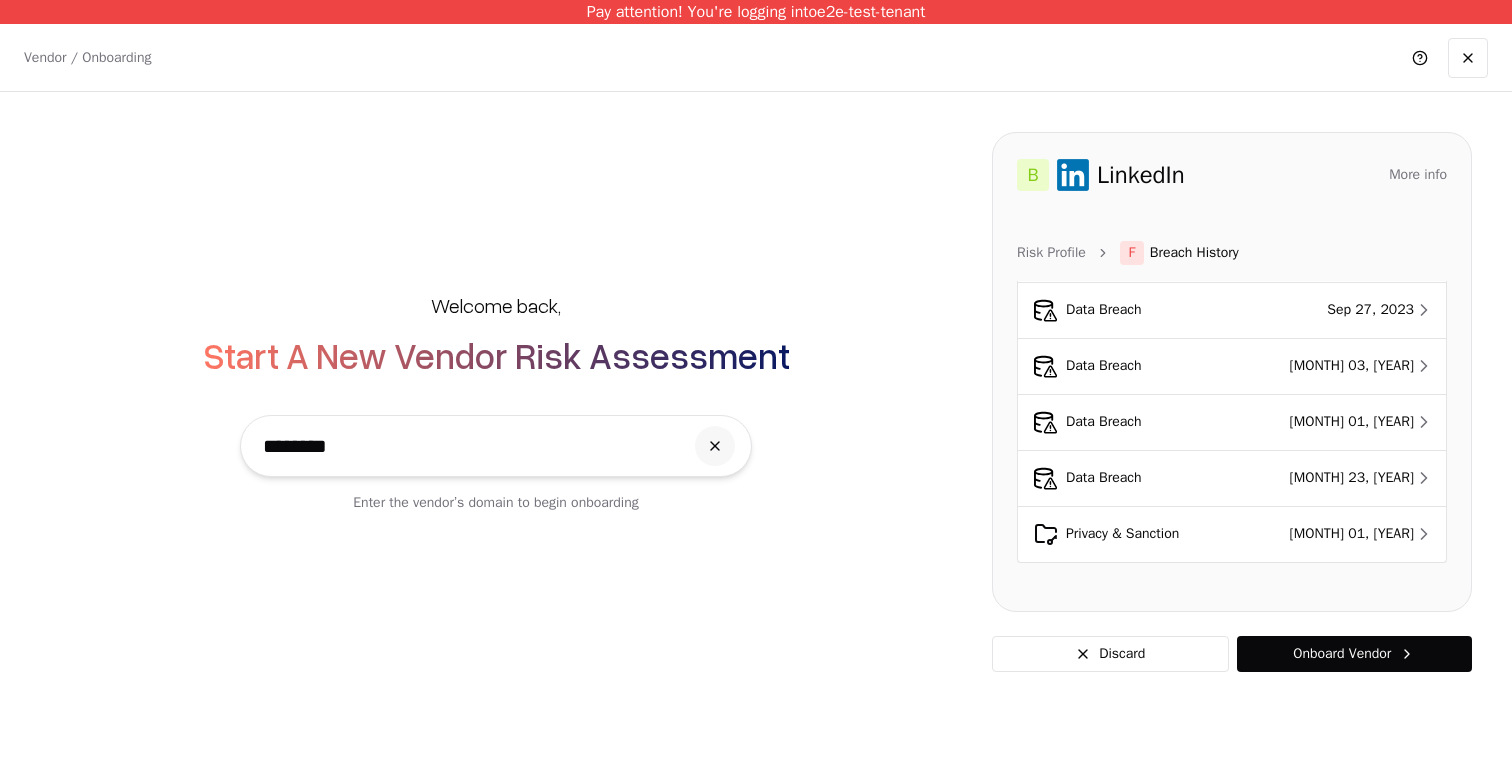 scroll, scrollTop: 0, scrollLeft: 0, axis: both 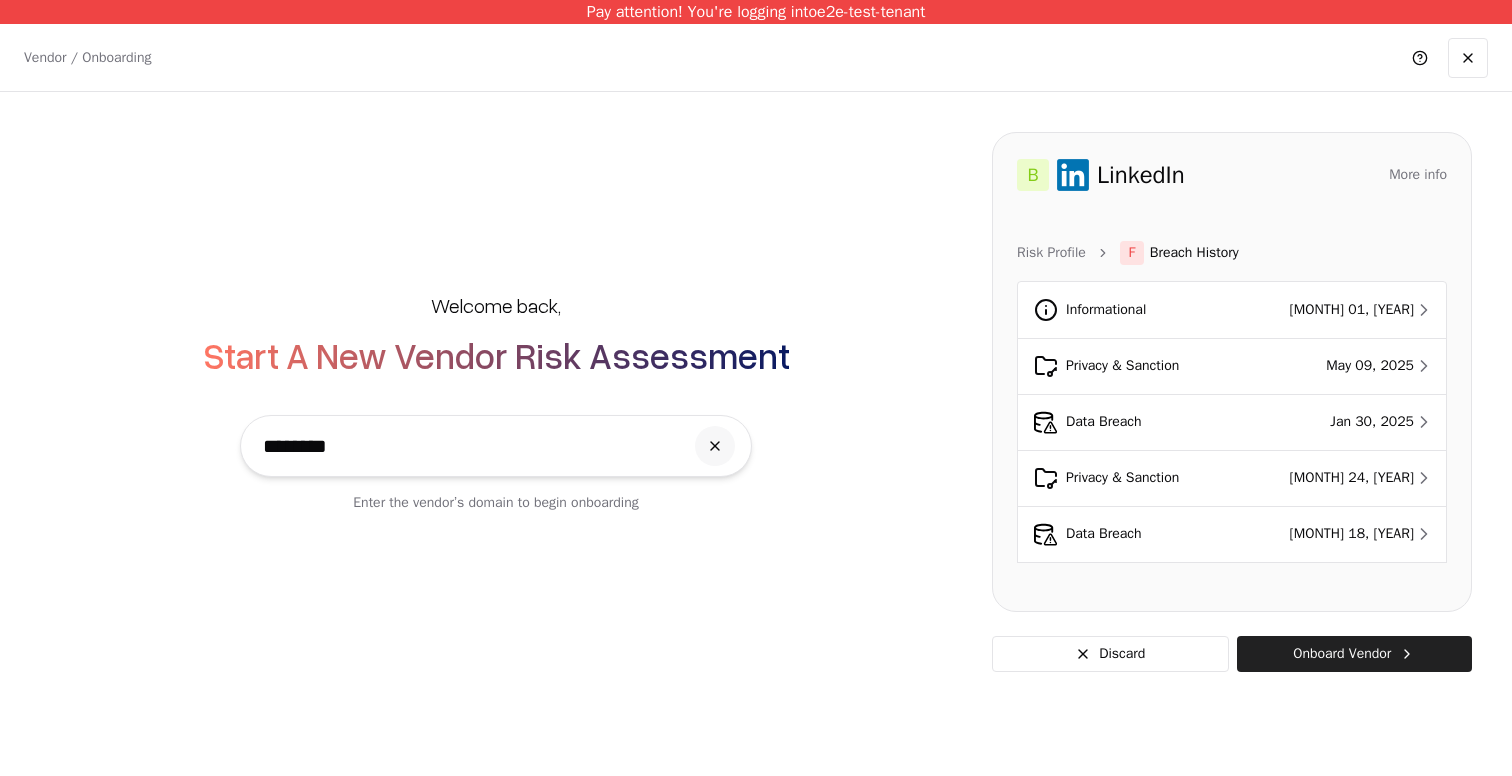 click on "Onboard Vendor" at bounding box center (1354, 654) 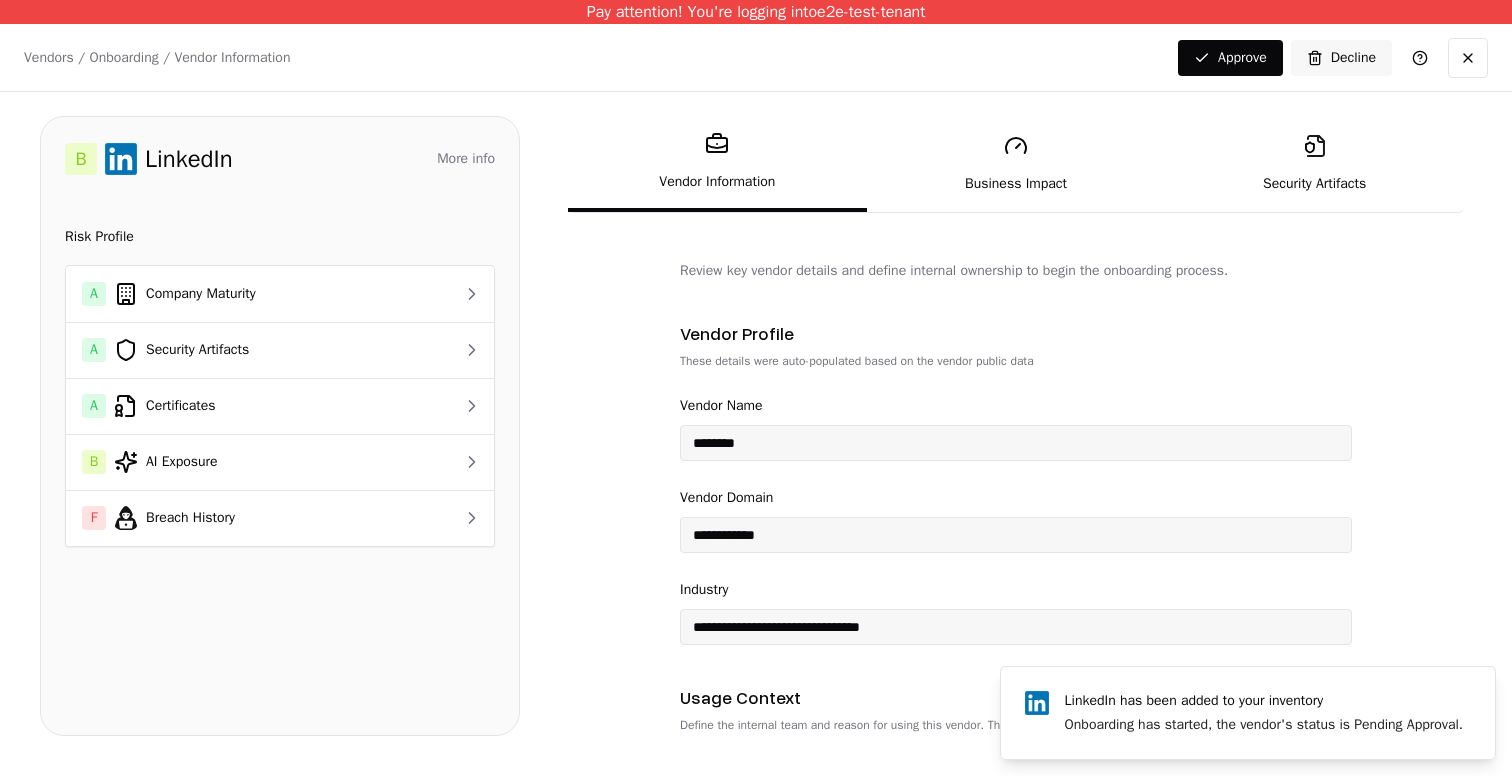 click 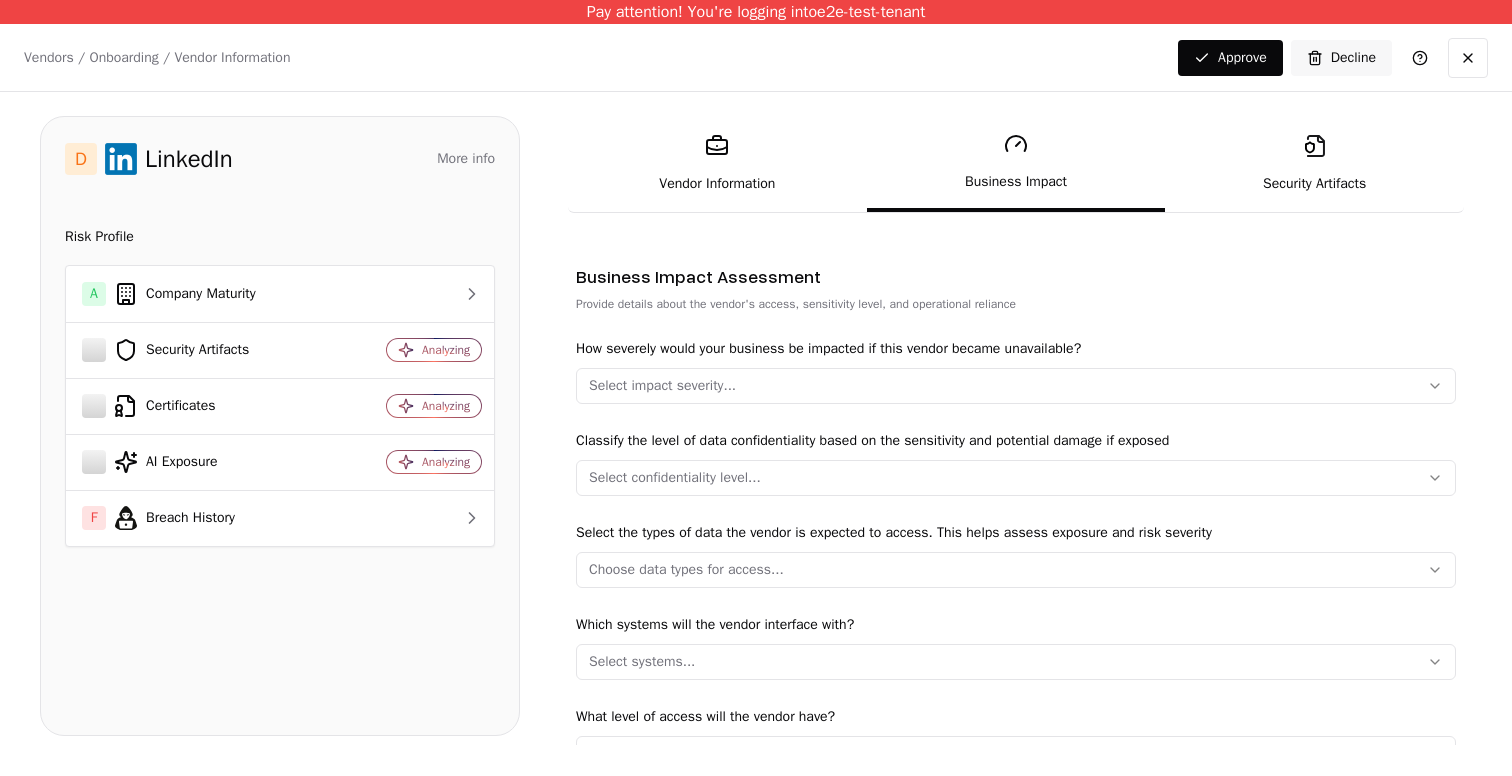 scroll, scrollTop: 328, scrollLeft: 0, axis: vertical 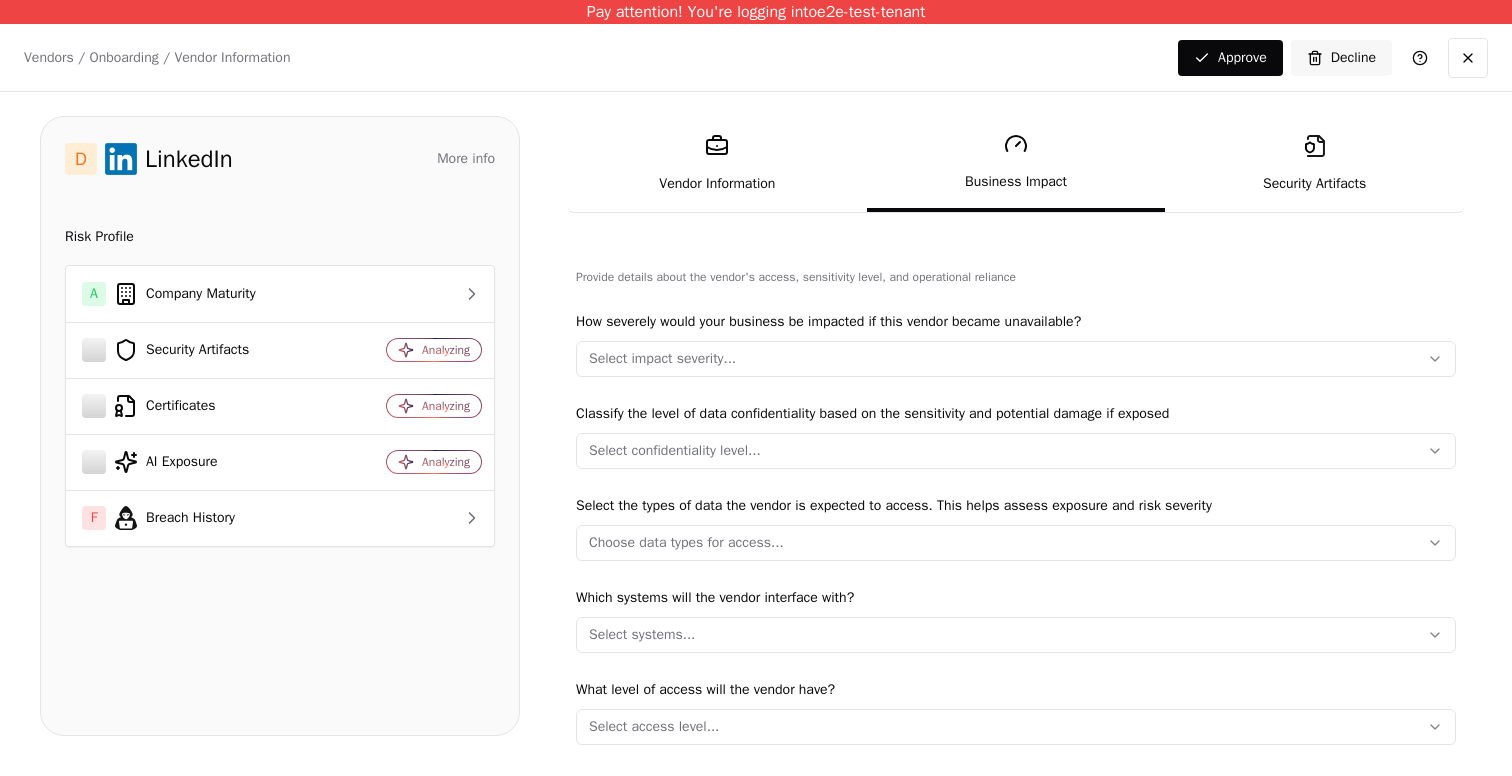 click on "Choose data types for access..." at bounding box center [1016, 543] 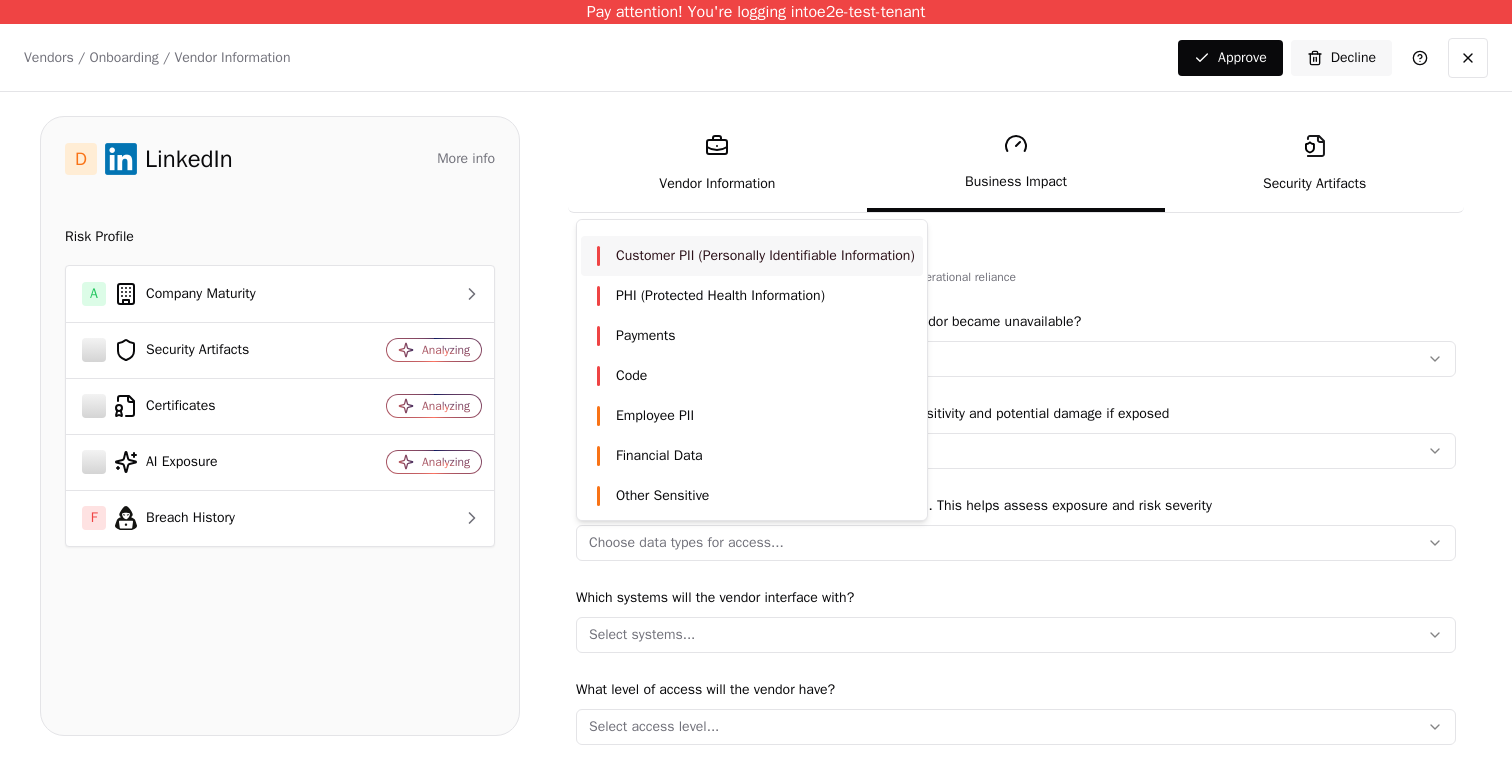 click on "Pay attention! You're logging into e2e-test-tenant Vendors / Onboarding / Vendor Information Changes Saved Approve Decline D LinkedIn More info Domain linkedin.com Industry information technology & services Description Risk Profile A Company Maturity Security Artifacts Analyzing Certificates Analyzing AI Exposure Analyzing F Breach History Vendor Information Business Impact Security Artifacts Assess how this vendor may impact your business operations and data. The risk tier is automatically suggested based on your answers, but you can adjust it if needed. Vendor Risk Tier Select the appropriate risk tier based on the vendor’s access, sensitivity, and operational importance Tier 1 Tier 2 Tier 3 Business Impact Assessment Provide details about the vendor's access, sensitivity level, and operational reliance How severely would your business be impacted if this vendor became unavailable? Select impact severity... Select confidentiality level... Choose data types for access... Select systems...
Code" at bounding box center [756, 388] 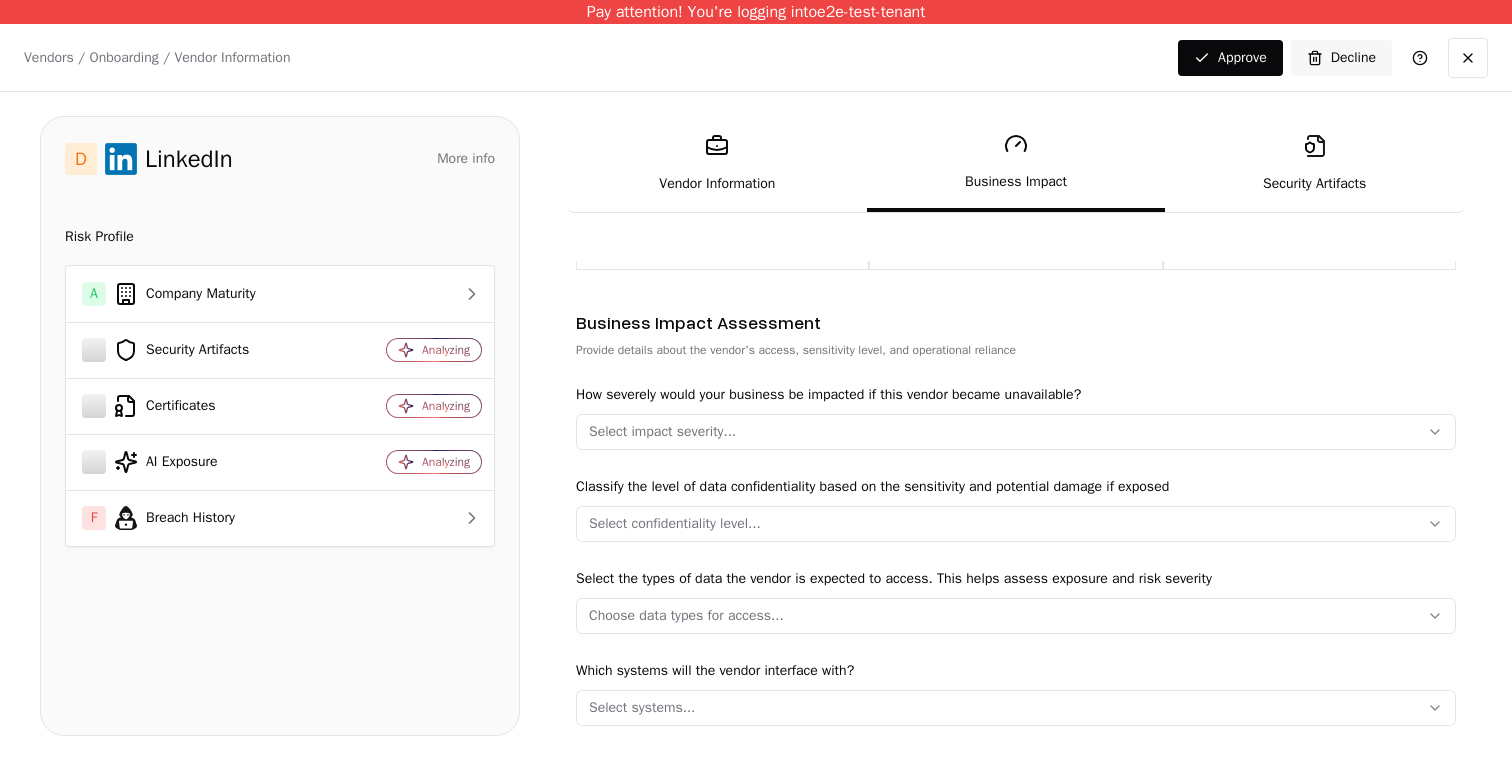 scroll, scrollTop: 254, scrollLeft: 0, axis: vertical 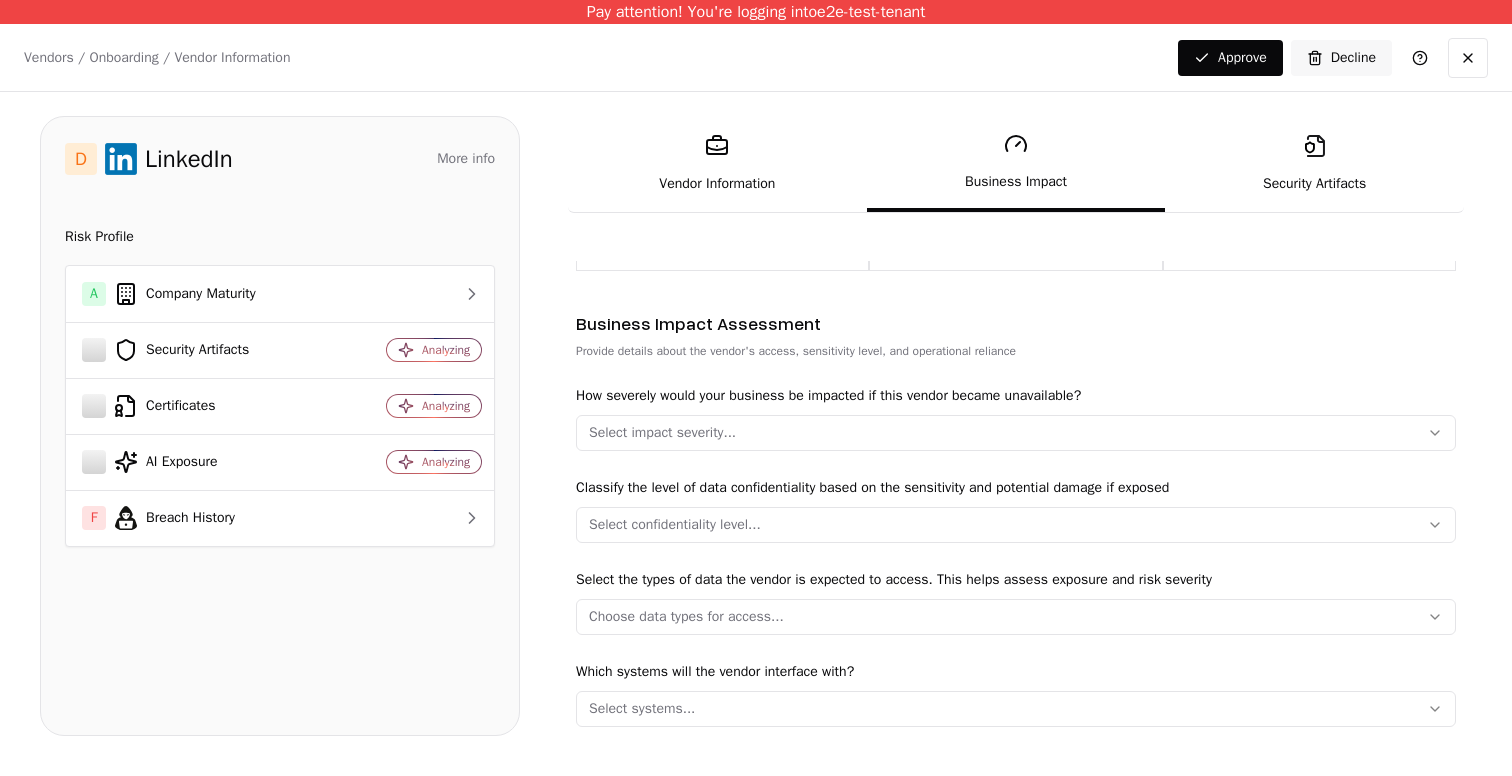 click on "Classify the level of data confidentiality based on the sensitivity and potential damage if exposed" at bounding box center [872, 487] 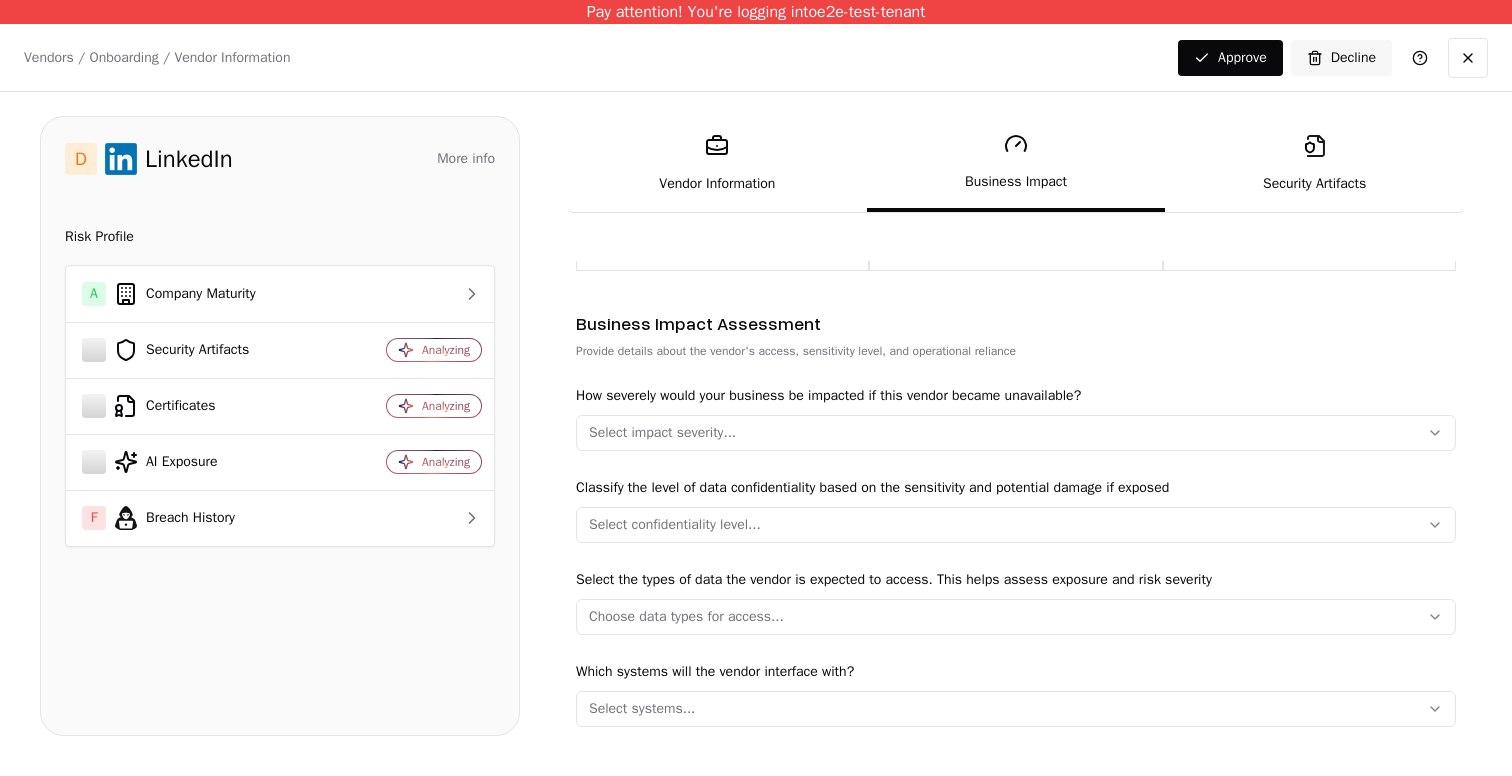 click on "Select confidentiality level..." at bounding box center [1016, 525] 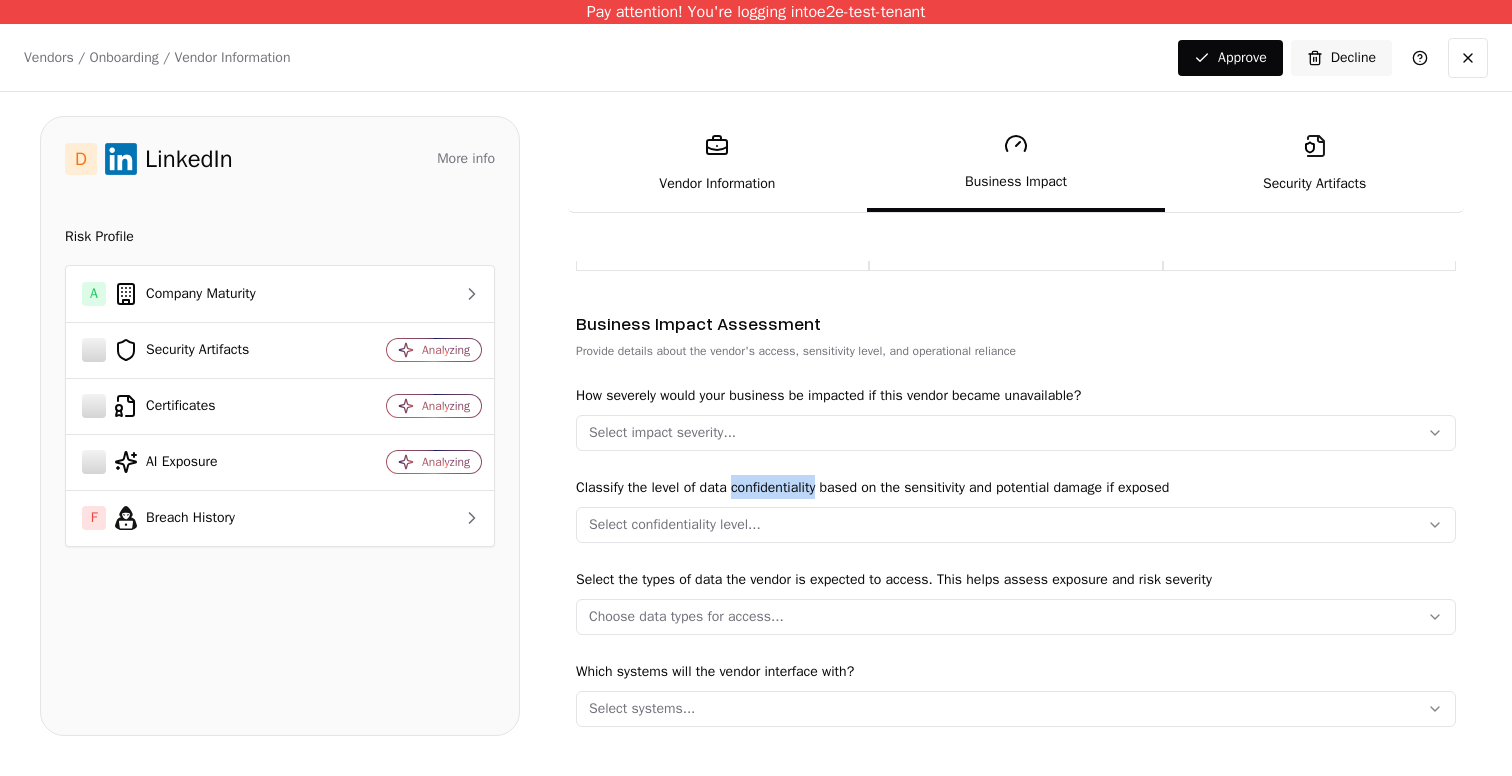 click on "Pay attention! You're logging into e2e-test-tenant Vendors / Onboarding / Vendor Information Changes Saved Approve Decline D LinkedIn More info Domain linkedin.com Industry information technology & services Description Risk Profile A Company Maturity Security Artifacts Analyzing Certificates Analyzing AI Exposure Analyzing F Breach History Vendor Information Business Impact Security Artifacts Assess how this vendor may impact your business operations and data. The risk tier is automatically suggested based on your answers, but you can adjust it if needed. Vendor Risk Tier Select the appropriate risk tier based on the vendor’s access, sensitivity, and operational importance Tier 1 Tier 2 Tier 3 Business Impact Assessment Provide details about the vendor's access, sensitivity level, and operational reliance How severely would your business be impacted if this vendor became unavailable? Select impact severity... Select confidentiality level... Choose data types for access... Select systems..." at bounding box center (756, 388) 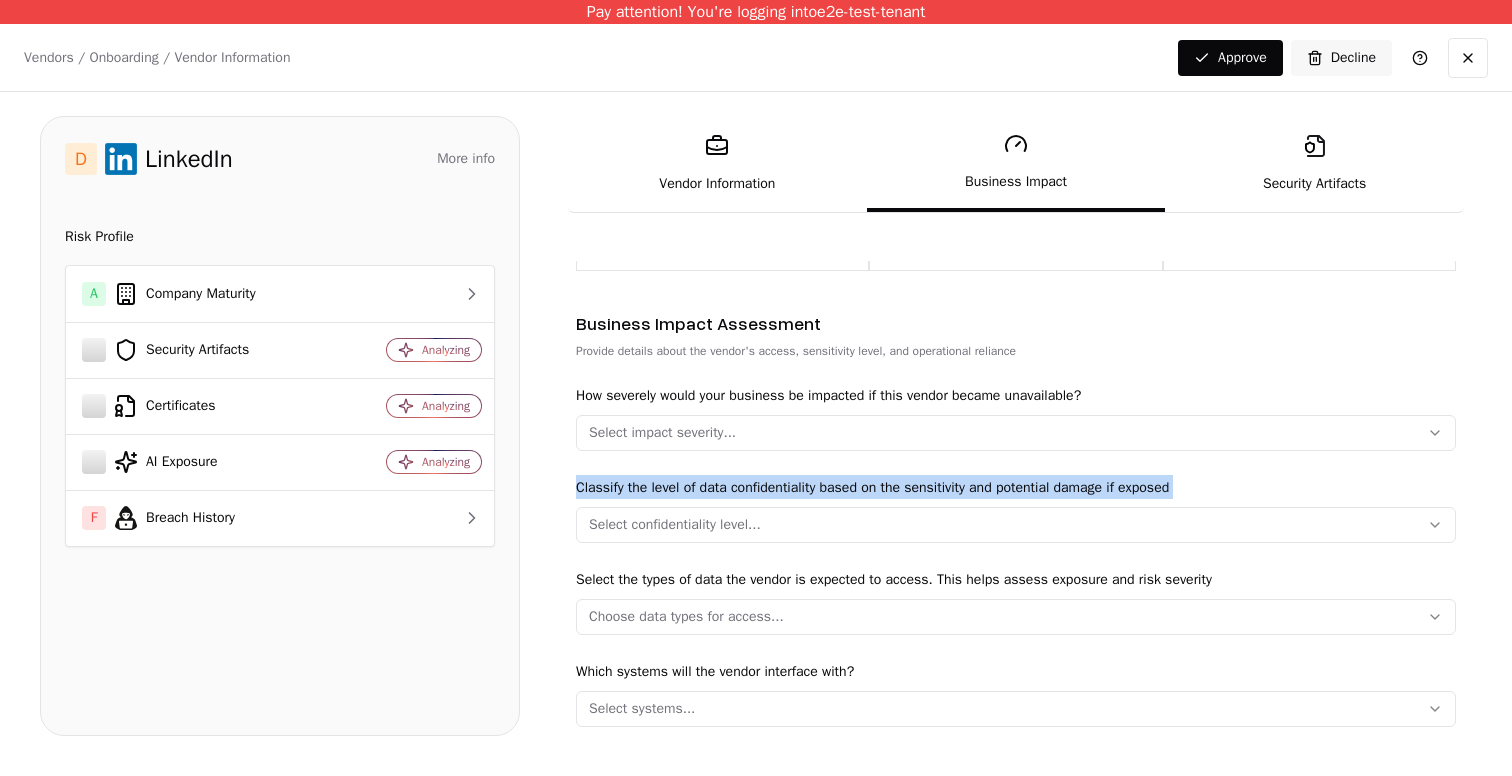click on "Pay attention! You're logging into e2e-test-tenant Vendors / Onboarding / Vendor Information Changes Saved Approve Decline D LinkedIn More info Domain linkedin.com Industry information technology & services Description Risk Profile A Company Maturity Security Artifacts Analyzing Certificates Analyzing AI Exposure Analyzing F Breach History Vendor Information Business Impact Security Artifacts Assess how this vendor may impact your business operations and data. The risk tier is automatically suggested based on your answers, but you can adjust it if needed. Vendor Risk Tier Select the appropriate risk tier based on the vendor’s access, sensitivity, and operational importance Tier 1 Tier 2 Tier 3 Business Impact Assessment Provide details about the vendor's access, sensitivity level, and operational reliance How severely would your business be impacted if this vendor became unavailable? Select impact severity... Select confidentiality level... Choose data types for access... Select systems..." at bounding box center (756, 388) 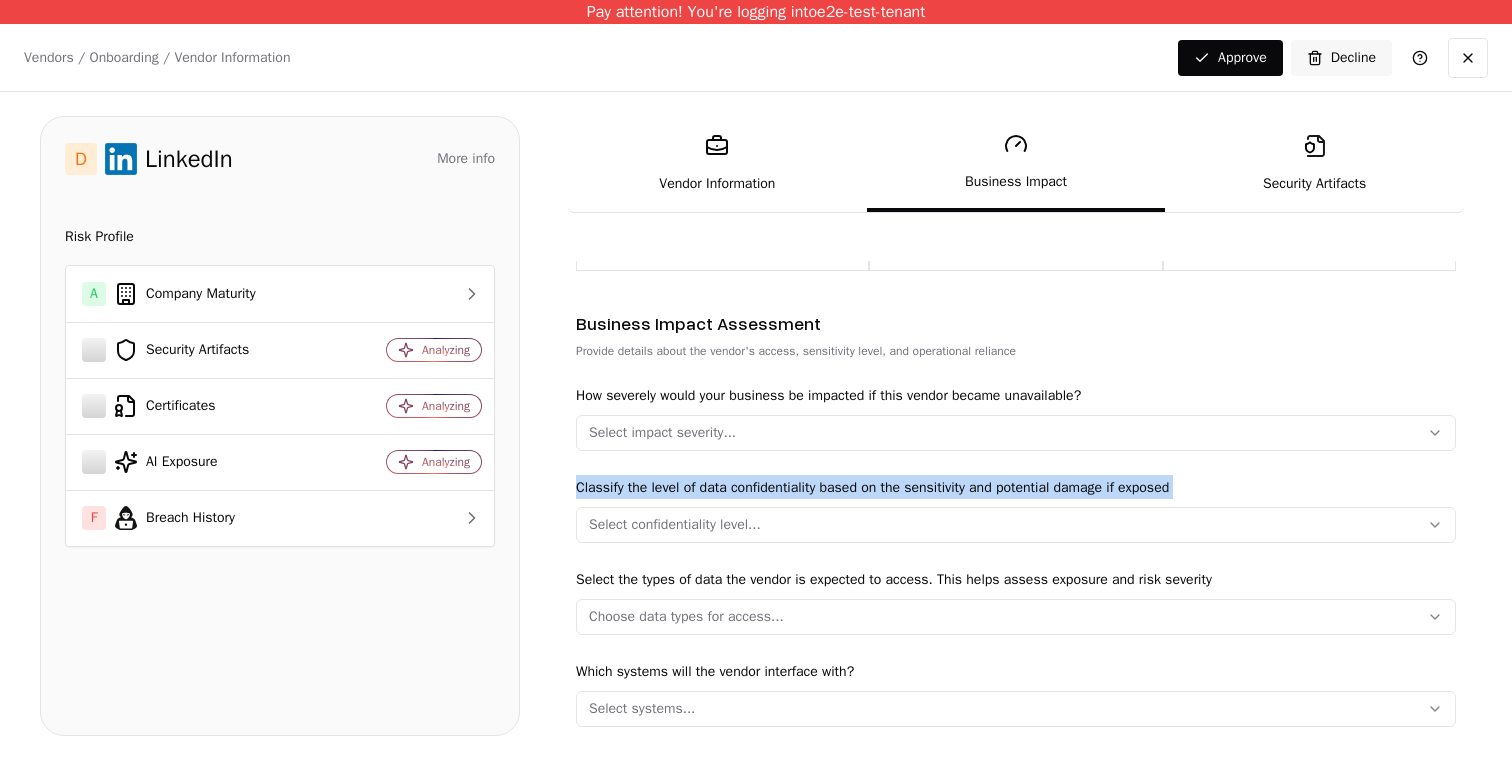type 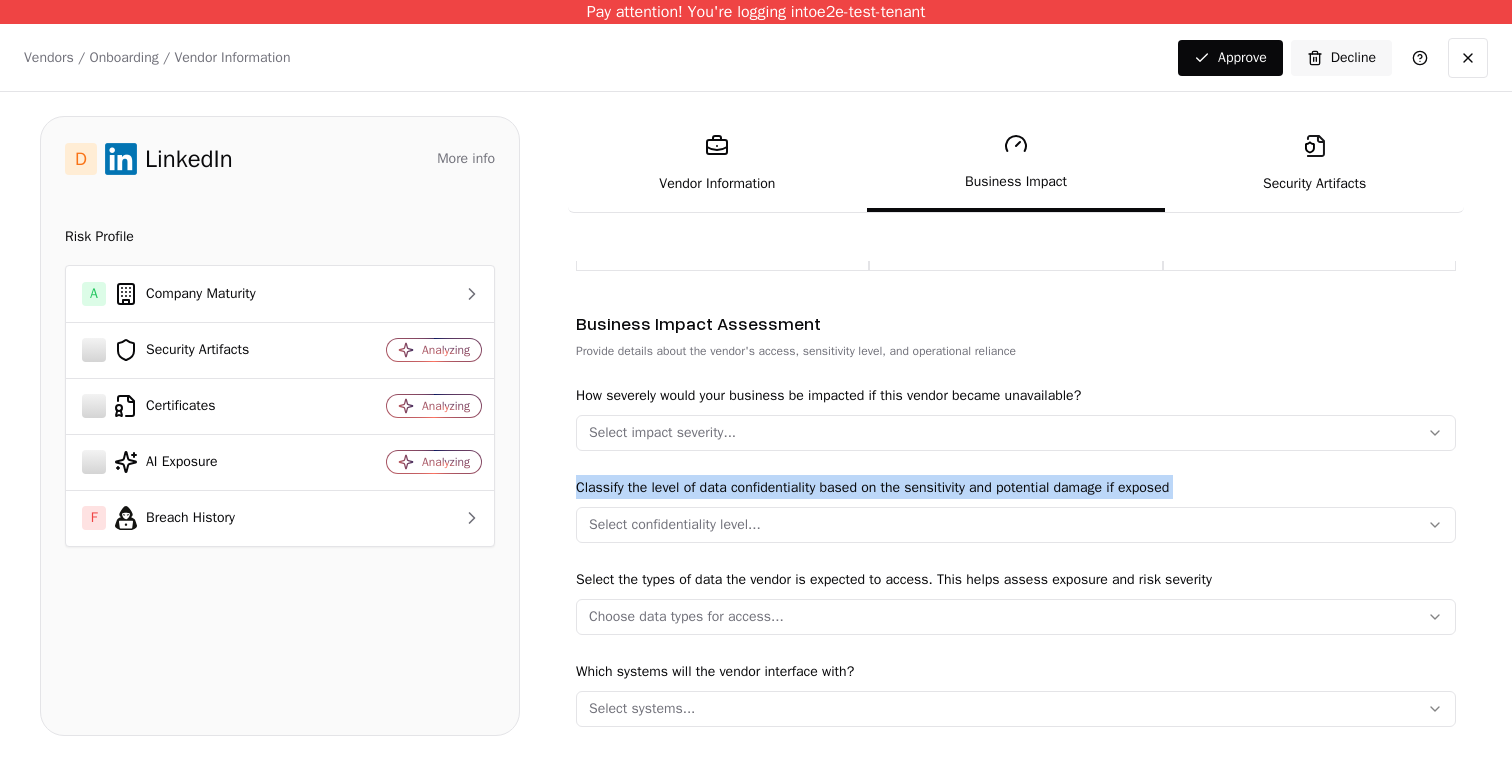 copy on "Classify the level of data confidentiality based on the sensitivity and potential damage if exposed" 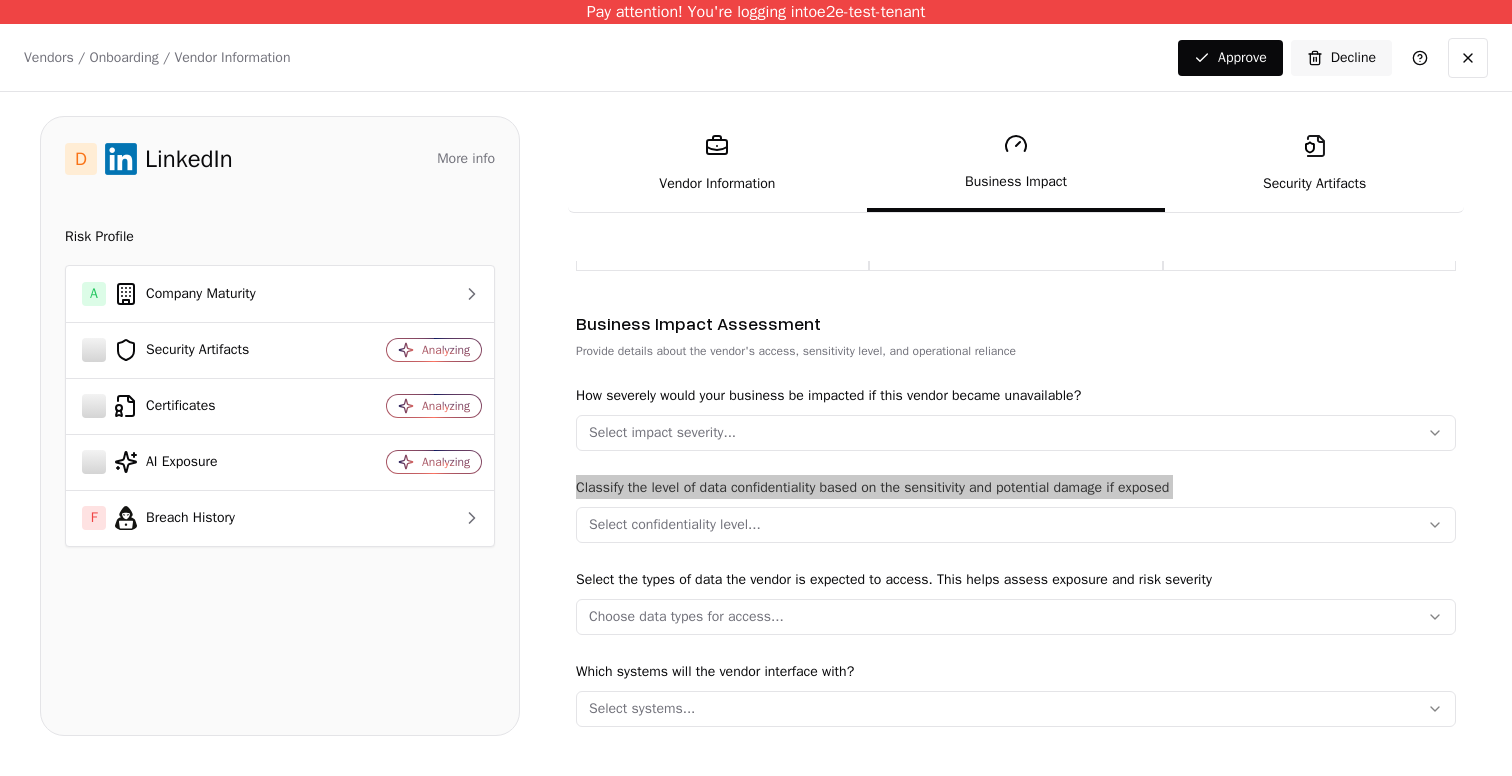 click on "Select confidentiality level..." at bounding box center (675, 525) 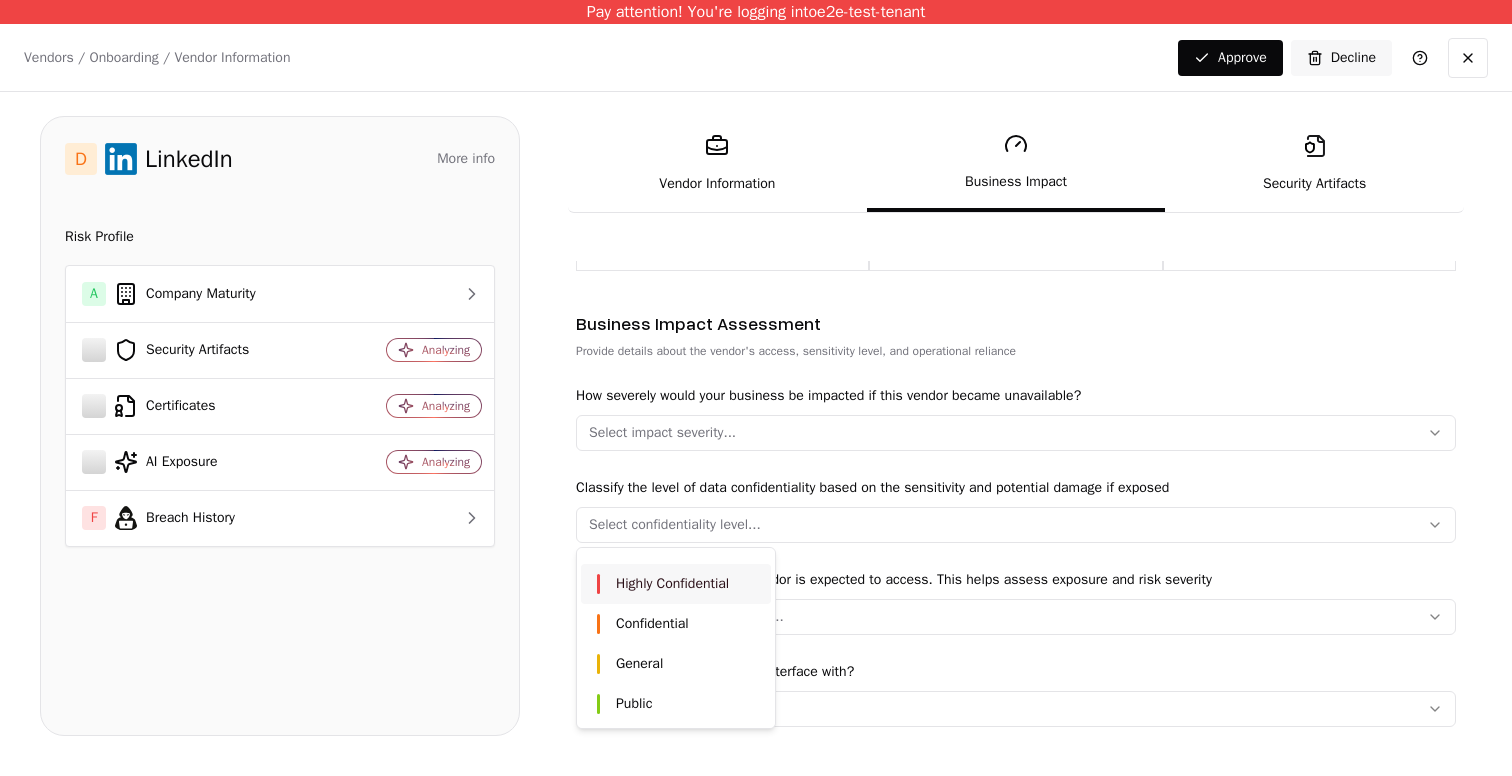click on "Pay attention! You're logging into e2e-test-tenant Vendors / Onboarding / Vendor Information Changes Saved Approve Decline D LinkedIn More info Domain linkedin.com Industry information technology & services Description Risk Profile A Company Maturity Security Artifacts Analyzing Certificates Analyzing AI Exposure Analyzing F Breach History Vendor Information Business Impact Security Artifacts Assess how this vendor may impact your business operations and data. The risk tier is automatically suggested based on your answers, but you can adjust it if needed. Vendor Risk Tier Select the appropriate risk tier based on the vendor’s access, sensitivity, and operational importance Tier 1 Tier 2 Tier 3 Business Impact Assessment Provide details about the vendor's access, sensitivity level, and operational reliance How severely would your business be impacted if this vendor became unavailable? Select impact severity... Select confidentiality level... Choose data types for access... Select systems..." at bounding box center (756, 388) 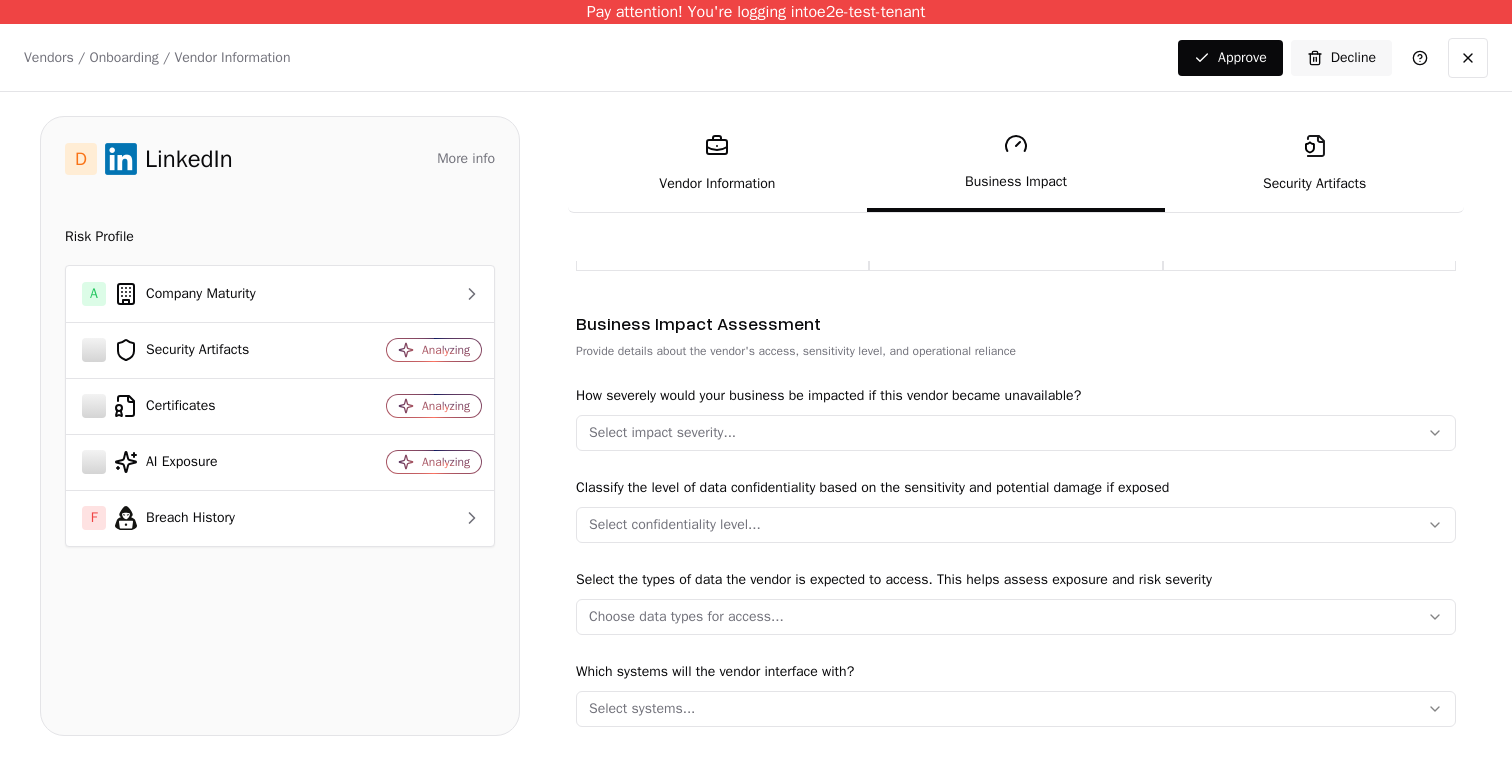 scroll, scrollTop: 328, scrollLeft: 0, axis: vertical 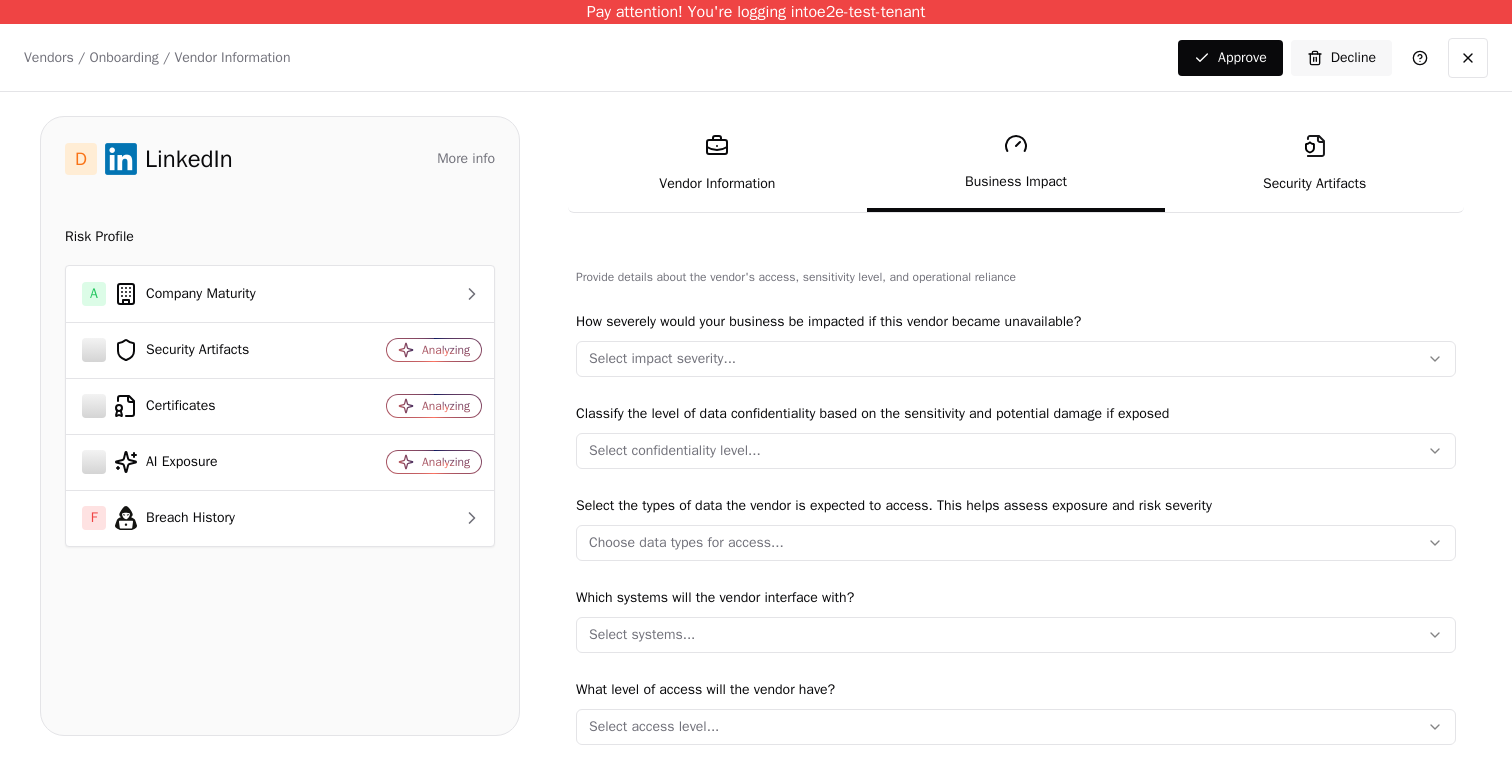click on "Choose data types for access..." at bounding box center (1016, 543) 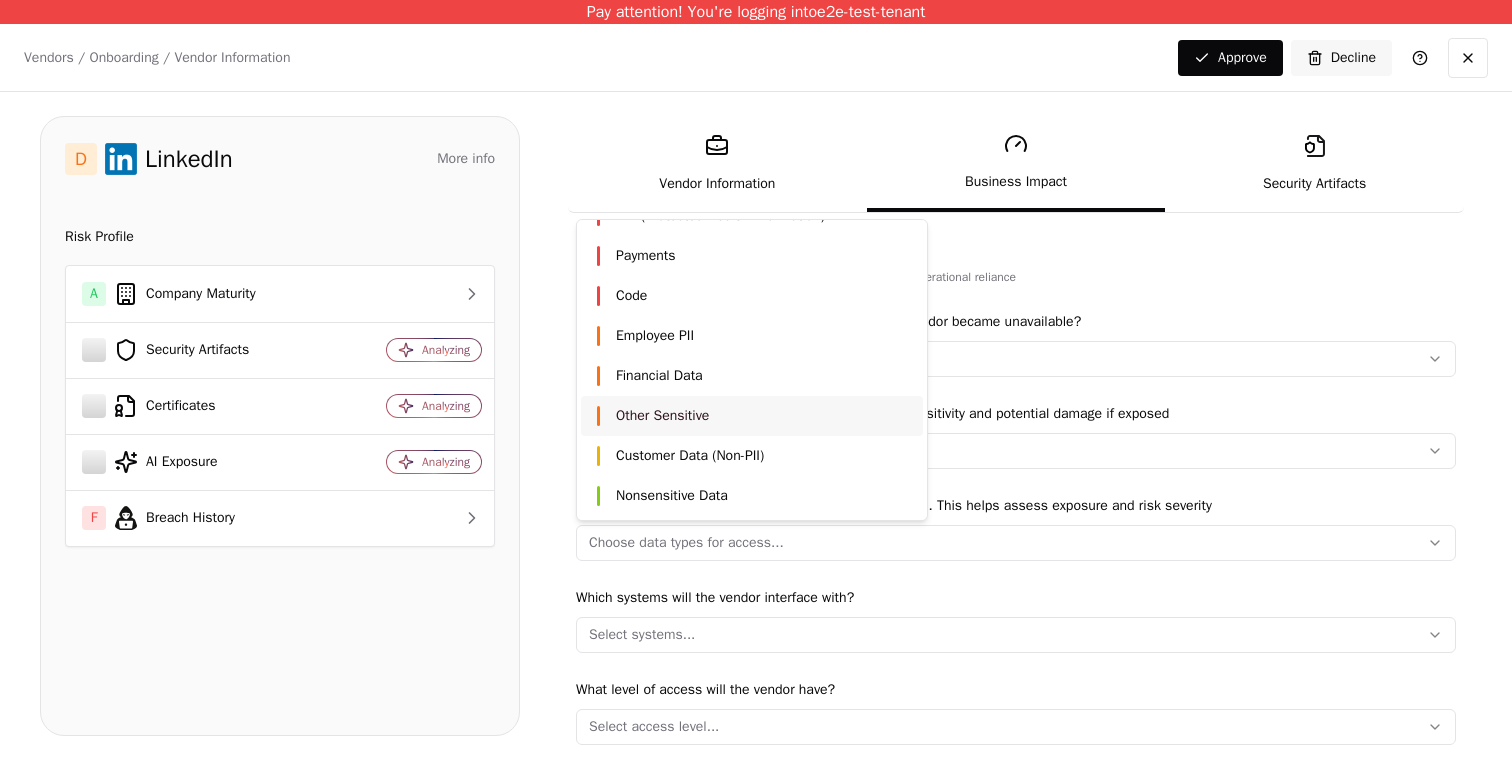scroll, scrollTop: 0, scrollLeft: 0, axis: both 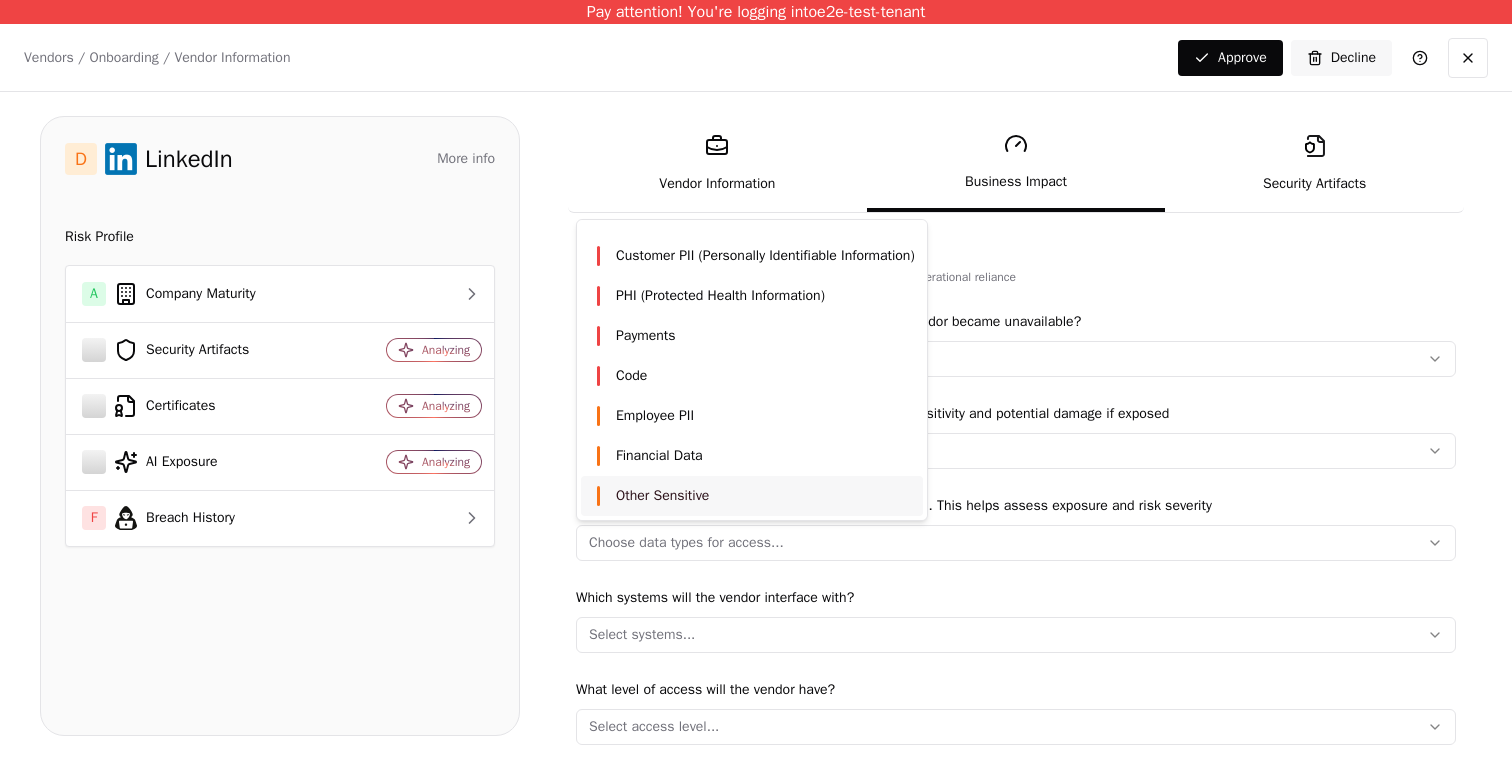 click on "Pay attention! You're logging into e2e-test-tenant Vendors / Onboarding / Vendor Information Changes Saved Approve Decline D LinkedIn More info Domain linkedin.com Industry information technology & services Description Risk Profile A Company Maturity Security Artifacts Analyzing Certificates Analyzing AI Exposure Analyzing F Breach History Vendor Information Business Impact Security Artifacts Assess how this vendor may impact your business operations and data. The risk tier is automatically suggested based on your answers, but you can adjust it if needed. Vendor Risk Tier Select the appropriate risk tier based on the vendor’s access, sensitivity, and operational importance Tier 1 Tier 2 Tier 3 Business Impact Assessment Provide details about the vendor's access, sensitivity level, and operational reliance How severely would your business be impacted if this vendor became unavailable? Select impact severity... Select confidentiality level... Choose data types for access... Select systems...
Code" at bounding box center (756, 388) 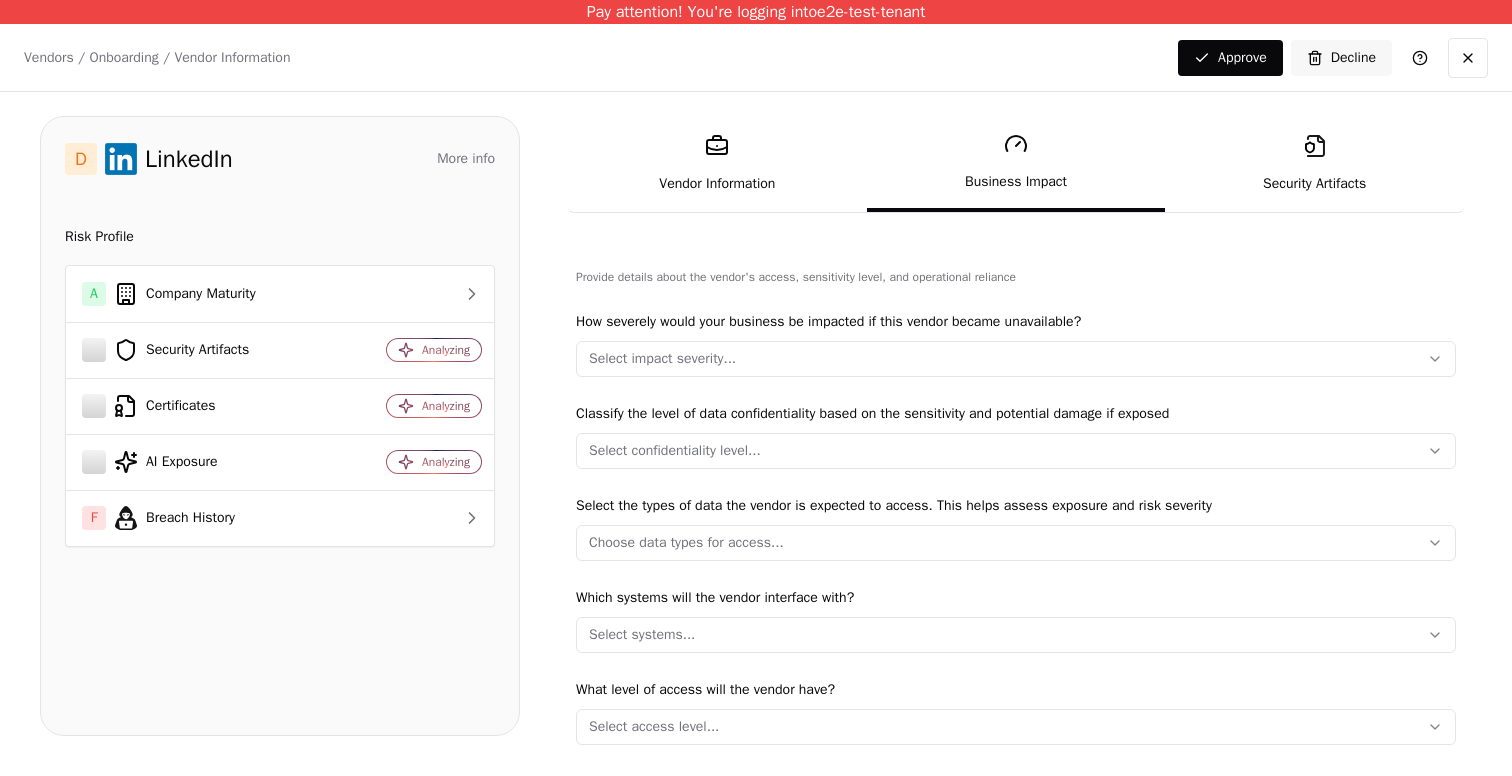 click on "Security Artifacts" at bounding box center [1314, 164] 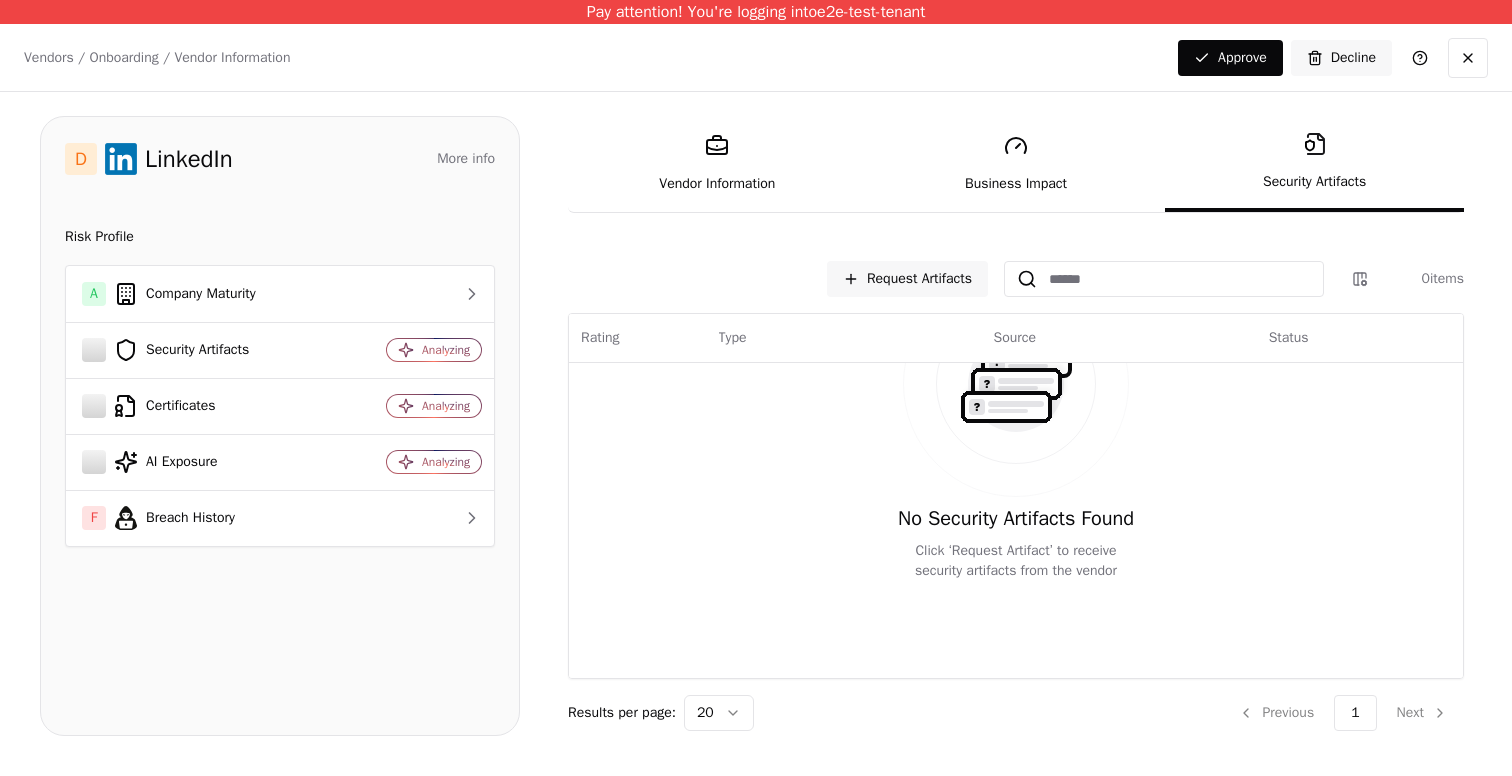 scroll, scrollTop: 0, scrollLeft: 0, axis: both 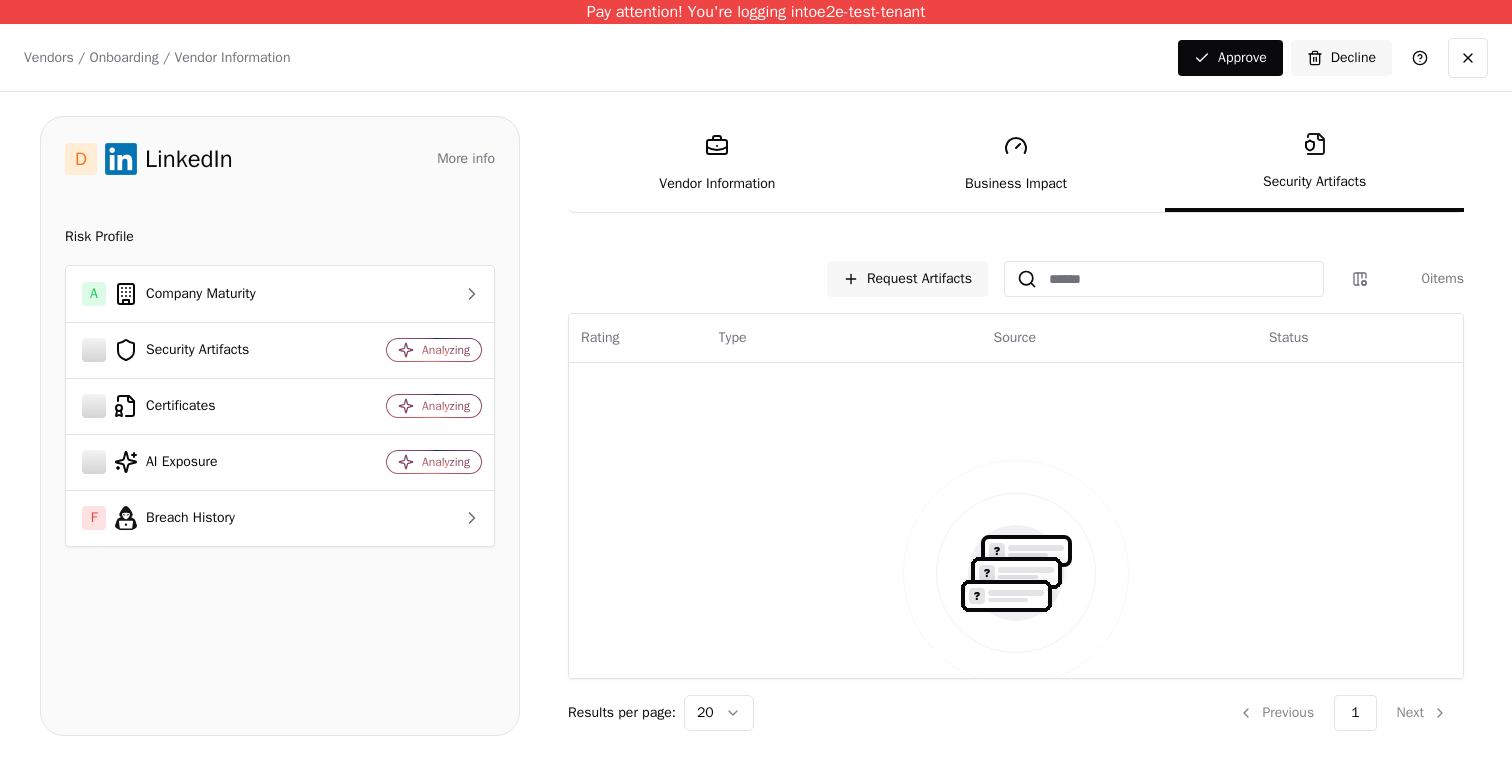 click on "Business Impact" at bounding box center (1016, 164) 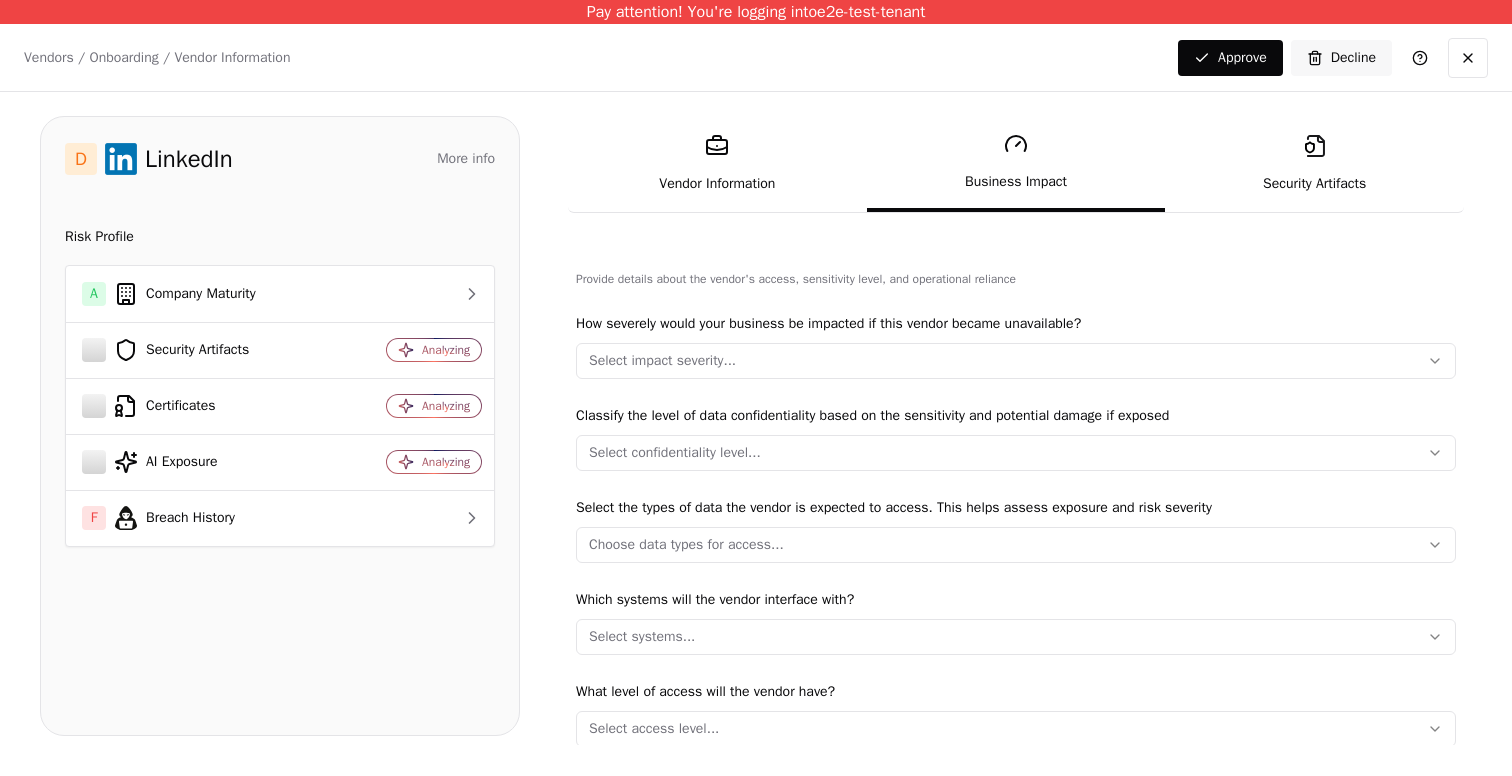 scroll, scrollTop: 328, scrollLeft: 0, axis: vertical 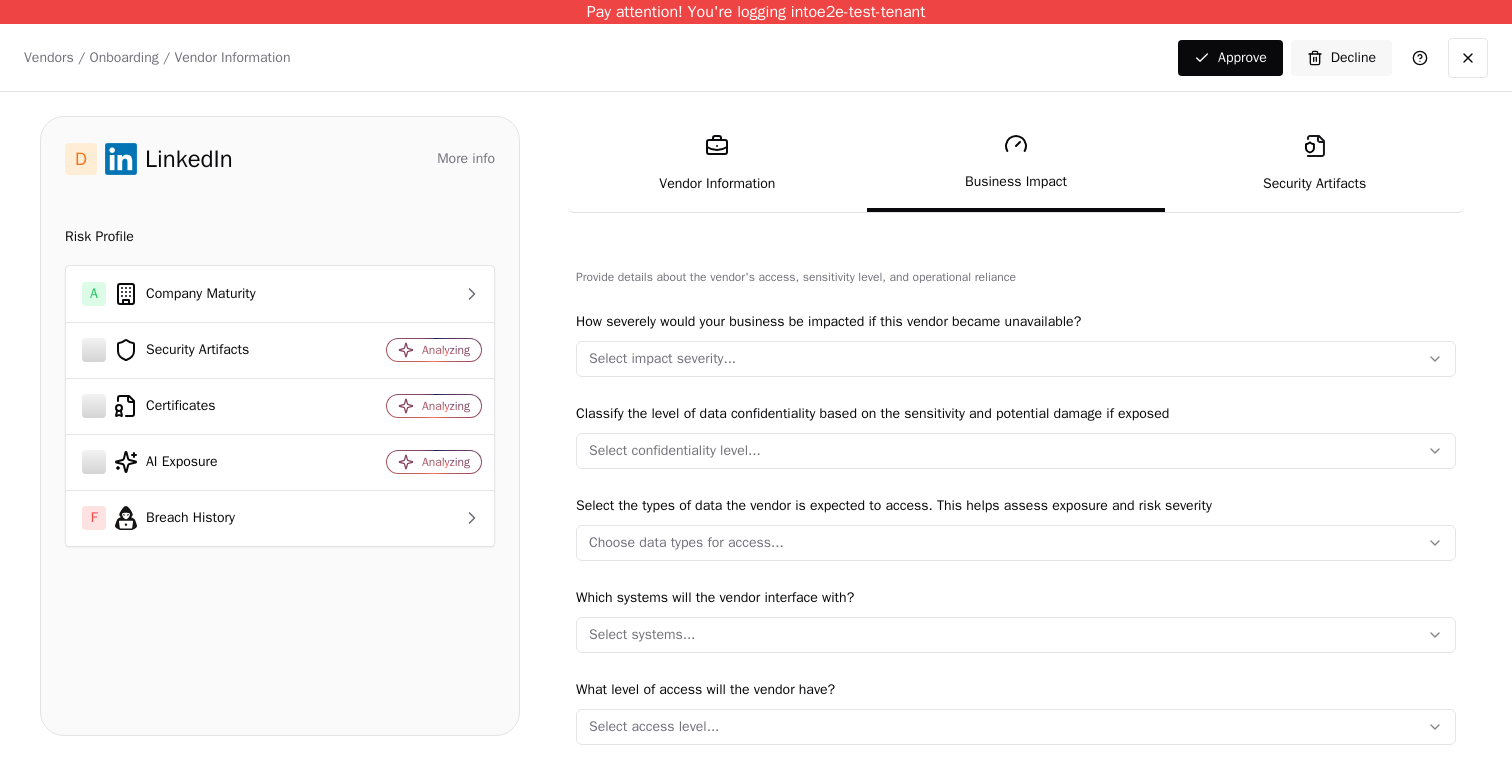 click on "More info" at bounding box center [466, 159] 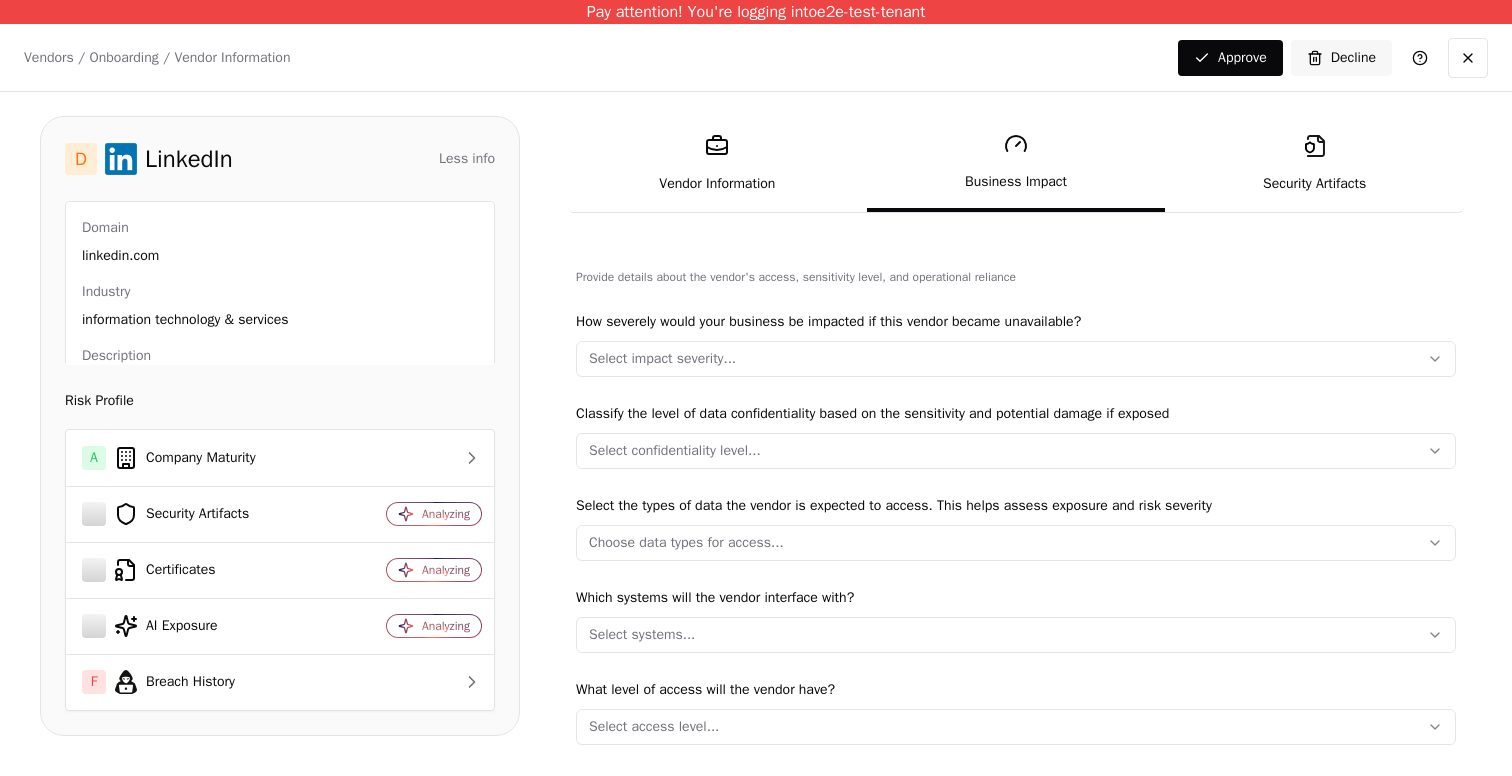 click on "Less info" at bounding box center [467, 159] 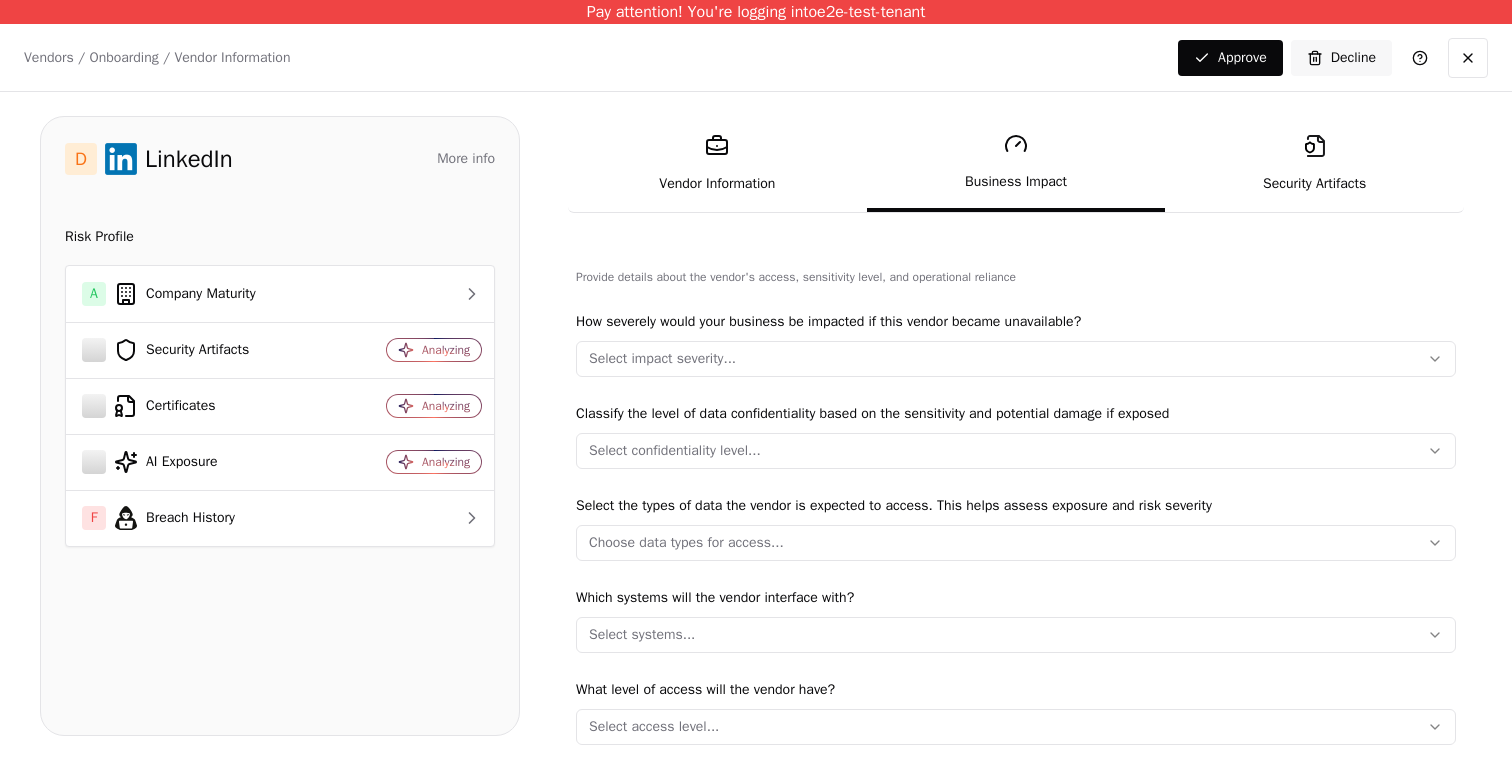 click on "More info" at bounding box center [466, 159] 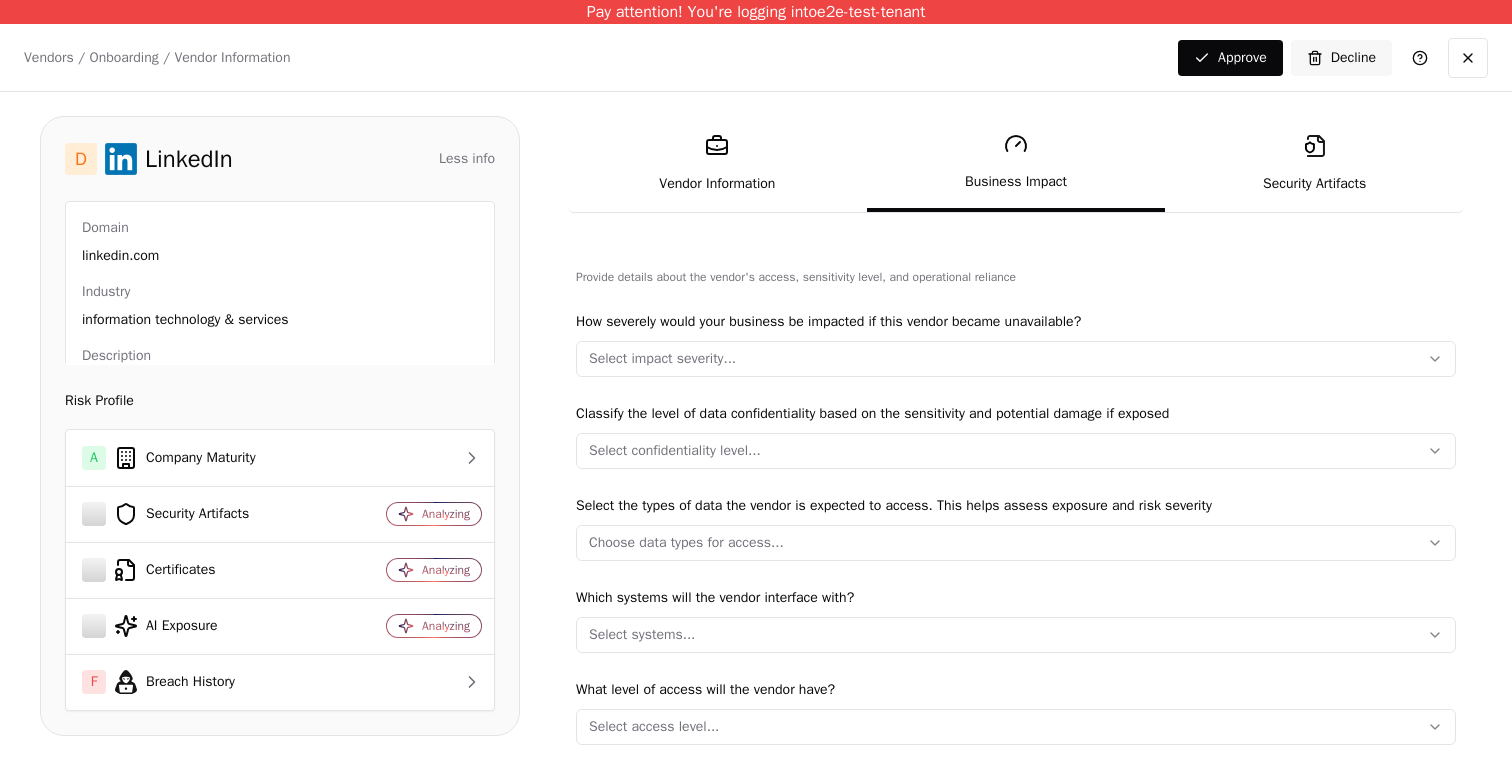 click on "Less info" at bounding box center (467, 159) 